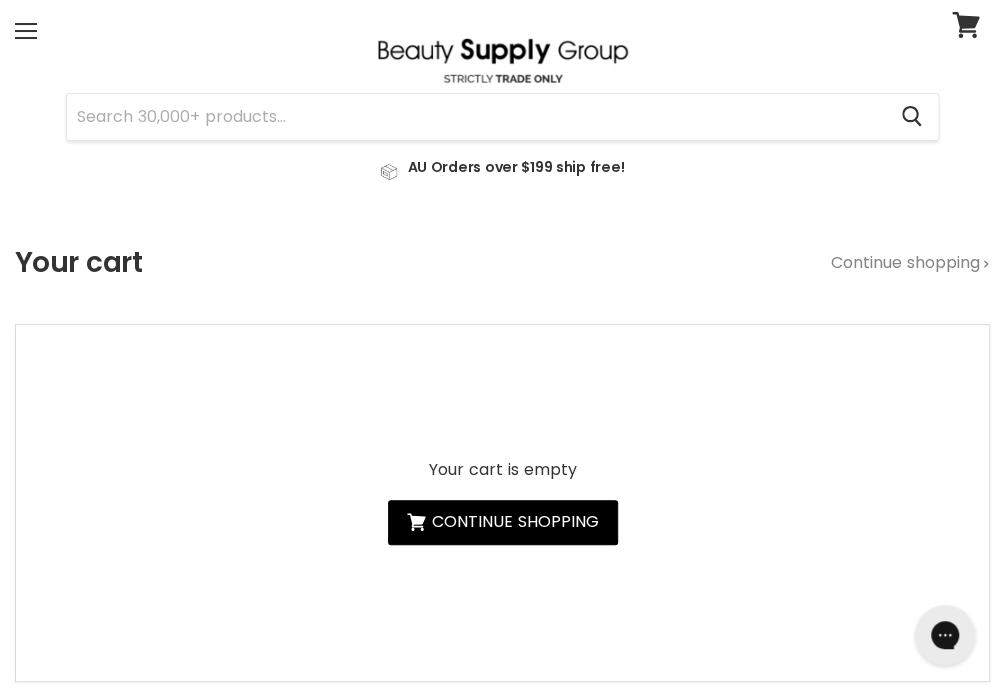 scroll, scrollTop: 0, scrollLeft: 0, axis: both 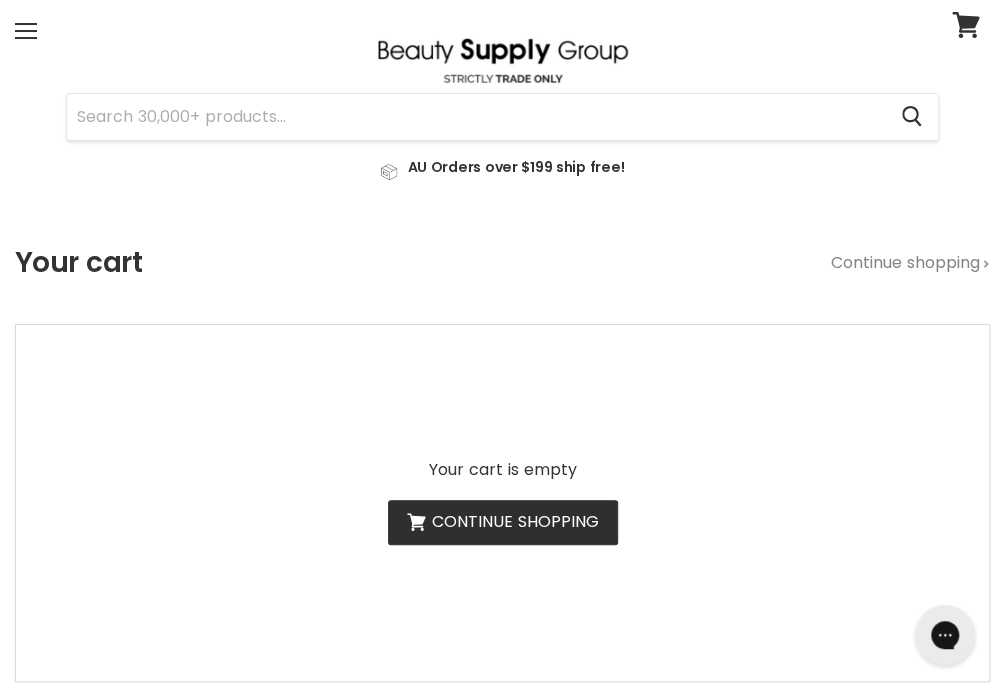 click on "Continue shopping" at bounding box center [503, 522] 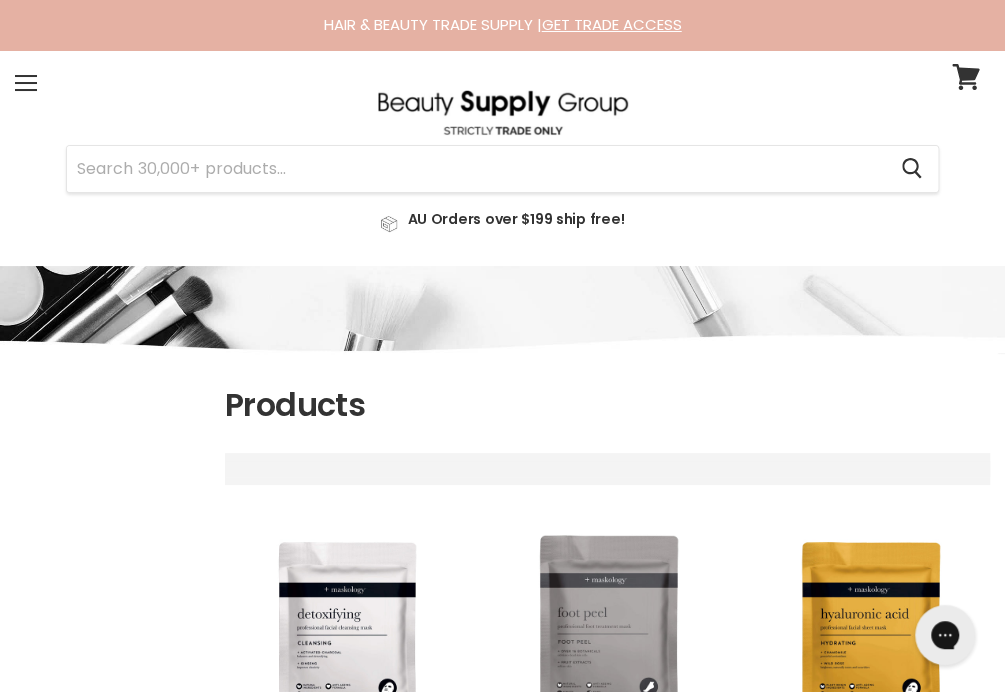 scroll, scrollTop: 0, scrollLeft: 0, axis: both 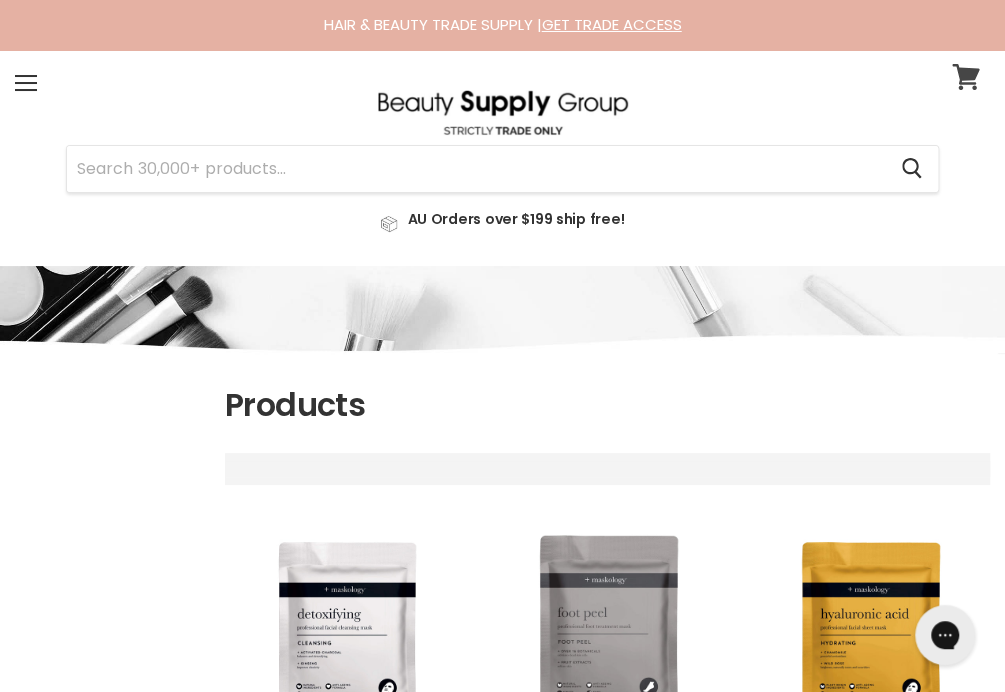 click 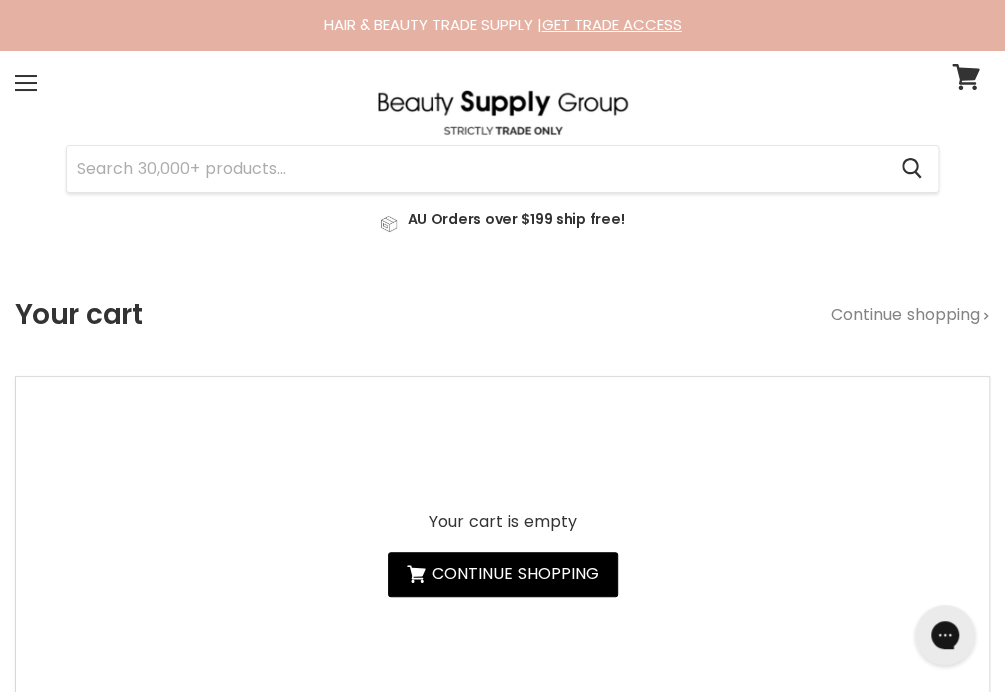 scroll, scrollTop: 0, scrollLeft: 0, axis: both 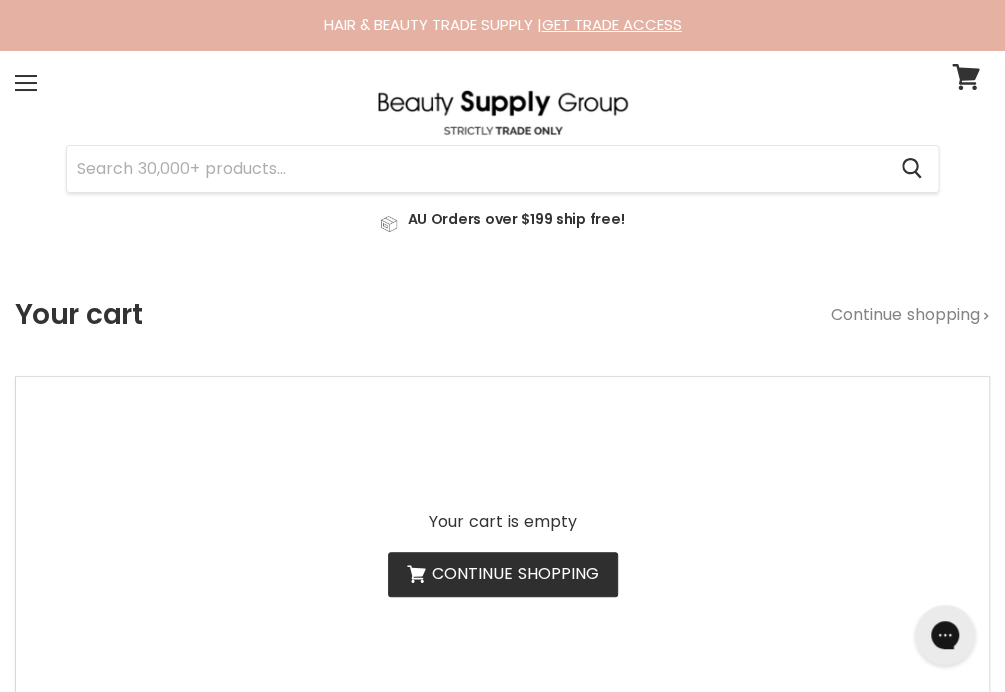 click on "Continue shopping" at bounding box center [503, 574] 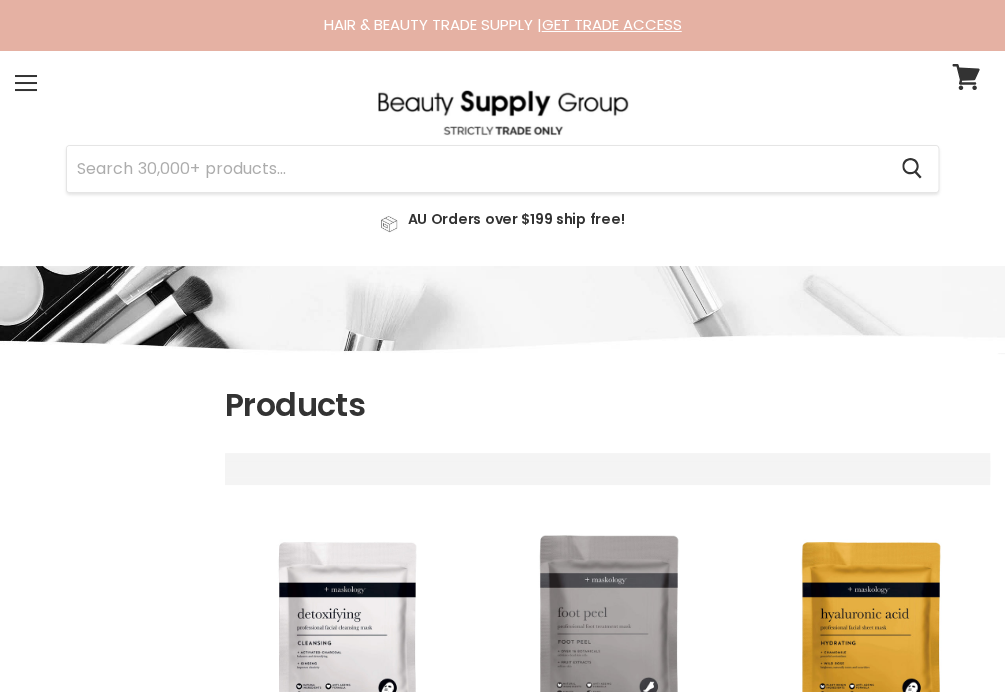 scroll, scrollTop: 0, scrollLeft: 0, axis: both 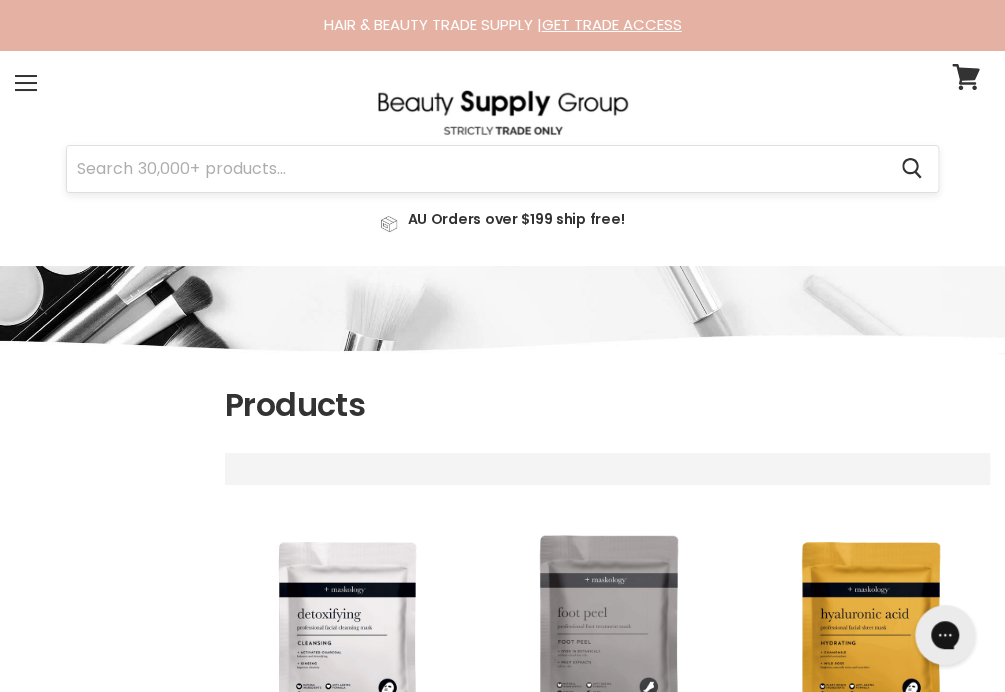 click at bounding box center [476, 169] 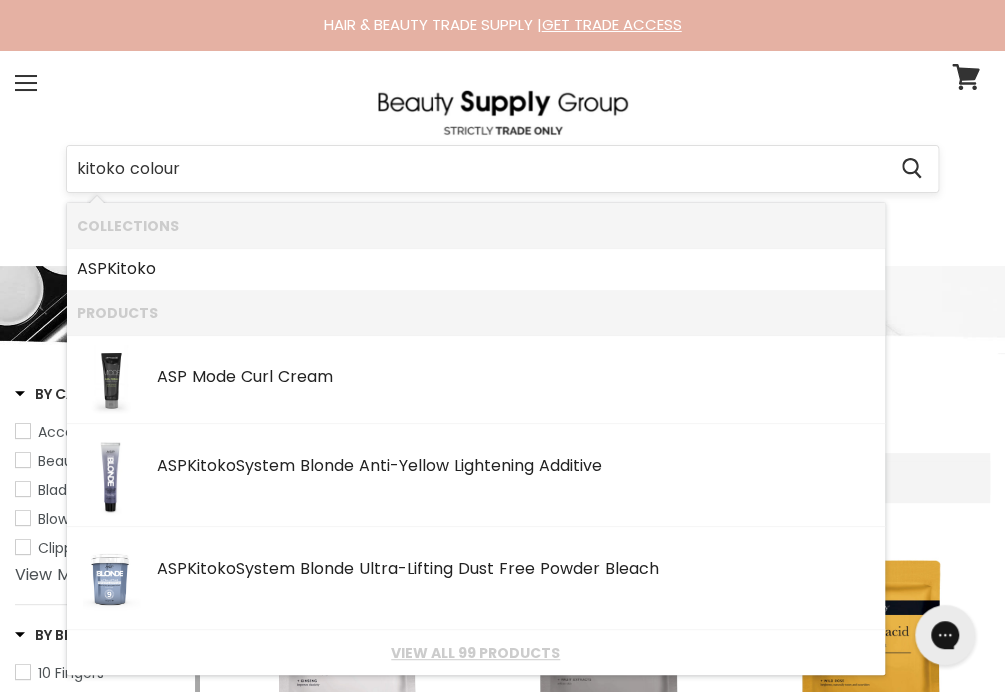 type on "kitoko colours" 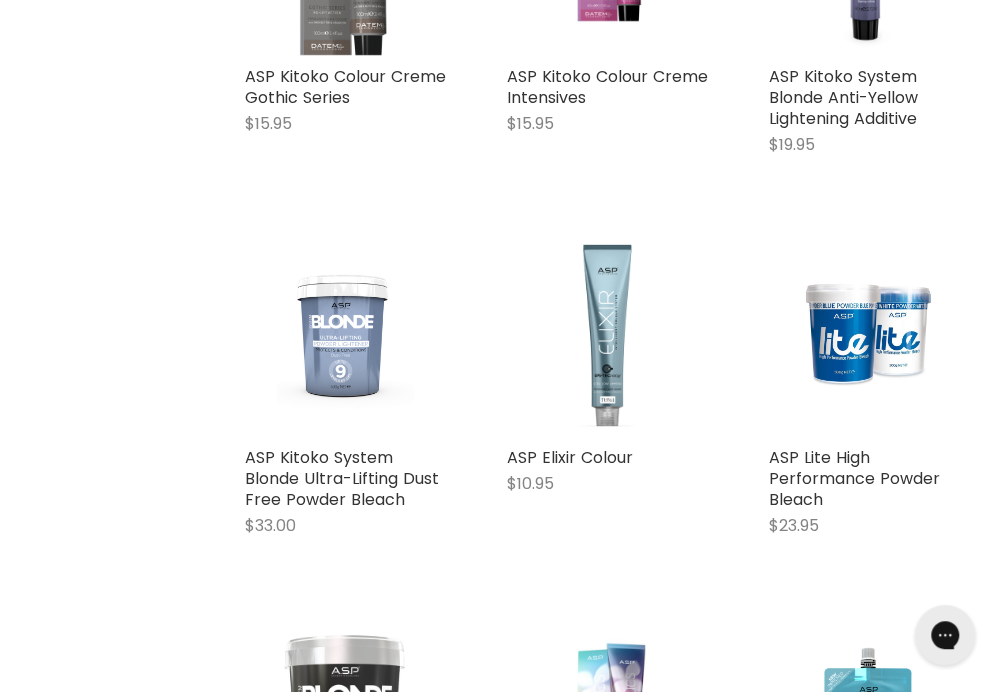 scroll, scrollTop: 1074, scrollLeft: 0, axis: vertical 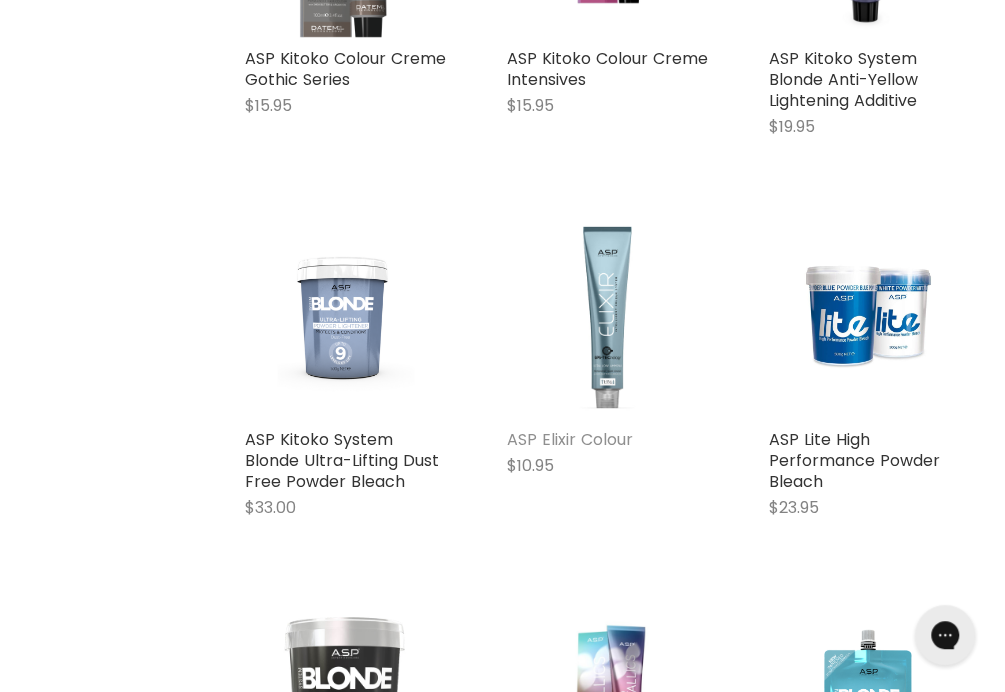 click on "ASP Elixir Colour" at bounding box center (570, 438) 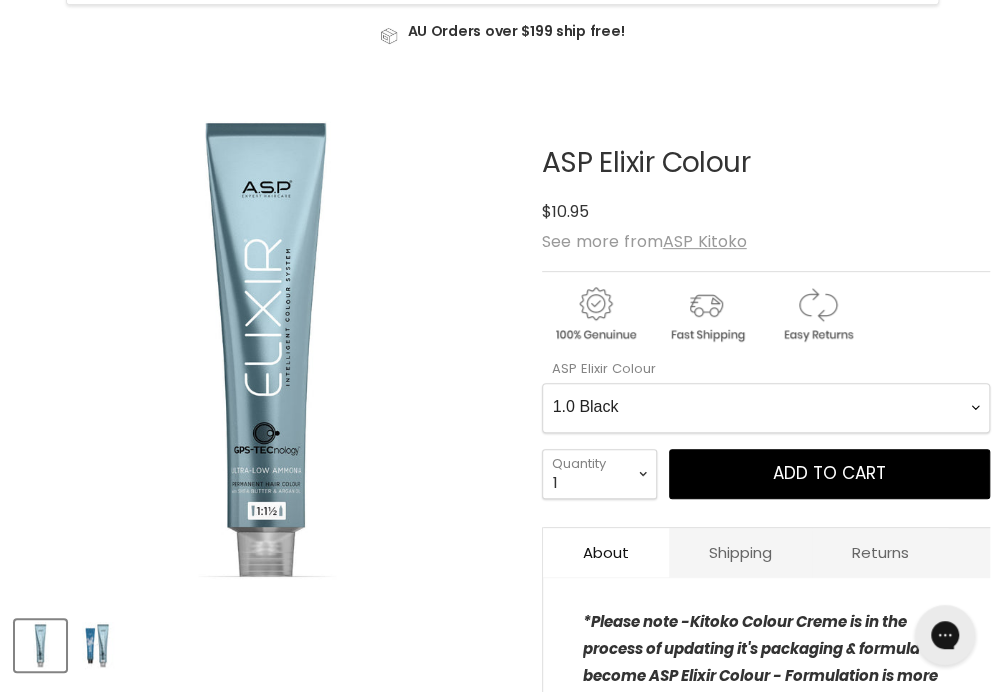 scroll, scrollTop: 191, scrollLeft: 0, axis: vertical 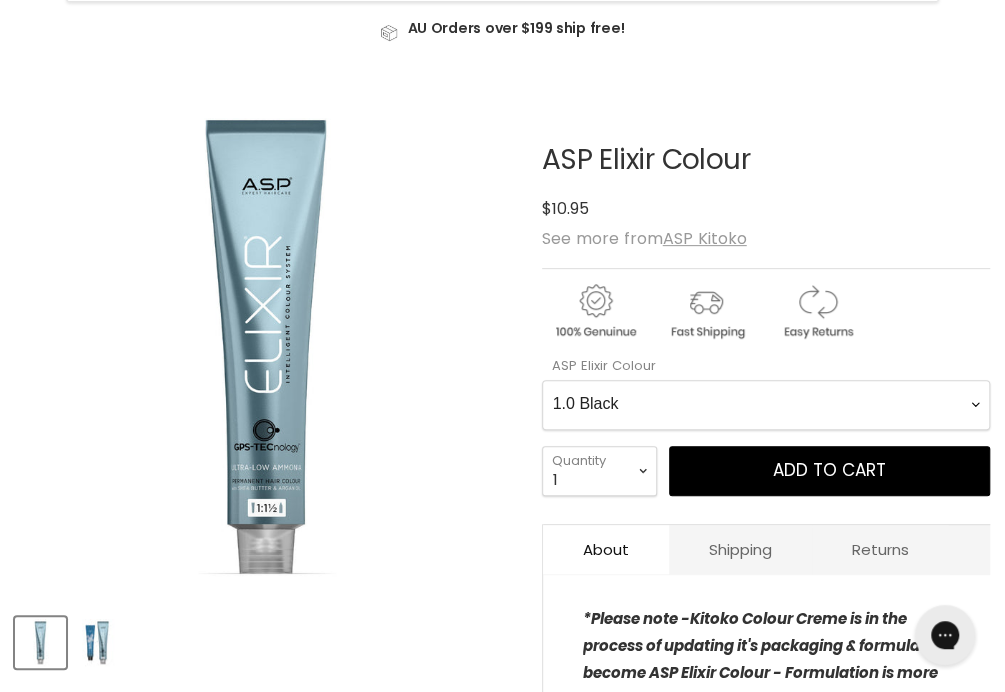 click on "1.0 Black  2.0 Very Dark Brown  3.0 Dark Brown  4.0 Medium Light Brown  5.0 Light Brown  6.0 Dark Bronde  7.0 Medium blonde  8.0 Light Blonde  9.0 Very Light Blonde  10.0 Extra Light Natural Blonde  2.0X Very Dark Brown  3.0X Dark Brown  4.0X Medium Brown  5.0X Light Brown  6.0X Dark Blonde  7.0X Medium Blonde 8.0X Light Blonde  9.0X Very Light Blonde   5.76X Cranberry  6.036X Dark Chocolate  6.66X Fire Red  7.43X Medium Copper Golden  8.035X Cappuccino  9.02X Soft Violet Blonde  9.24X Softest Taupe  4.00 Natural Medium brown  6.00 Extra Natural Dark Blonde  7.00 Extra Natural Medium Blonde  8.00 Extra Natural Light Blonde  9.00 Extra Natural Very Light Blonde  4.01 Natural Medium Ash brown  5.01 Natural Light Ash Brown  6.01 Natural Dark Ash Blonde  7.01 Natural Medium Ash Blonde  8.01 Natural Light Ash Blonde  9.01 Natural very light Ash blonde  9.026 Strawberry Blonde  7.1 Medium Ash Blonde  9.1 Very Light Ash Blonde  10.1 Extra Light Ash Blonde  2.2 Deep Violet Brown 4.22 Damson and Blackberry  7.45 Pecan" at bounding box center (766, 405) 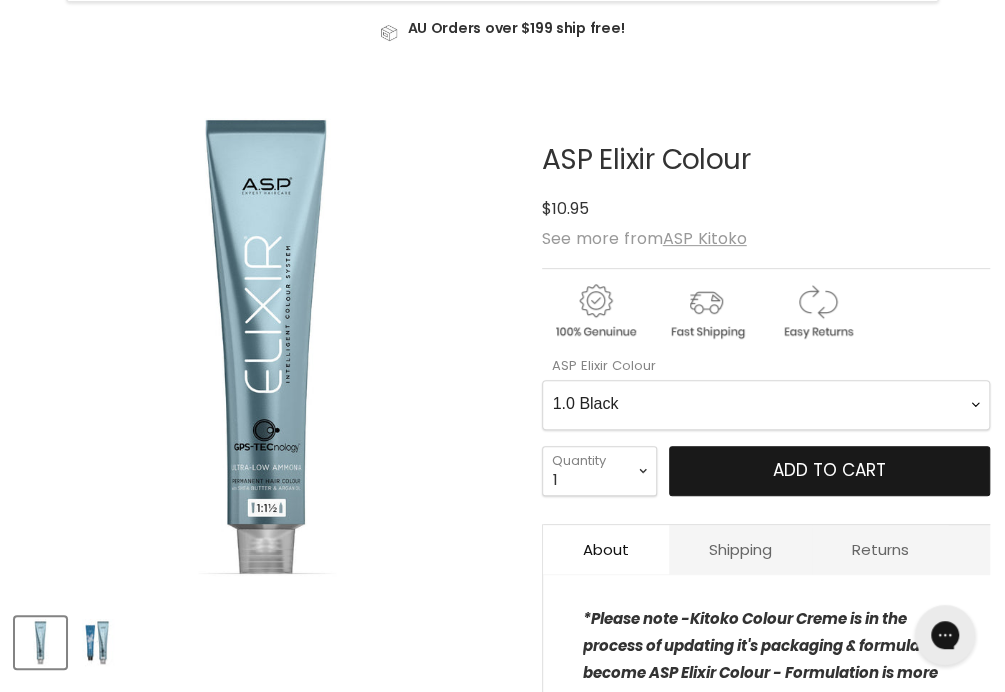 click on "Add to cart" at bounding box center [829, 470] 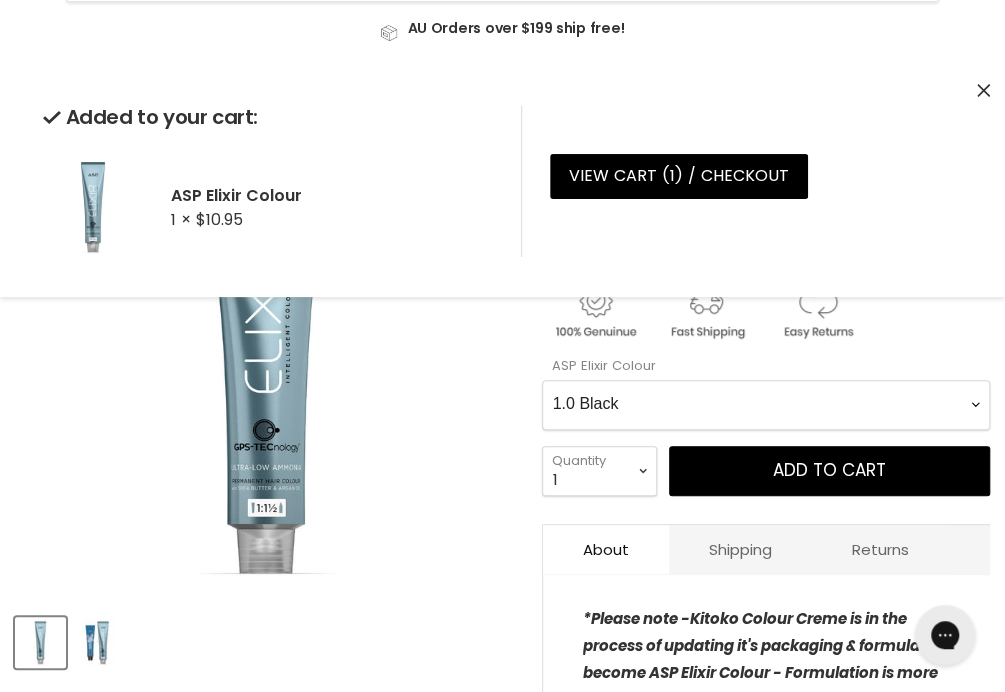 click 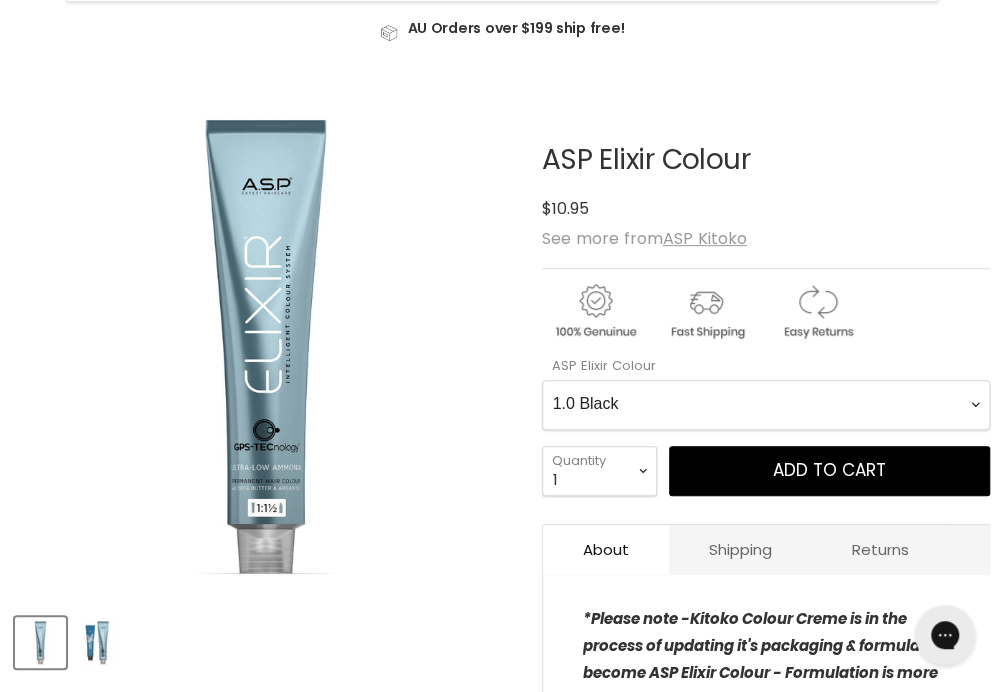 click on "1.0 Black  2.0 Very Dark Brown  3.0 Dark Brown  4.0 Medium Light Brown  5.0 Light Brown  6.0 Dark Bronde  7.0 Medium blonde  8.0 Light Blonde  9.0 Very Light Blonde  10.0 Extra Light Natural Blonde  2.0X Very Dark Brown  3.0X Dark Brown  4.0X Medium Brown  5.0X Light Brown  6.0X Dark Blonde  7.0X Medium Blonde 8.0X Light Blonde  9.0X Very Light Blonde   5.76X Cranberry  6.036X Dark Chocolate  6.66X Fire Red  7.43X Medium Copper Golden  8.035X Cappuccino  9.02X Soft Violet Blonde  9.24X Softest Taupe  4.00 Natural Medium brown  6.00 Extra Natural Dark Blonde  7.00 Extra Natural Medium Blonde  8.00 Extra Natural Light Blonde  9.00 Extra Natural Very Light Blonde  4.01 Natural Medium Ash brown  5.01 Natural Light Ash Brown  6.01 Natural Dark Ash Blonde  7.01 Natural Medium Ash Blonde  8.01 Natural Light Ash Blonde  9.01 Natural very light Ash blonde  9.026 Strawberry Blonde  7.1 Medium Ash Blonde  9.1 Very Light Ash Blonde  10.1 Extra Light Ash Blonde  2.2 Deep Violet Brown 4.22 Damson and Blackberry  7.45 Pecan" at bounding box center [766, 405] 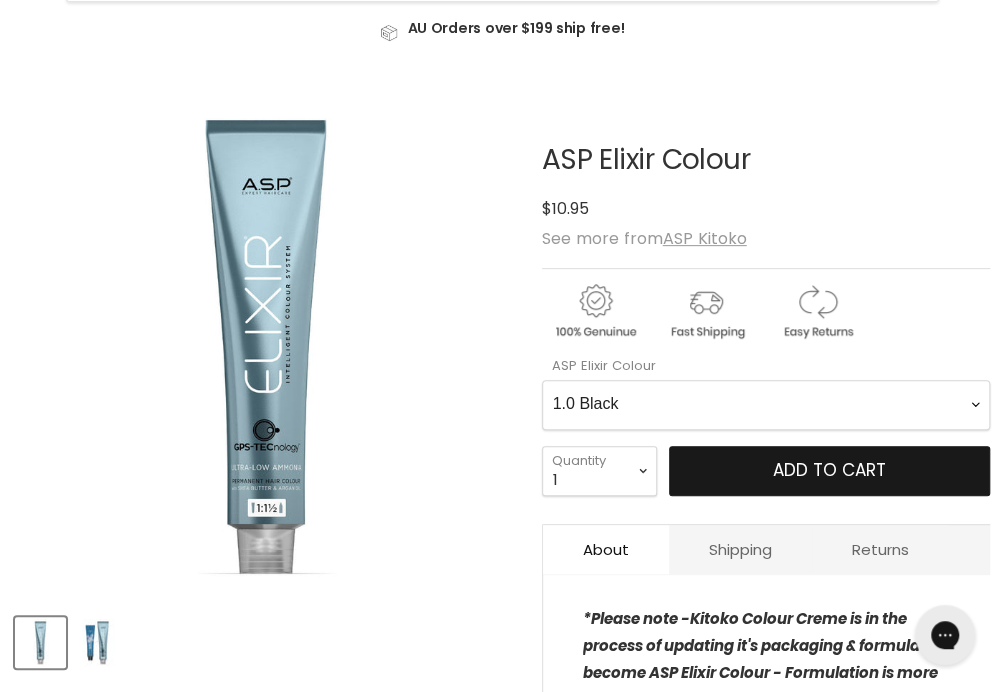 click on "Add to cart" at bounding box center (830, 471) 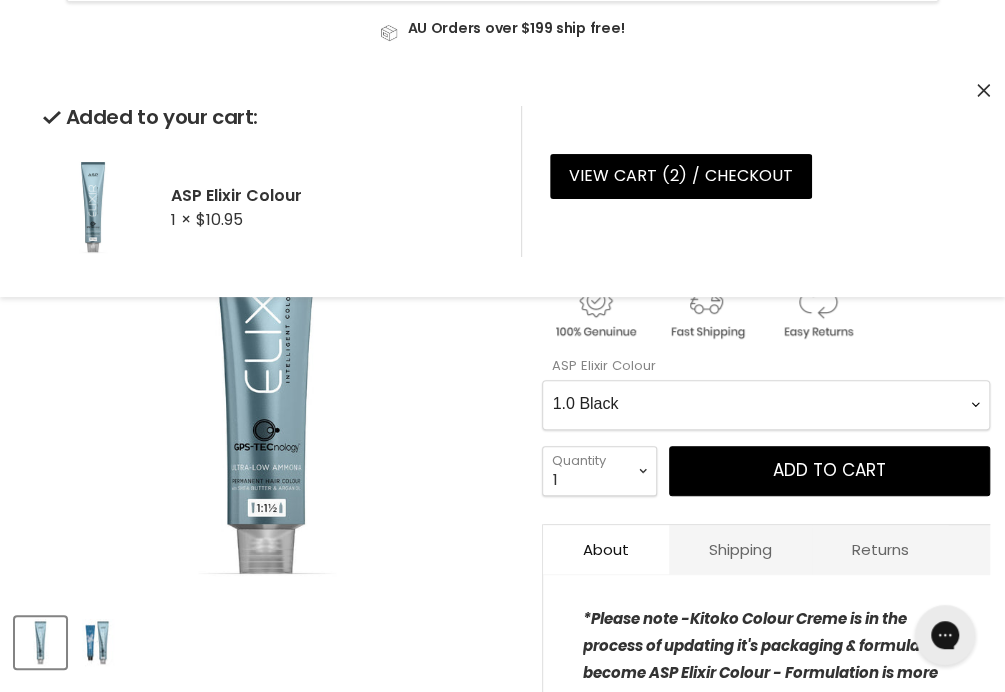 click 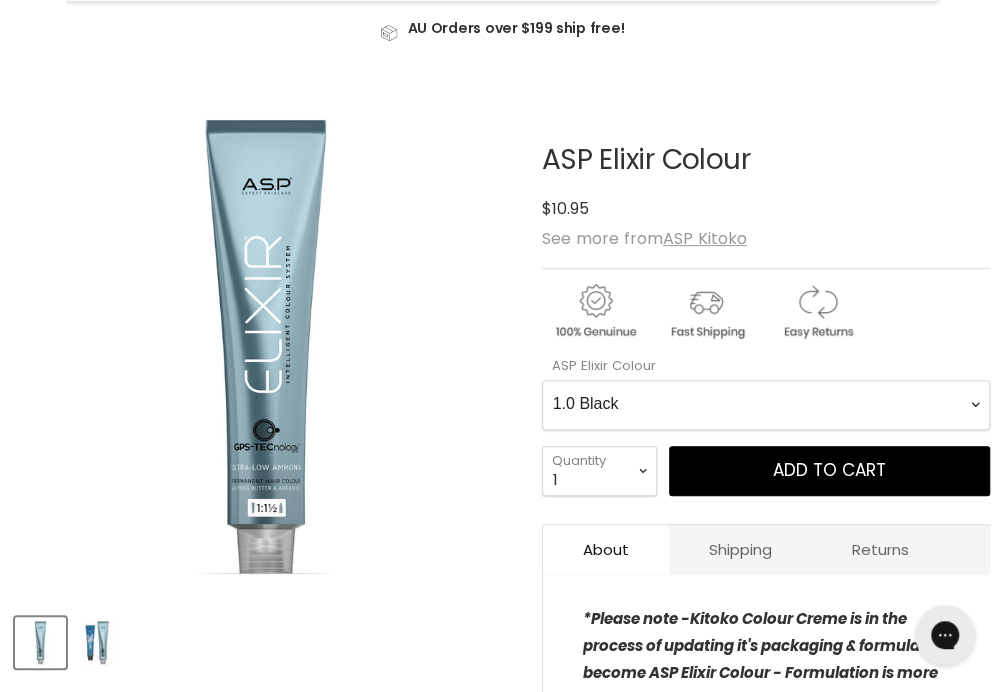 click on "1.0 Black  2.0 Very Dark Brown  3.0 Dark Brown  4.0 Medium Light Brown  5.0 Light Brown  6.0 Dark Bronde  7.0 Medium blonde  8.0 Light Blonde  9.0 Very Light Blonde  10.0 Extra Light Natural Blonde  2.0X Very Dark Brown  3.0X Dark Brown  4.0X Medium Brown  5.0X Light Brown  6.0X Dark Blonde  7.0X Medium Blonde 8.0X Light Blonde  9.0X Very Light Blonde   5.76X Cranberry  6.036X Dark Chocolate  6.66X Fire Red  7.43X Medium Copper Golden  8.035X Cappuccino  9.02X Soft Violet Blonde  9.24X Softest Taupe  4.00 Natural Medium brown  6.00 Extra Natural Dark Blonde  7.00 Extra Natural Medium Blonde  8.00 Extra Natural Light Blonde  9.00 Extra Natural Very Light Blonde  4.01 Natural Medium Ash brown  5.01 Natural Light Ash Brown  6.01 Natural Dark Ash Blonde  7.01 Natural Medium Ash Blonde  8.01 Natural Light Ash Blonde  9.01 Natural very light Ash blonde  9.026 Strawberry Blonde  7.1 Medium Ash Blonde  9.1 Very Light Ash Blonde  10.1 Extra Light Ash Blonde  2.2 Deep Violet Brown 4.22 Damson and Blackberry  7.45 Pecan" at bounding box center (766, 405) 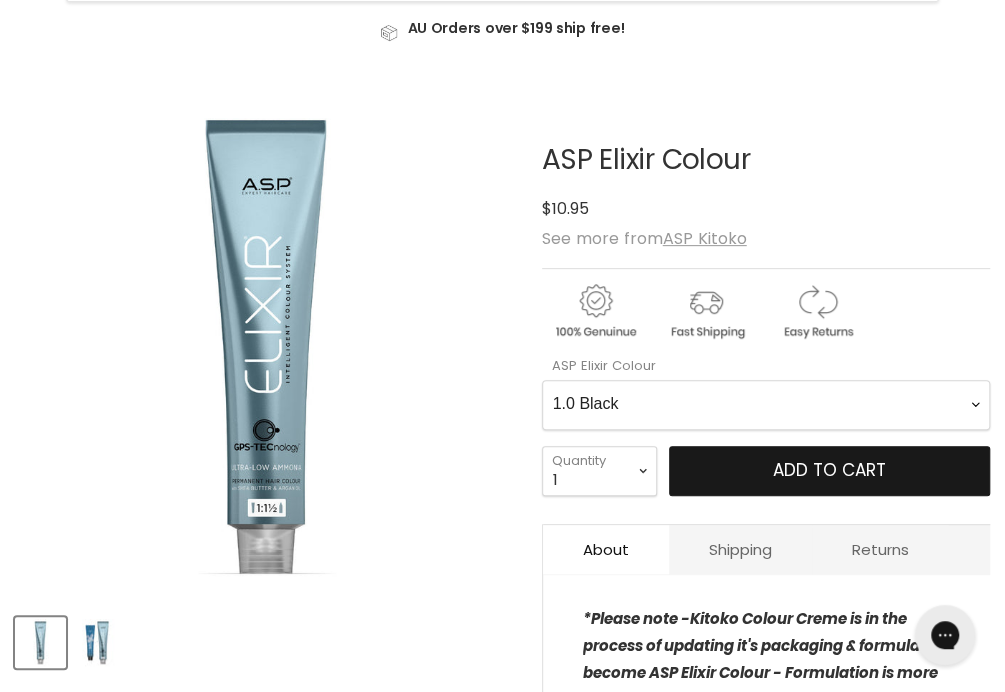 click on "Add to cart" at bounding box center [829, 470] 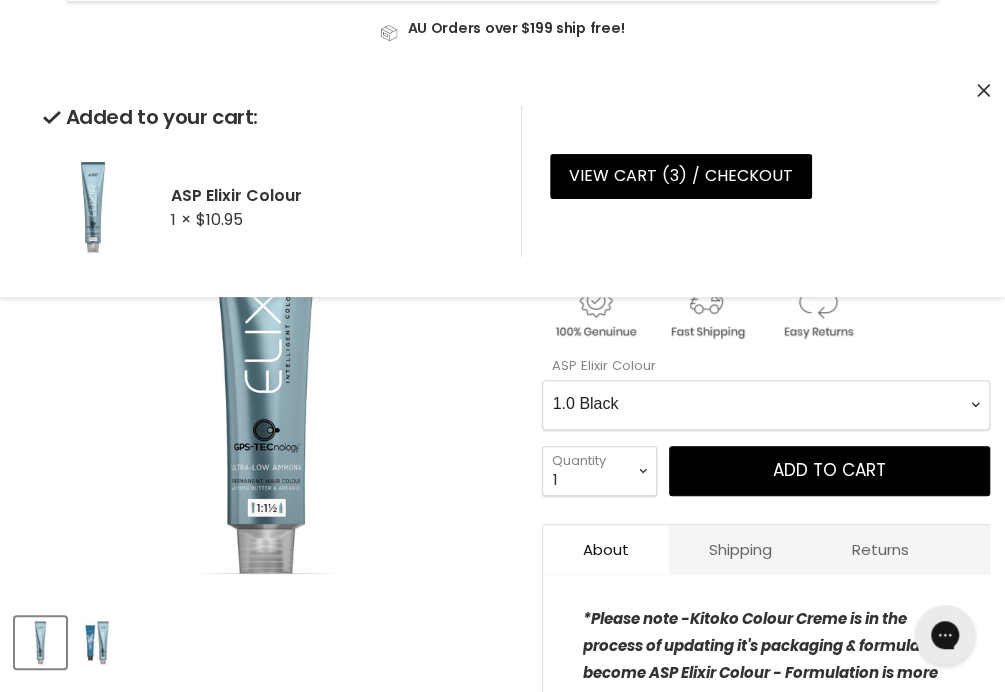 click 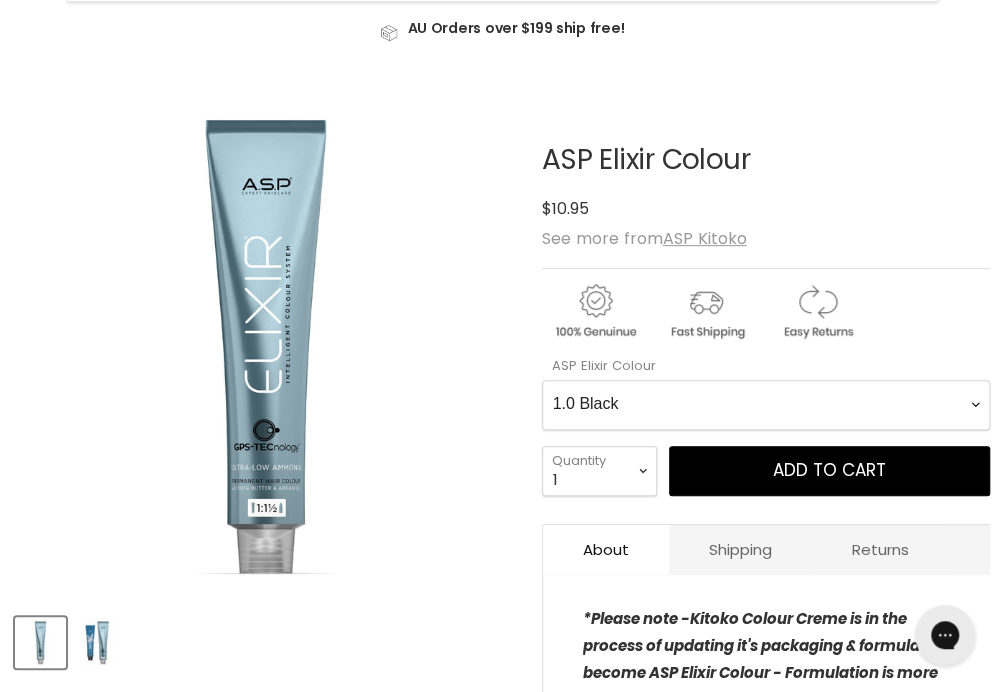 click on "1.0 Black  2.0 Very Dark Brown  3.0 Dark Brown  4.0 Medium Light Brown  5.0 Light Brown  6.0 Dark Bronde  7.0 Medium blonde  8.0 Light Blonde  9.0 Very Light Blonde  10.0 Extra Light Natural Blonde  2.0X Very Dark Brown  3.0X Dark Brown  4.0X Medium Brown  5.0X Light Brown  6.0X Dark Blonde  7.0X Medium Blonde 8.0X Light Blonde  9.0X Very Light Blonde   5.76X Cranberry  6.036X Dark Chocolate  6.66X Fire Red  7.43X Medium Copper Golden  8.035X Cappuccino  9.02X Soft Violet Blonde  9.24X Softest Taupe  4.00 Natural Medium brown  6.00 Extra Natural Dark Blonde  7.00 Extra Natural Medium Blonde  8.00 Extra Natural Light Blonde  9.00 Extra Natural Very Light Blonde  4.01 Natural Medium Ash brown  5.01 Natural Light Ash Brown  6.01 Natural Dark Ash Blonde  7.01 Natural Medium Ash Blonde  8.01 Natural Light Ash Blonde  9.01 Natural very light Ash blonde  9.026 Strawberry Blonde  7.1 Medium Ash Blonde  9.1 Very Light Ash Blonde  10.1 Extra Light Ash Blonde  2.2 Deep Violet Brown 4.22 Damson and Blackberry  7.45 Pecan" at bounding box center [766, 405] 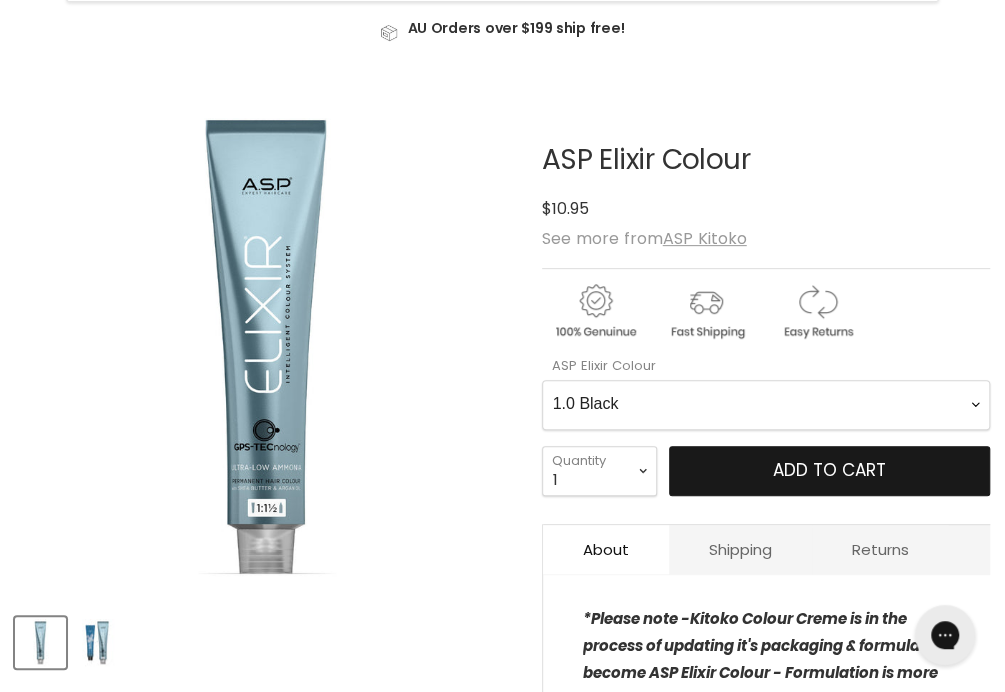 click on "Add to cart" at bounding box center (829, 470) 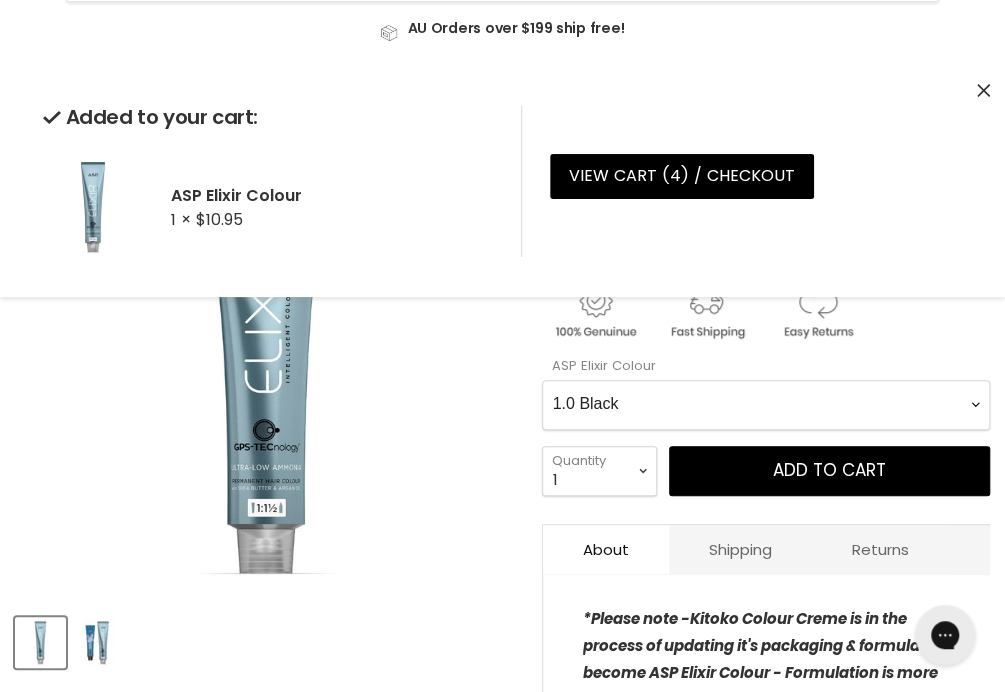 click 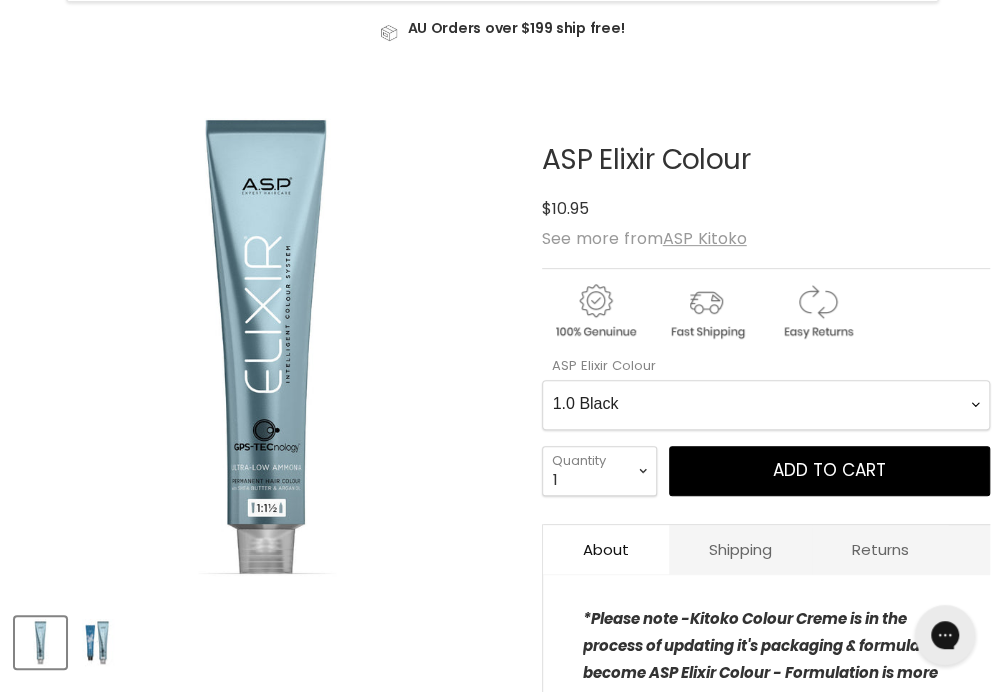 click on "1.0 Black  2.0 Very Dark Brown  3.0 Dark Brown  4.0 Medium Light Brown  5.0 Light Brown  6.0 Dark Bronde  7.0 Medium blonde  8.0 Light Blonde  9.0 Very Light Blonde  10.0 Extra Light Natural Blonde  2.0X Very Dark Brown  3.0X Dark Brown  4.0X Medium Brown  5.0X Light Brown  6.0X Dark Blonde  7.0X Medium Blonde 8.0X Light Blonde  9.0X Very Light Blonde   5.76X Cranberry  6.036X Dark Chocolate  6.66X Fire Red  7.43X Medium Copper Golden  8.035X Cappuccino  9.02X Soft Violet Blonde  9.24X Softest Taupe  4.00 Natural Medium brown  6.00 Extra Natural Dark Blonde  7.00 Extra Natural Medium Blonde  8.00 Extra Natural Light Blonde  9.00 Extra Natural Very Light Blonde  4.01 Natural Medium Ash brown  5.01 Natural Light Ash Brown  6.01 Natural Dark Ash Blonde  7.01 Natural Medium Ash Blonde  8.01 Natural Light Ash Blonde  9.01 Natural very light Ash blonde  9.026 Strawberry Blonde  7.1 Medium Ash Blonde  9.1 Very Light Ash Blonde  10.1 Extra Light Ash Blonde  2.2 Deep Violet Brown 4.22 Damson and Blackberry  7.45 Pecan" at bounding box center [766, 405] 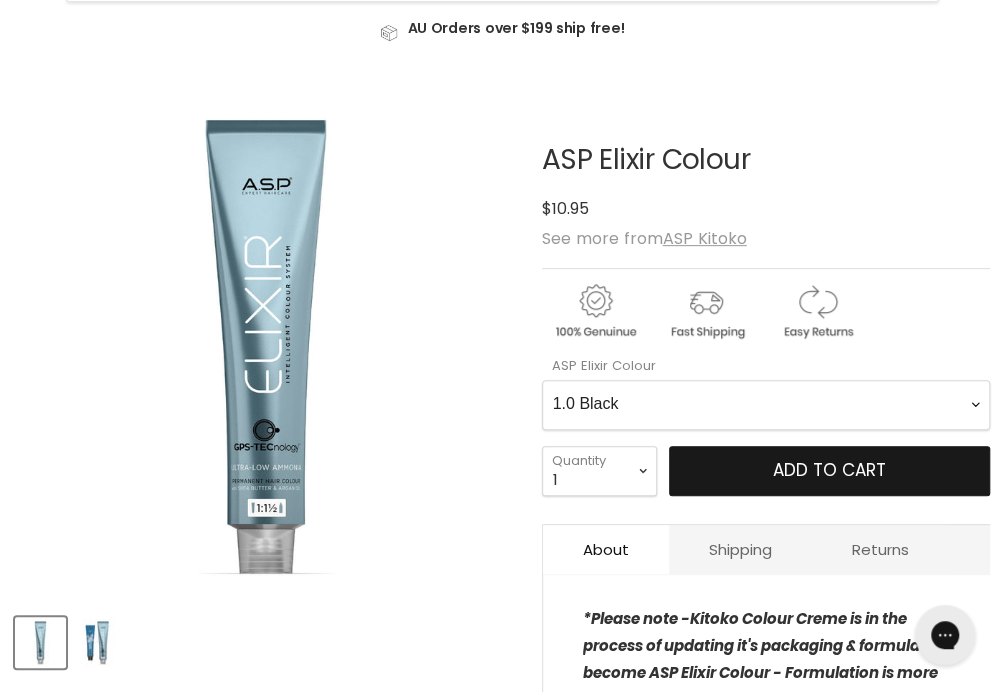click on "Add to cart" at bounding box center [829, 470] 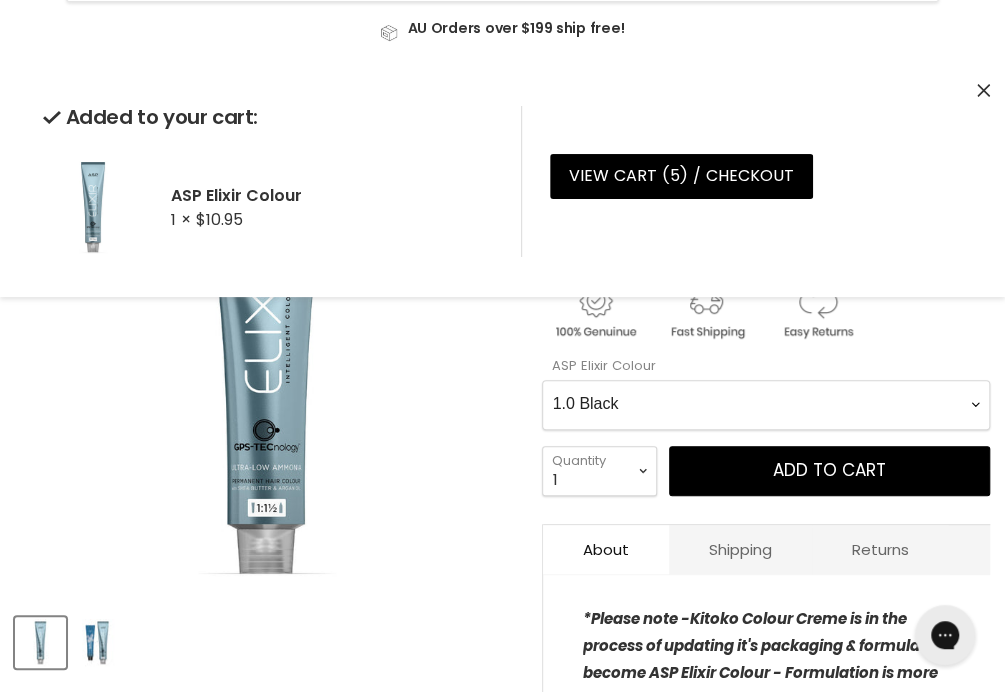 click 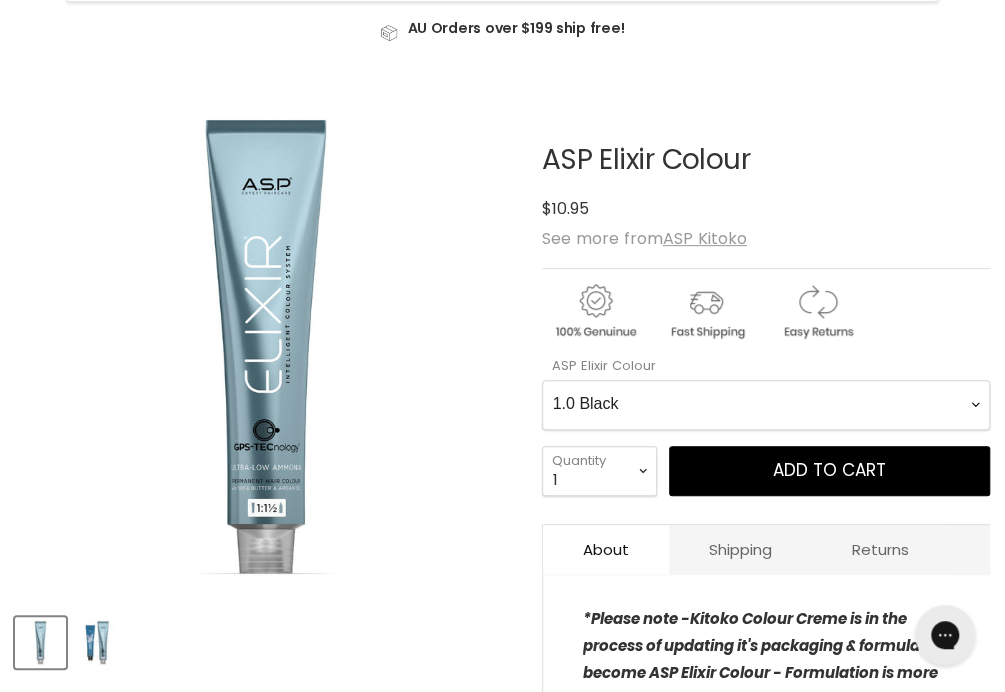 click on "1.0 Black  2.0 Very Dark Brown  3.0 Dark Brown  4.0 Medium Light Brown  5.0 Light Brown  6.0 Dark Bronde  7.0 Medium blonde  8.0 Light Blonde  9.0 Very Light Blonde  10.0 Extra Light Natural Blonde  2.0X Very Dark Brown  3.0X Dark Brown  4.0X Medium Brown  5.0X Light Brown  6.0X Dark Blonde  7.0X Medium Blonde 8.0X Light Blonde  9.0X Very Light Blonde   5.76X Cranberry  6.036X Dark Chocolate  6.66X Fire Red  7.43X Medium Copper Golden  8.035X Cappuccino  9.02X Soft Violet Blonde  9.24X Softest Taupe  4.00 Natural Medium brown  6.00 Extra Natural Dark Blonde  7.00 Extra Natural Medium Blonde  8.00 Extra Natural Light Blonde  9.00 Extra Natural Very Light Blonde  4.01 Natural Medium Ash brown  5.01 Natural Light Ash Brown  6.01 Natural Dark Ash Blonde  7.01 Natural Medium Ash Blonde  8.01 Natural Light Ash Blonde  9.01 Natural very light Ash blonde  9.026 Strawberry Blonde  7.1 Medium Ash Blonde  9.1 Very Light Ash Blonde  10.1 Extra Light Ash Blonde  2.2 Deep Violet Brown 4.22 Damson and Blackberry  7.45 Pecan" at bounding box center (766, 405) 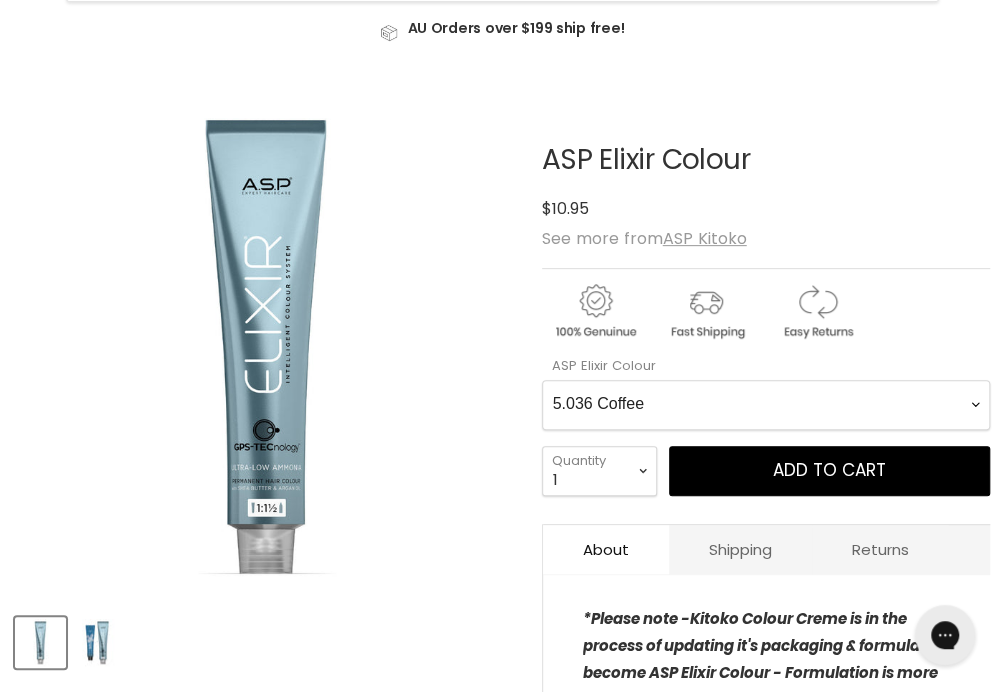 click on "1.0 Black  2.0 Very Dark Brown  3.0 Dark Brown  4.0 Medium Light Brown  5.0 Light Brown  6.0 Dark Bronde  7.0 Medium blonde  8.0 Light Blonde  9.0 Very Light Blonde  10.0 Extra Light Natural Blonde  2.0X Very Dark Brown  3.0X Dark Brown  4.0X Medium Brown  5.0X Light Brown  6.0X Dark Blonde  7.0X Medium Blonde 8.0X Light Blonde  9.0X Very Light Blonde   5.76X Cranberry  6.036X Dark Chocolate  6.66X Fire Red  7.43X Medium Copper Golden  8.035X Cappuccino  9.02X Soft Violet Blonde  9.24X Softest Taupe  4.00 Natural Medium brown  6.00 Extra Natural Dark Blonde  7.00 Extra Natural Medium Blonde  8.00 Extra Natural Light Blonde  9.00 Extra Natural Very Light Blonde  4.01 Natural Medium Ash brown  5.01 Natural Light Ash Brown  6.01 Natural Dark Ash Blonde  7.01 Natural Medium Ash Blonde  8.01 Natural Light Ash Blonde  9.01 Natural very light Ash blonde  9.026 Strawberry Blonde  7.1 Medium Ash Blonde  9.1 Very Light Ash Blonde  10.1 Extra Light Ash Blonde  2.2 Deep Violet Brown 4.22 Damson and Blackberry  7.45 Pecan" at bounding box center (766, 405) 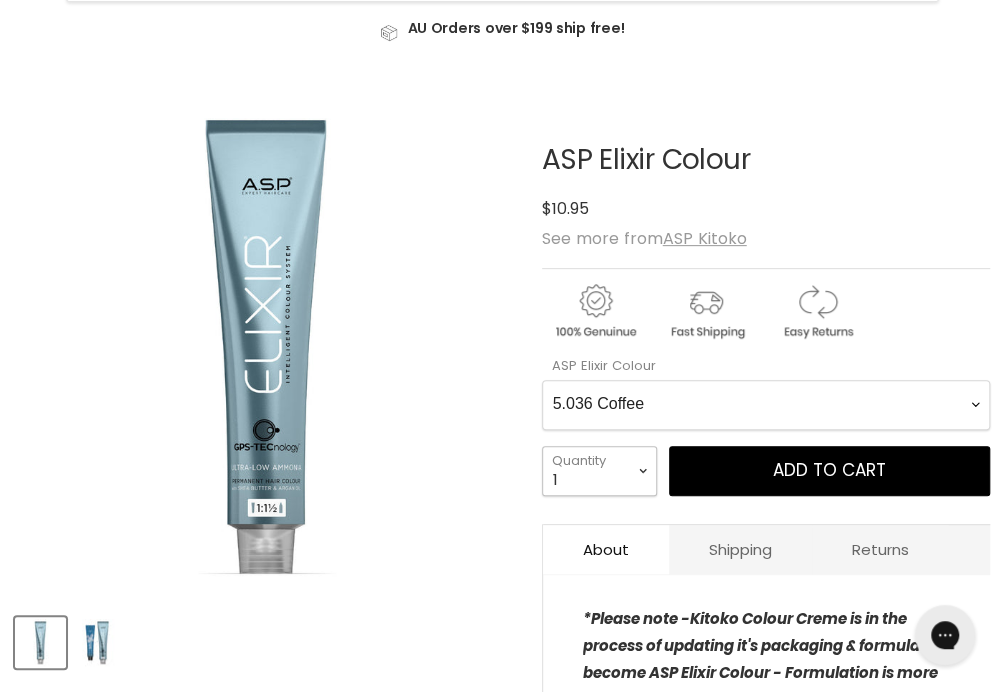 click on "1
2
3
4
5
6
7
8
9
10+" at bounding box center (599, 471) 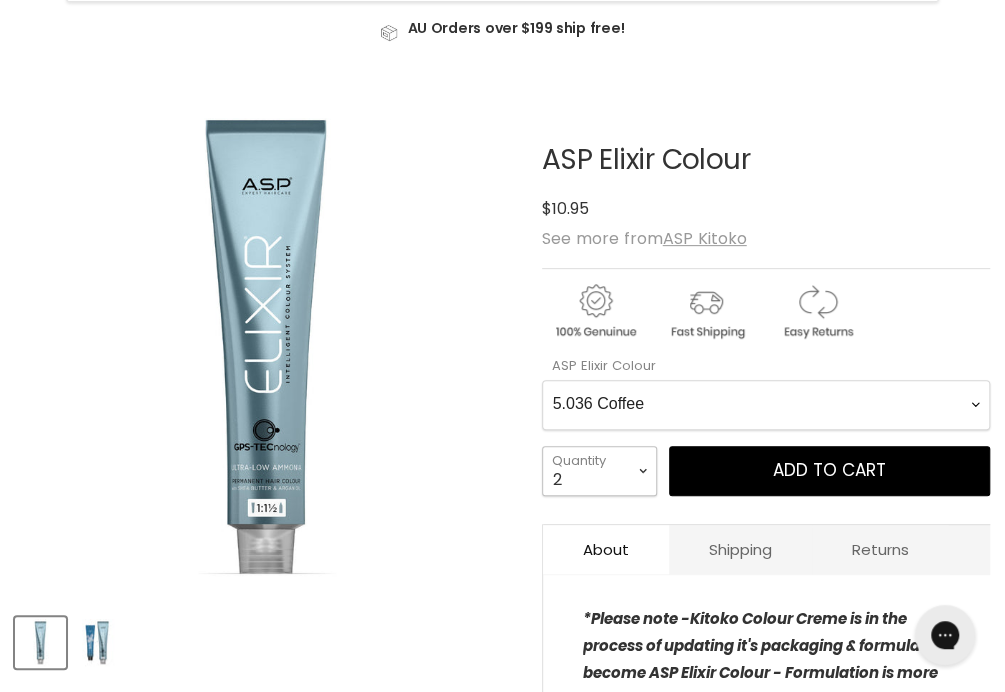 click on "1
2
3
4
5
6
7
8
9
10+" at bounding box center [599, 471] 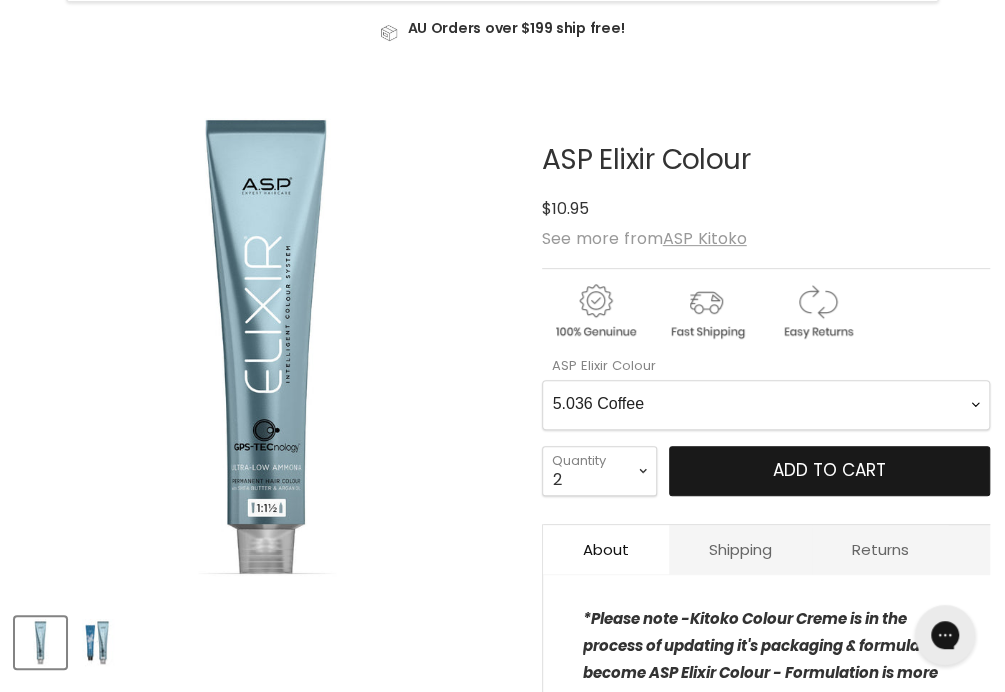 click on "Add to cart" at bounding box center [829, 470] 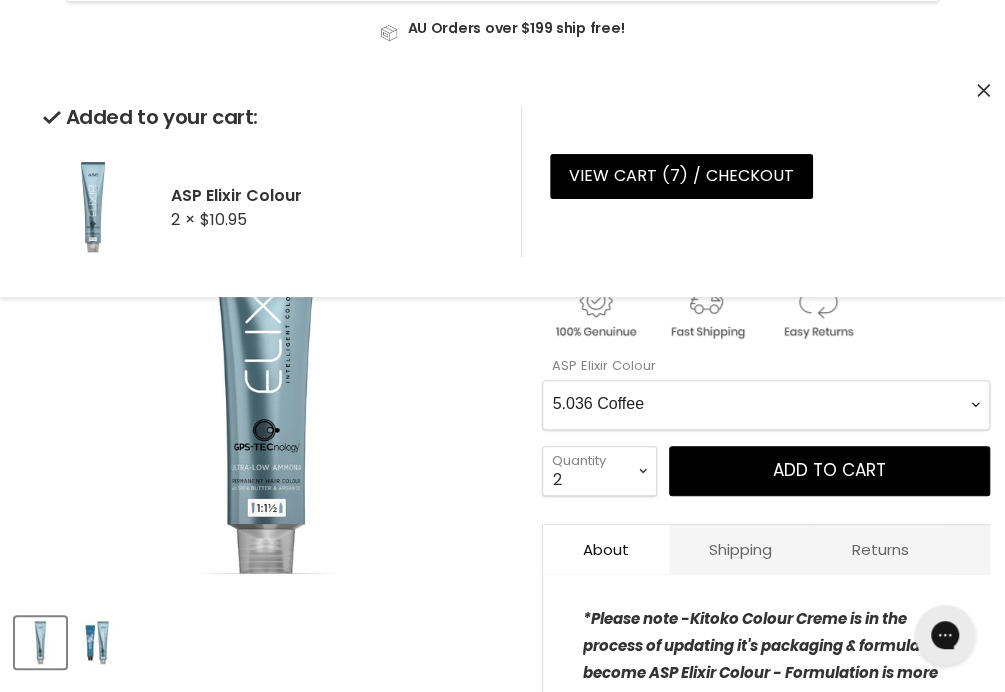 click 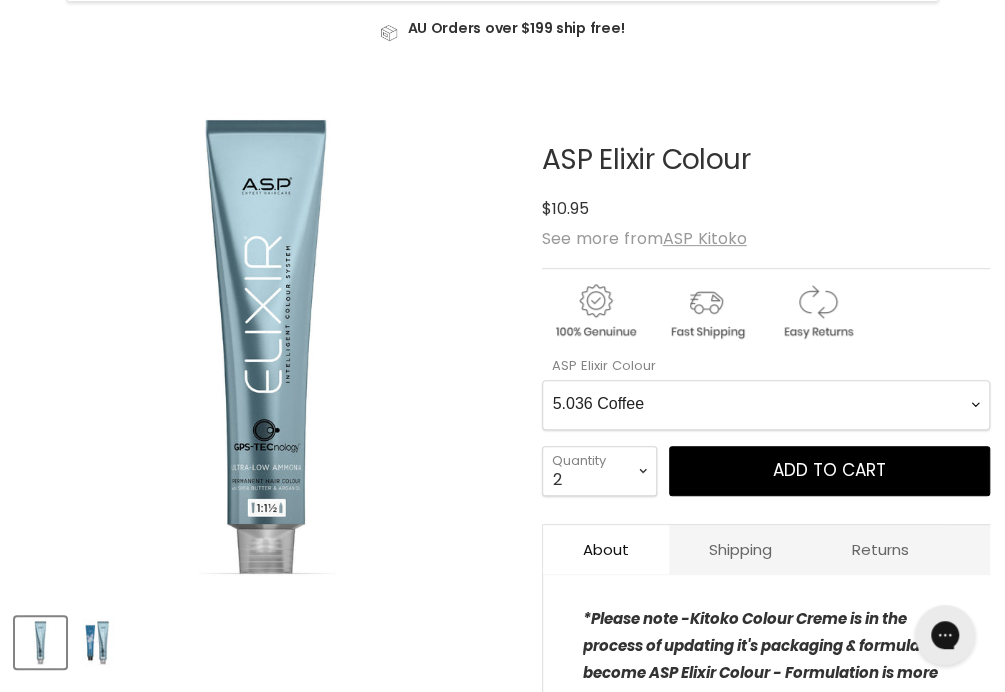click on "1.0 Black  2.0 Very Dark Brown  3.0 Dark Brown  4.0 Medium Light Brown  5.0 Light Brown  6.0 Dark Bronde  7.0 Medium blonde  8.0 Light Blonde  9.0 Very Light Blonde  10.0 Extra Light Natural Blonde  2.0X Very Dark Brown  3.0X Dark Brown  4.0X Medium Brown  5.0X Light Brown  6.0X Dark Blonde  7.0X Medium Blonde 8.0X Light Blonde  9.0X Very Light Blonde   5.76X Cranberry  6.036X Dark Chocolate  6.66X Fire Red  7.43X Medium Copper Golden  8.035X Cappuccino  9.02X Soft Violet Blonde  9.24X Softest Taupe  4.00 Natural Medium brown  6.00 Extra Natural Dark Blonde  7.00 Extra Natural Medium Blonde  8.00 Extra Natural Light Blonde  9.00 Extra Natural Very Light Blonde  4.01 Natural Medium Ash brown  5.01 Natural Light Ash Brown  6.01 Natural Dark Ash Blonde  7.01 Natural Medium Ash Blonde  8.01 Natural Light Ash Blonde  9.01 Natural very light Ash blonde  9.026 Strawberry Blonde  7.1 Medium Ash Blonde  9.1 Very Light Ash Blonde  10.1 Extra Light Ash Blonde  2.2 Deep Violet Brown 4.22 Damson and Blackberry  7.45 Pecan" at bounding box center (766, 405) 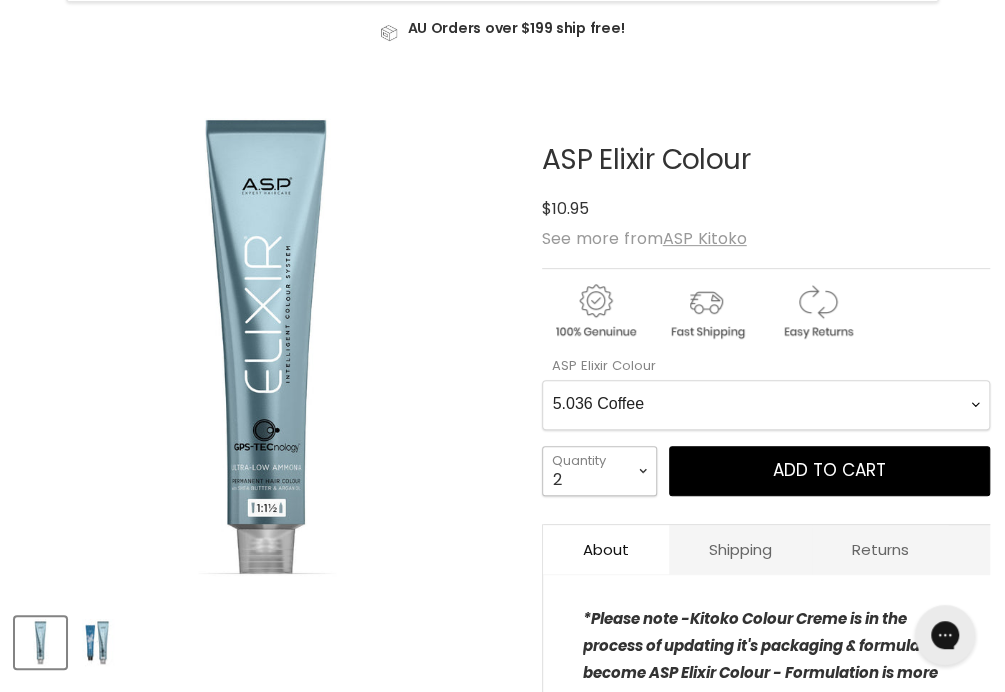 click on "1
2
3
4
5
6
7
8
9
10+" at bounding box center (599, 471) 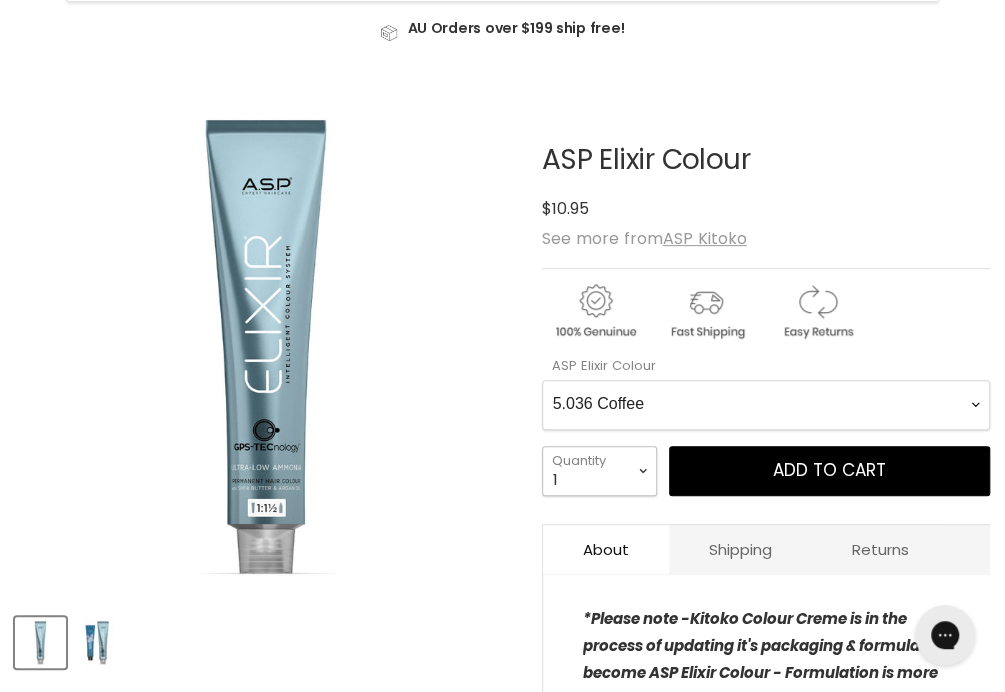 click on "1
2
3
4
5
6
7
8
9
10+" at bounding box center [599, 471] 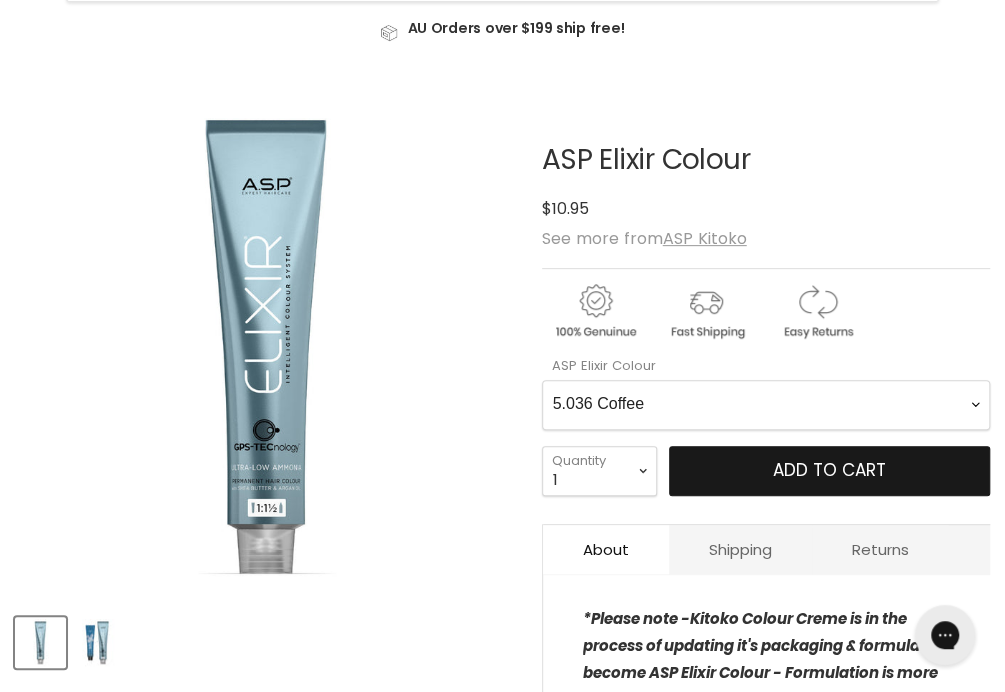 click on "Add to cart" at bounding box center [829, 470] 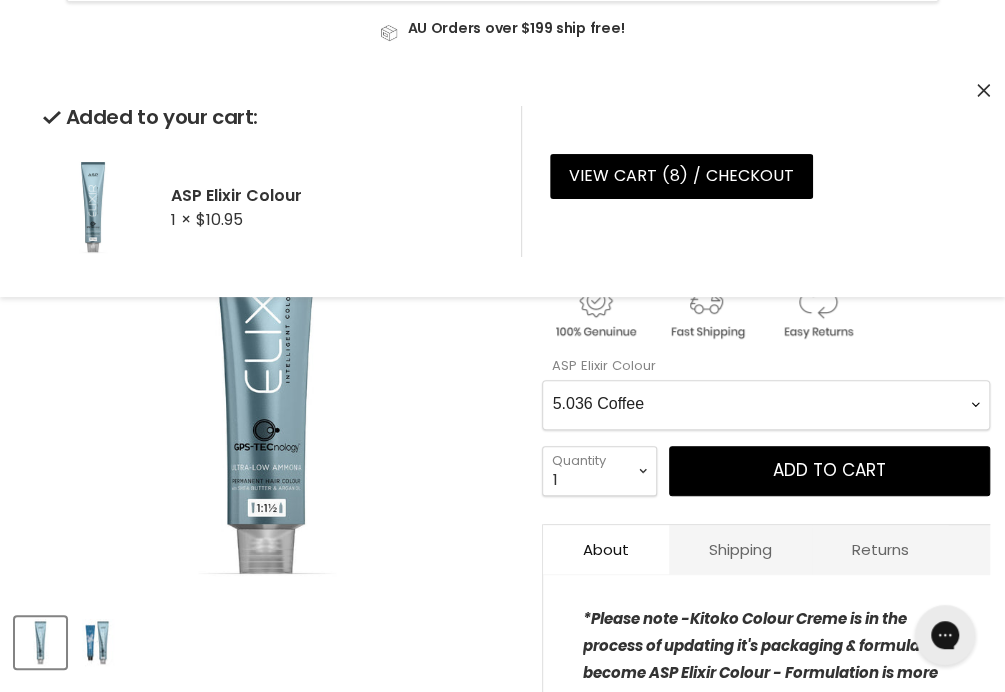 click 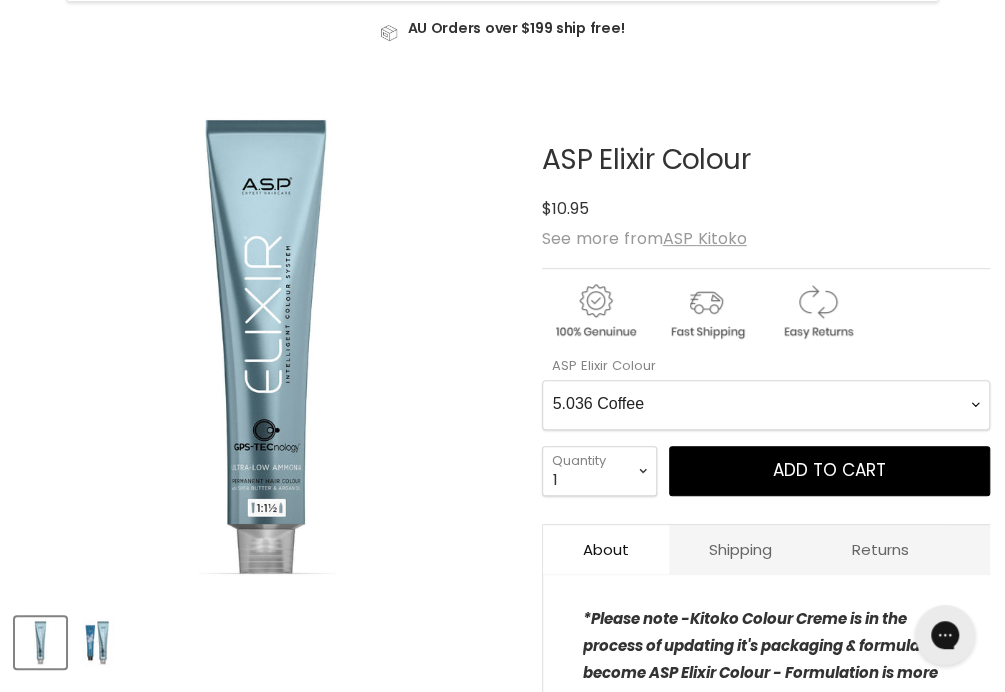click on "1.0 Black  2.0 Very Dark Brown  3.0 Dark Brown  4.0 Medium Light Brown  5.0 Light Brown  6.0 Dark Bronde  7.0 Medium blonde  8.0 Light Blonde  9.0 Very Light Blonde  10.0 Extra Light Natural Blonde  2.0X Very Dark Brown  3.0X Dark Brown  4.0X Medium Brown  5.0X Light Brown  6.0X Dark Blonde  7.0X Medium Blonde 8.0X Light Blonde  9.0X Very Light Blonde   5.76X Cranberry  6.036X Dark Chocolate  6.66X Fire Red  7.43X Medium Copper Golden  8.035X Cappuccino  9.02X Soft Violet Blonde  9.24X Softest Taupe  4.00 Natural Medium brown  6.00 Extra Natural Dark Blonde  7.00 Extra Natural Medium Blonde  8.00 Extra Natural Light Blonde  9.00 Extra Natural Very Light Blonde  4.01 Natural Medium Ash brown  5.01 Natural Light Ash Brown  6.01 Natural Dark Ash Blonde  7.01 Natural Medium Ash Blonde  8.01 Natural Light Ash Blonde  9.01 Natural very light Ash blonde  9.026 Strawberry Blonde  7.1 Medium Ash Blonde  9.1 Very Light Ash Blonde  10.1 Extra Light Ash Blonde  2.2 Deep Violet Brown 4.22 Damson and Blackberry  7.45 Pecan" at bounding box center [766, 405] 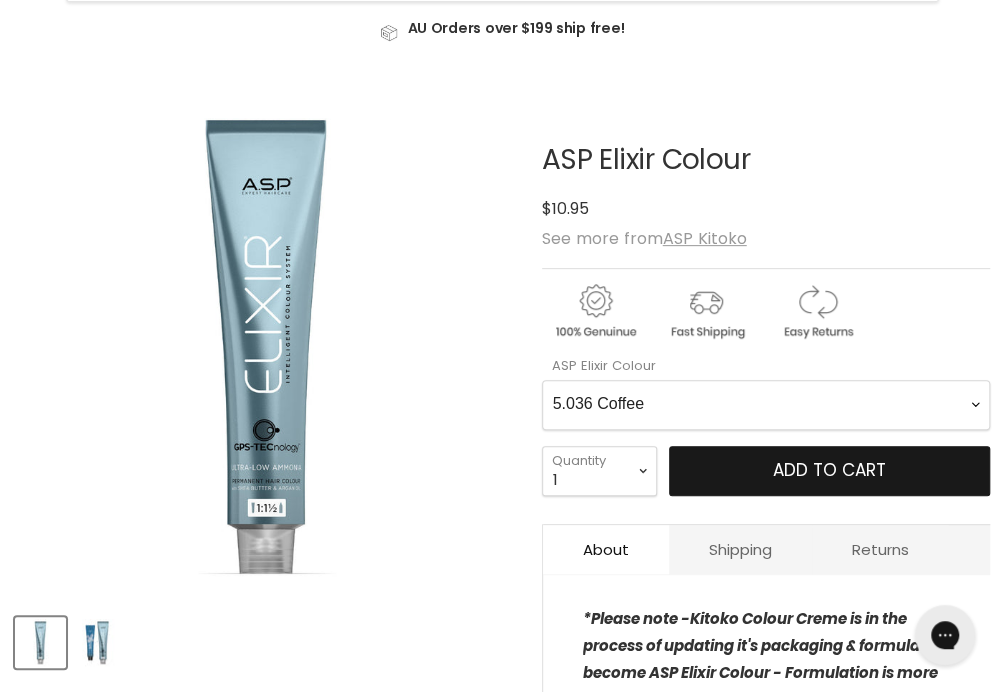click on "Add to cart" at bounding box center (829, 470) 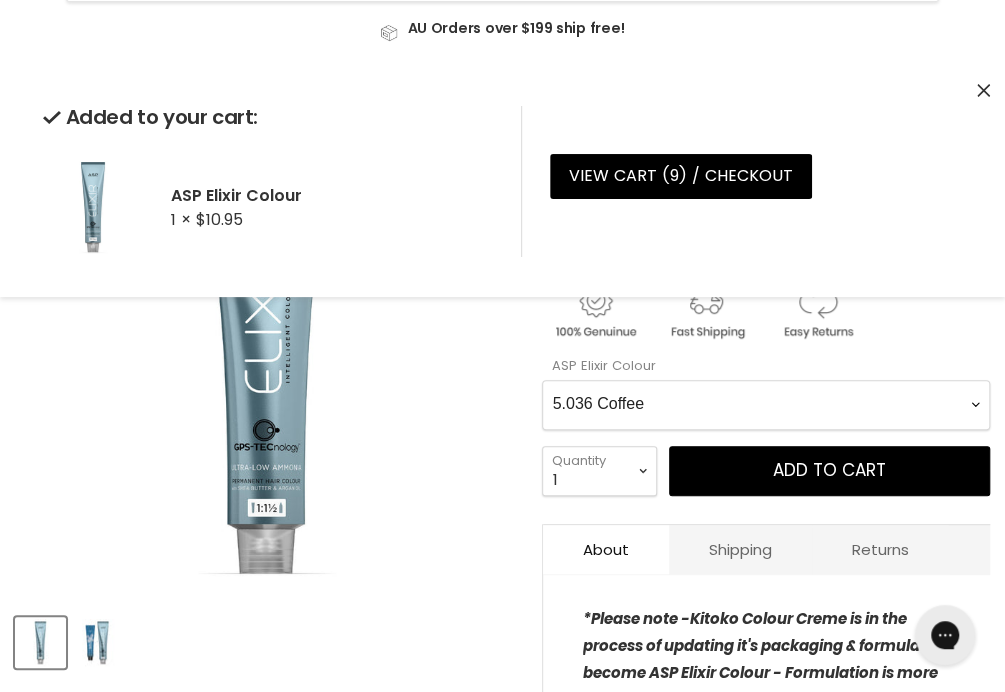 click 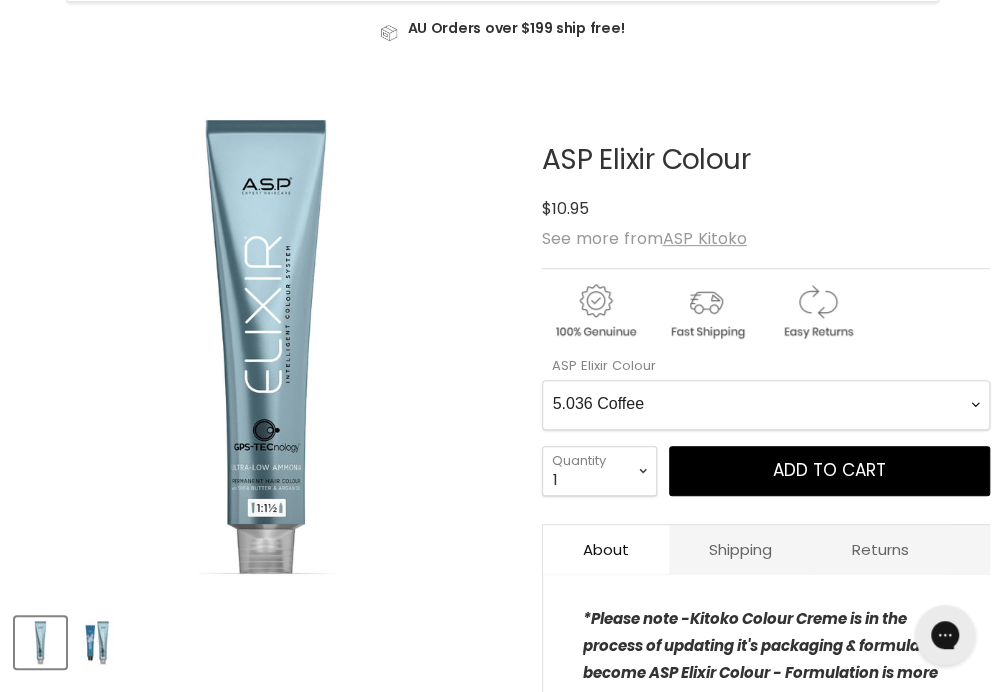 click on "1.0 Black  2.0 Very Dark Brown  3.0 Dark Brown  4.0 Medium Light Brown  5.0 Light Brown  6.0 Dark Bronde  7.0 Medium blonde  8.0 Light Blonde  9.0 Very Light Blonde  10.0 Extra Light Natural Blonde  2.0X Very Dark Brown  3.0X Dark Brown  4.0X Medium Brown  5.0X Light Brown  6.0X Dark Blonde  7.0X Medium Blonde 8.0X Light Blonde  9.0X Very Light Blonde   5.76X Cranberry  6.036X Dark Chocolate  6.66X Fire Red  7.43X Medium Copper Golden  8.035X Cappuccino  9.02X Soft Violet Blonde  9.24X Softest Taupe  4.00 Natural Medium brown  6.00 Extra Natural Dark Blonde  7.00 Extra Natural Medium Blonde  8.00 Extra Natural Light Blonde  9.00 Extra Natural Very Light Blonde  4.01 Natural Medium Ash brown  5.01 Natural Light Ash Brown  6.01 Natural Dark Ash Blonde  7.01 Natural Medium Ash Blonde  8.01 Natural Light Ash Blonde  9.01 Natural very light Ash blonde  9.026 Strawberry Blonde  7.1 Medium Ash Blonde  9.1 Very Light Ash Blonde  10.1 Extra Light Ash Blonde  2.2 Deep Violet Brown 4.22 Damson and Blackberry  7.45 Pecan" at bounding box center [766, 405] 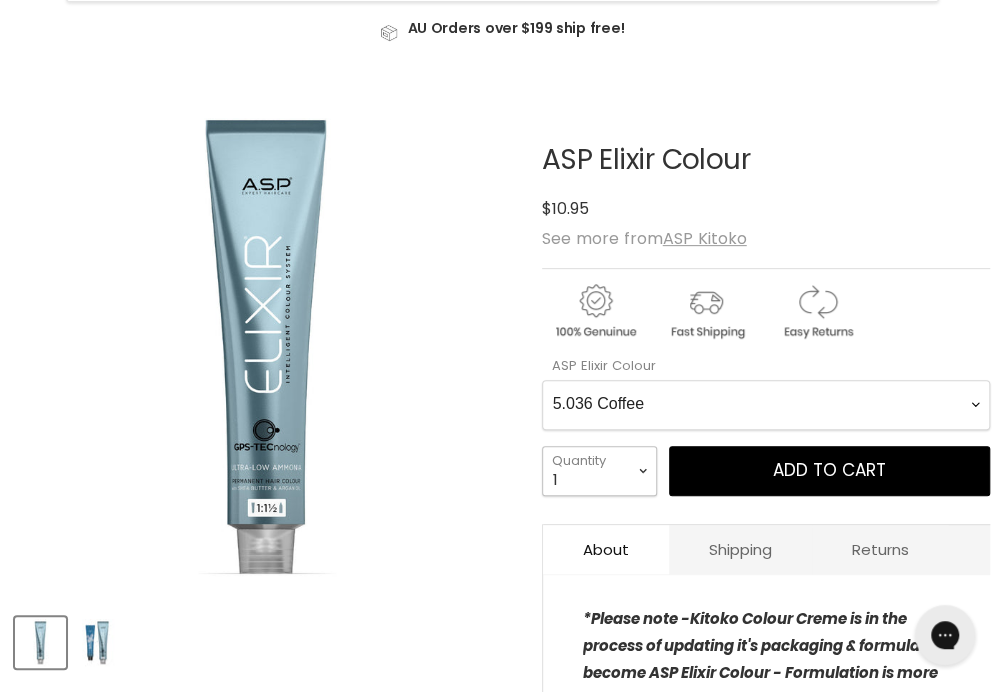 click on "1
2
3
4
5
6
7
8
9
10+" at bounding box center [599, 471] 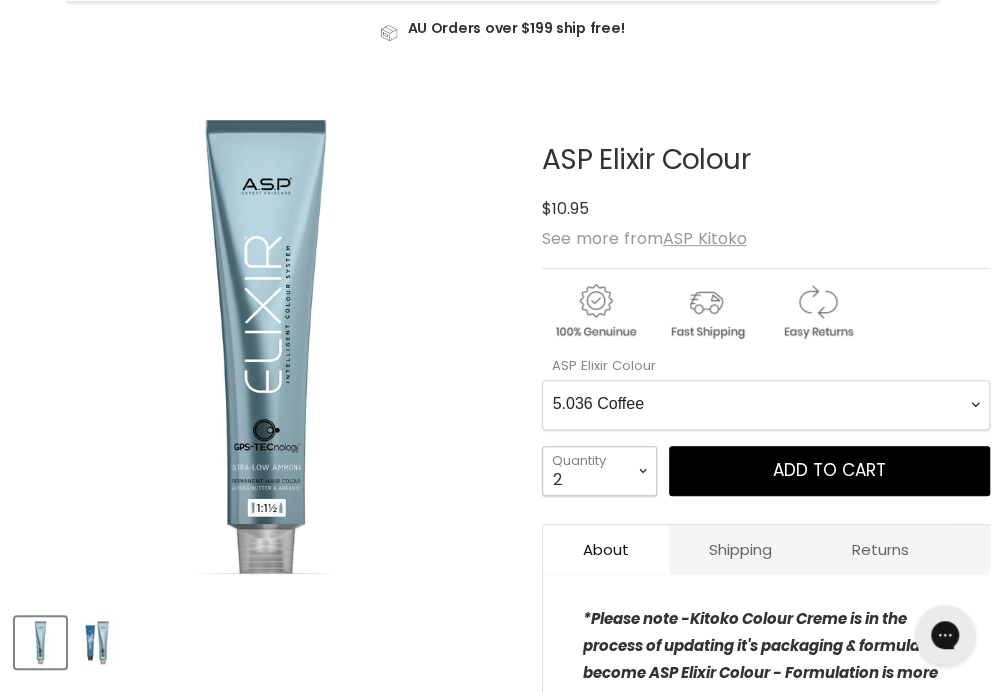click on "1
2
3
4
5
6
7
8
9
10+" at bounding box center [599, 471] 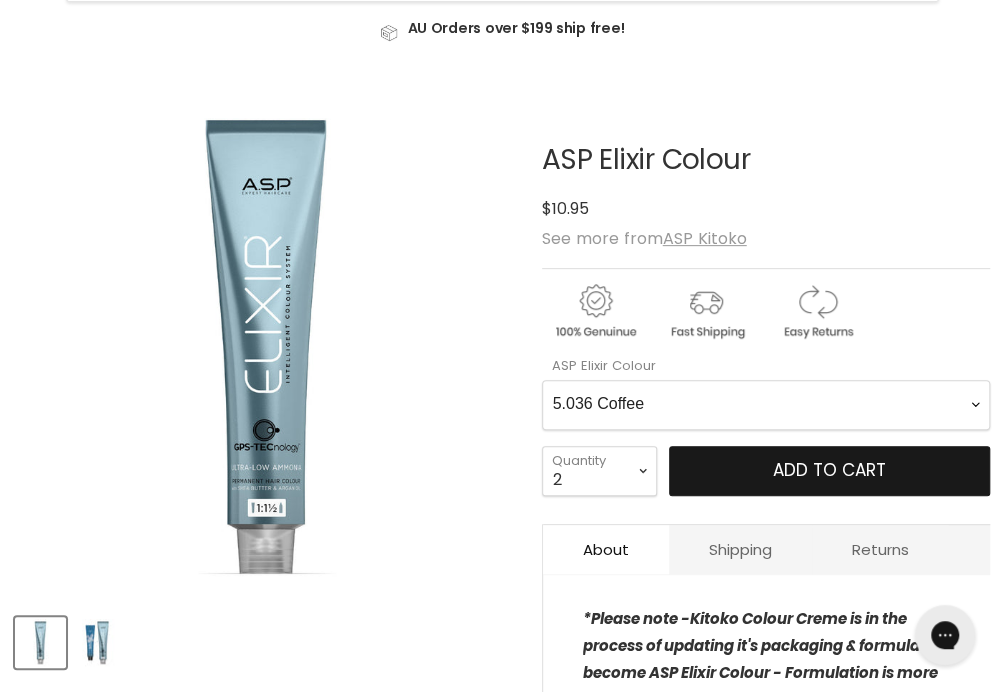 click on "Add to cart" at bounding box center (829, 470) 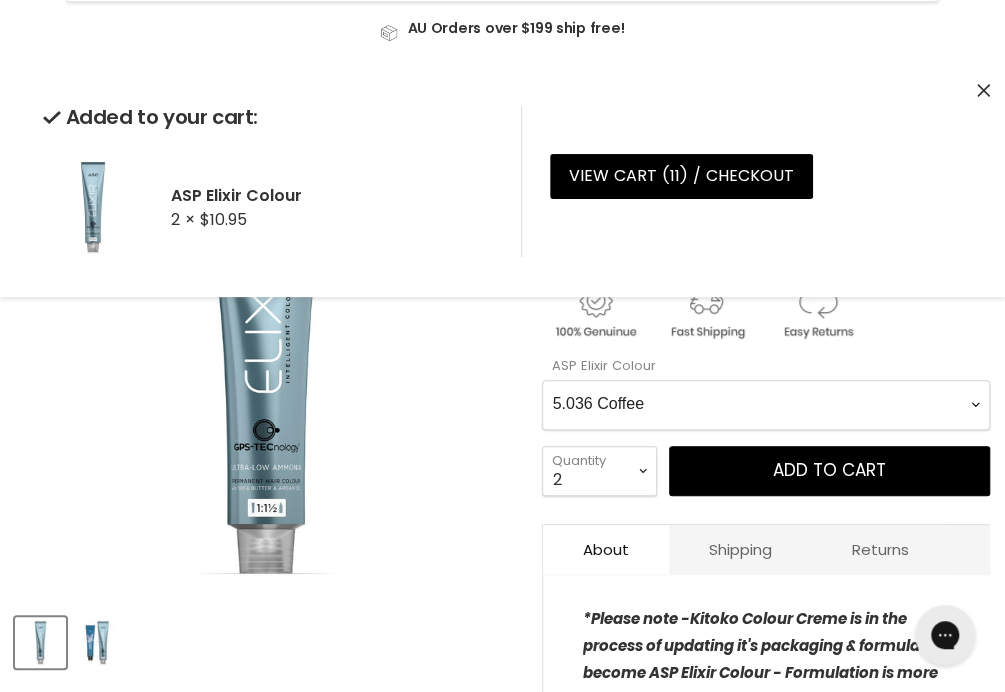 click 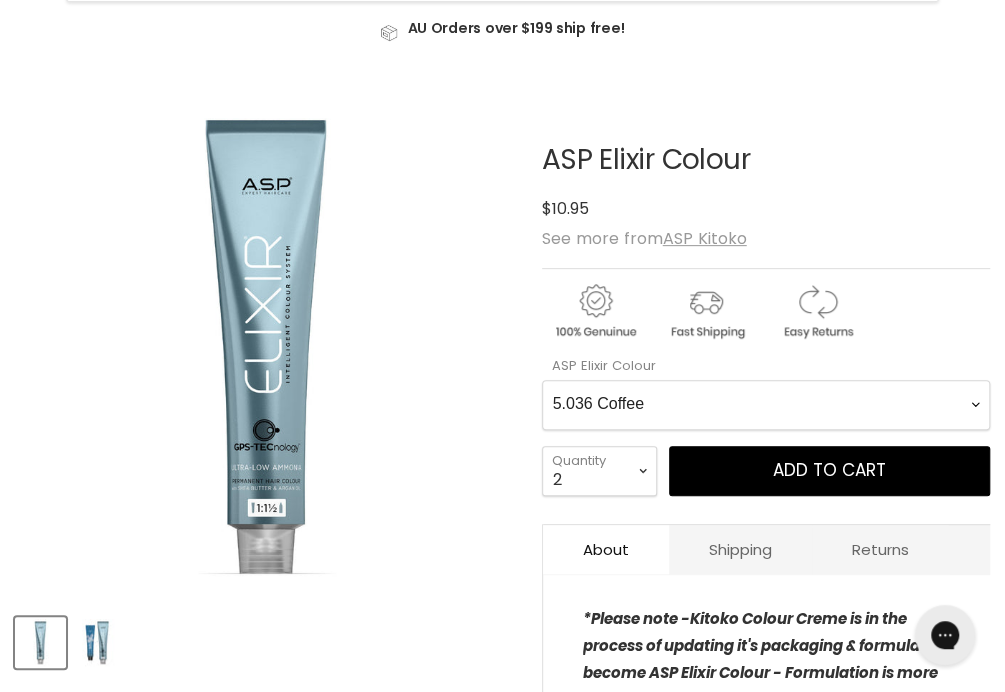 click on "1.0 Black  2.0 Very Dark Brown  3.0 Dark Brown  4.0 Medium Light Brown  5.0 Light Brown  6.0 Dark Bronde  7.0 Medium blonde  8.0 Light Blonde  9.0 Very Light Blonde  10.0 Extra Light Natural Blonde  2.0X Very Dark Brown  3.0X Dark Brown  4.0X Medium Brown  5.0X Light Brown  6.0X Dark Blonde  7.0X Medium Blonde 8.0X Light Blonde  9.0X Very Light Blonde   5.76X Cranberry  6.036X Dark Chocolate  6.66X Fire Red  7.43X Medium Copper Golden  8.035X Cappuccino  9.02X Soft Violet Blonde  9.24X Softest Taupe  4.00 Natural Medium brown  6.00 Extra Natural Dark Blonde  7.00 Extra Natural Medium Blonde  8.00 Extra Natural Light Blonde  9.00 Extra Natural Very Light Blonde  4.01 Natural Medium Ash brown  5.01 Natural Light Ash Brown  6.01 Natural Dark Ash Blonde  7.01 Natural Medium Ash Blonde  8.01 Natural Light Ash Blonde  9.01 Natural very light Ash blonde  9.026 Strawberry Blonde  7.1 Medium Ash Blonde  9.1 Very Light Ash Blonde  10.1 Extra Light Ash Blonde  2.2 Deep Violet Brown 4.22 Damson and Blackberry  7.45 Pecan" at bounding box center [766, 405] 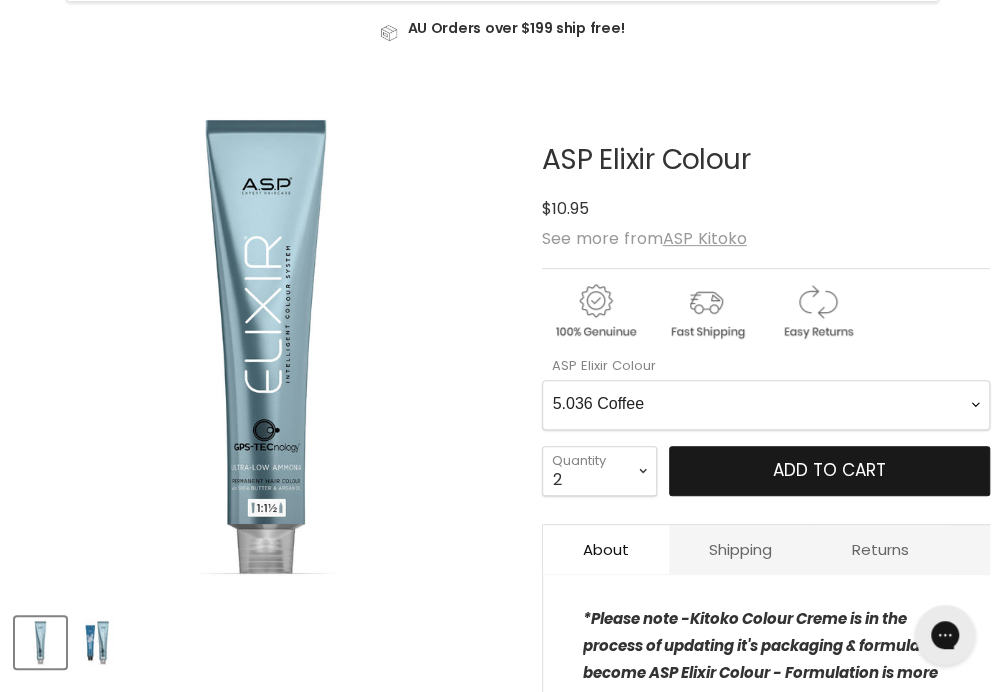 click on "Add to cart" at bounding box center [829, 470] 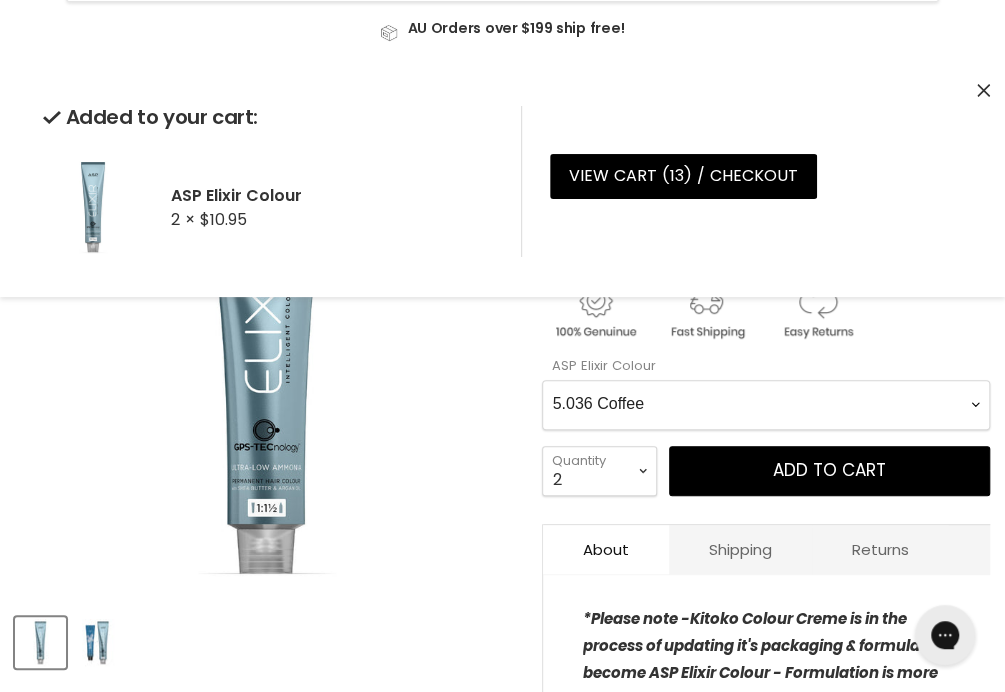 click 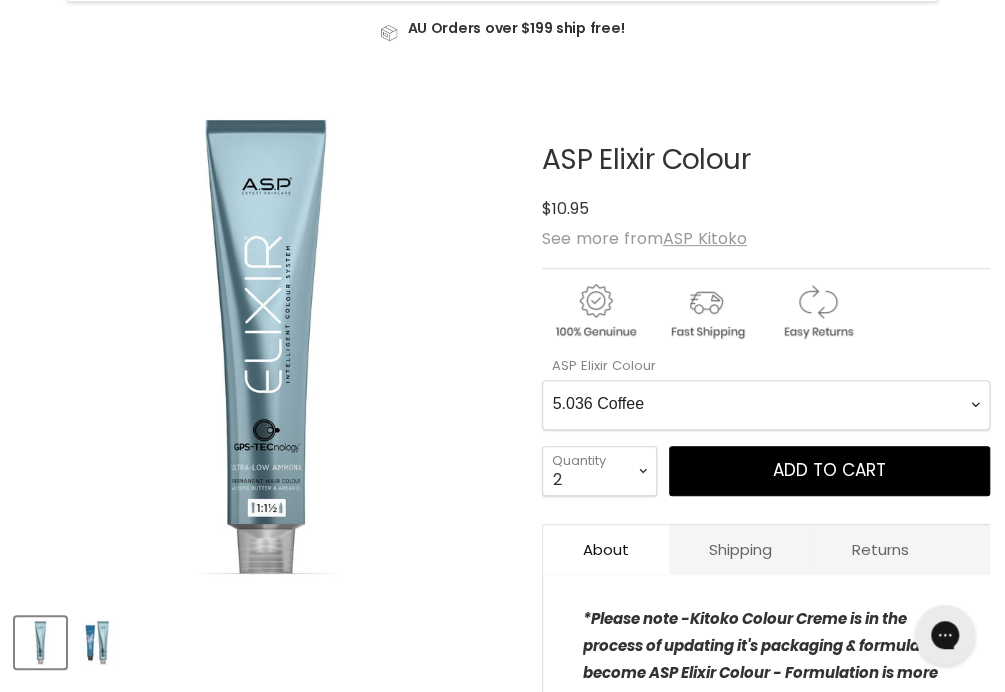 click on "1.0 Black  2.0 Very Dark Brown  3.0 Dark Brown  4.0 Medium Light Brown  5.0 Light Brown  6.0 Dark Bronde  7.0 Medium blonde  8.0 Light Blonde  9.0 Very Light Blonde  10.0 Extra Light Natural Blonde  2.0X Very Dark Brown  3.0X Dark Brown  4.0X Medium Brown  5.0X Light Brown  6.0X Dark Blonde  7.0X Medium Blonde 8.0X Light Blonde  9.0X Very Light Blonde   5.76X Cranberry  6.036X Dark Chocolate  6.66X Fire Red  7.43X Medium Copper Golden  8.035X Cappuccino  9.02X Soft Violet Blonde  9.24X Softest Taupe  4.00 Natural Medium brown  6.00 Extra Natural Dark Blonde  7.00 Extra Natural Medium Blonde  8.00 Extra Natural Light Blonde  9.00 Extra Natural Very Light Blonde  4.01 Natural Medium Ash brown  5.01 Natural Light Ash Brown  6.01 Natural Dark Ash Blonde  7.01 Natural Medium Ash Blonde  8.01 Natural Light Ash Blonde  9.01 Natural very light Ash blonde  9.026 Strawberry Blonde  7.1 Medium Ash Blonde  9.1 Very Light Ash Blonde  10.1 Extra Light Ash Blonde  2.2 Deep Violet Brown 4.22 Damson and Blackberry  7.45 Pecan" at bounding box center (766, 405) 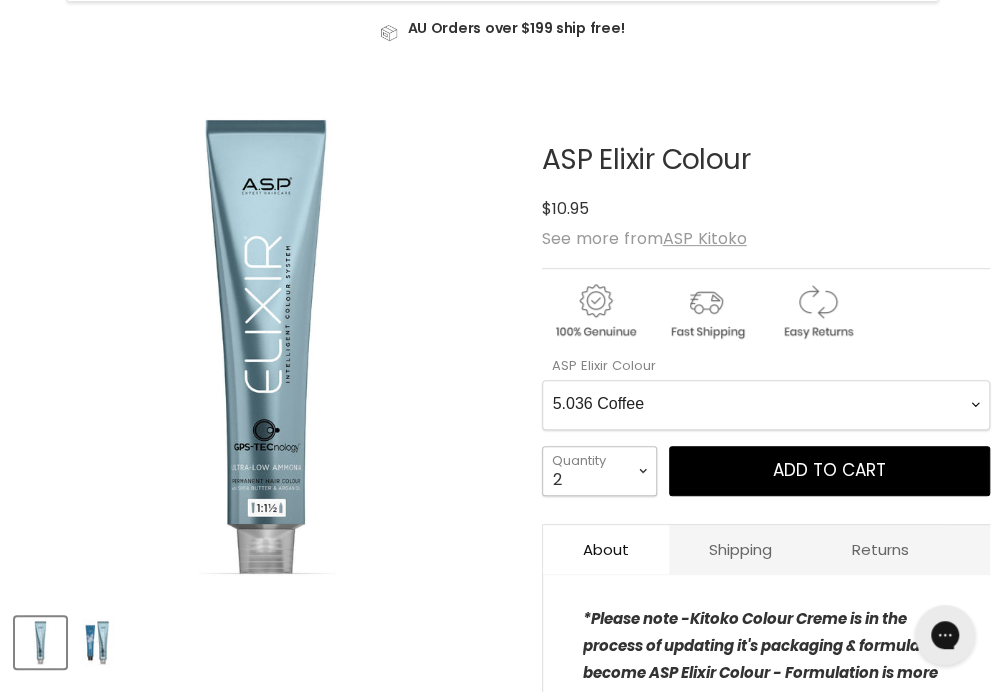 click on "1
2
3
4
5
6
7
8
9
10+" at bounding box center (599, 471) 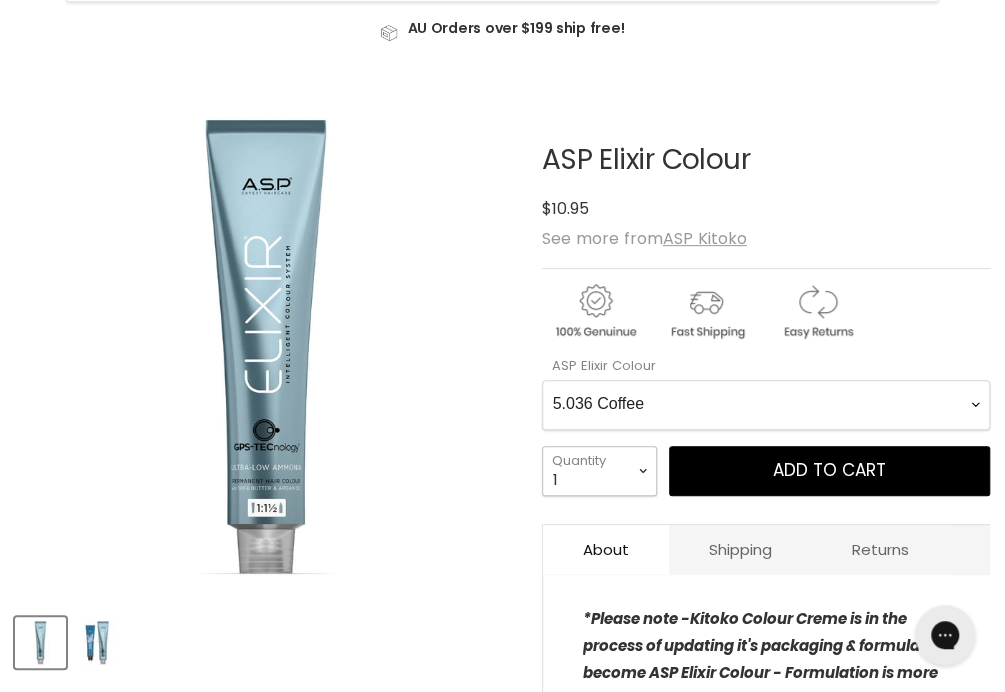 click on "1
2
3
4
5
6
7
8
9
10+" at bounding box center [599, 471] 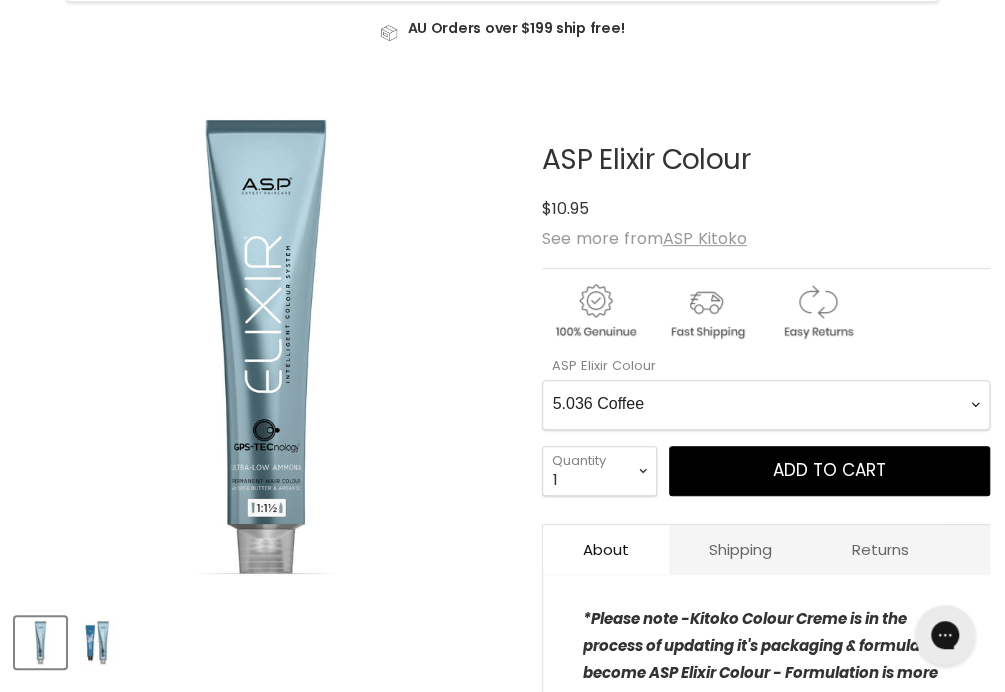 click on "1.0 Black  2.0 Very Dark Brown  3.0 Dark Brown  4.0 Medium Light Brown  5.0 Light Brown  6.0 Dark Bronde  7.0 Medium blonde  8.0 Light Blonde  9.0 Very Light Blonde  10.0 Extra Light Natural Blonde  2.0X Very Dark Brown  3.0X Dark Brown  4.0X Medium Brown  5.0X Light Brown  6.0X Dark Blonde  7.0X Medium Blonde 8.0X Light Blonde  9.0X Very Light Blonde   5.76X Cranberry  6.036X Dark Chocolate  6.66X Fire Red  7.43X Medium Copper Golden  8.035X Cappuccino  9.02X Soft Violet Blonde  9.24X Softest Taupe  4.00 Natural Medium brown  6.00 Extra Natural Dark Blonde  7.00 Extra Natural Medium Blonde  8.00 Extra Natural Light Blonde  9.00 Extra Natural Very Light Blonde  4.01 Natural Medium Ash brown  5.01 Natural Light Ash Brown  6.01 Natural Dark Ash Blonde  7.01 Natural Medium Ash Blonde  8.01 Natural Light Ash Blonde  9.01 Natural very light Ash blonde  9.026 Strawberry Blonde  7.1 Medium Ash Blonde  9.1 Very Light Ash Blonde  10.1 Extra Light Ash Blonde  2.2 Deep Violet Brown 4.22 Damson and Blackberry  7.45 Pecan" at bounding box center (766, 405) 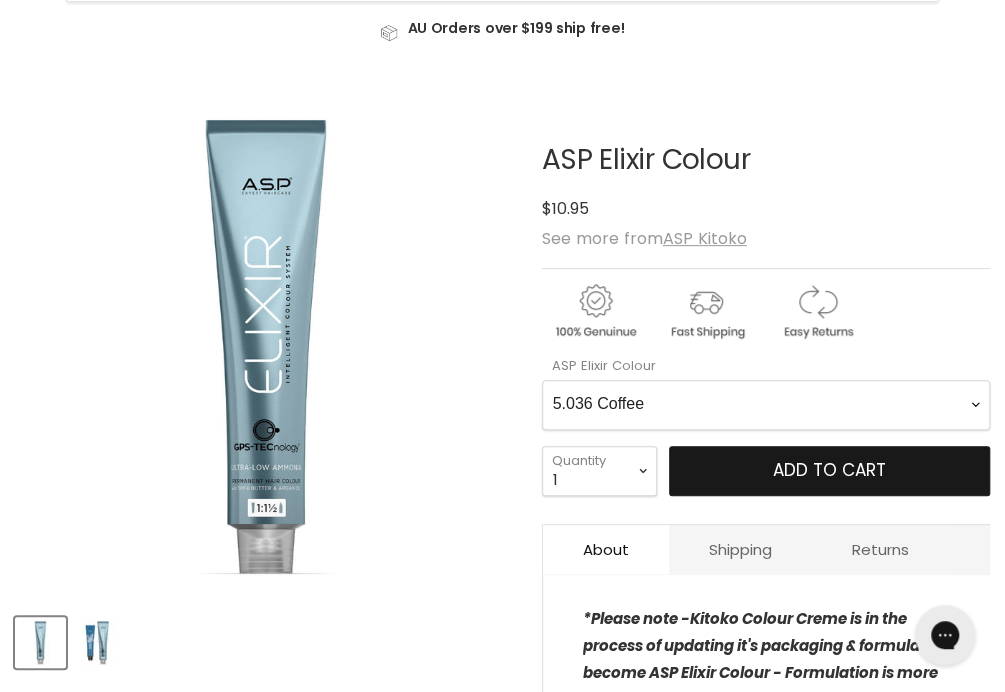 click on "Add to cart" at bounding box center [829, 470] 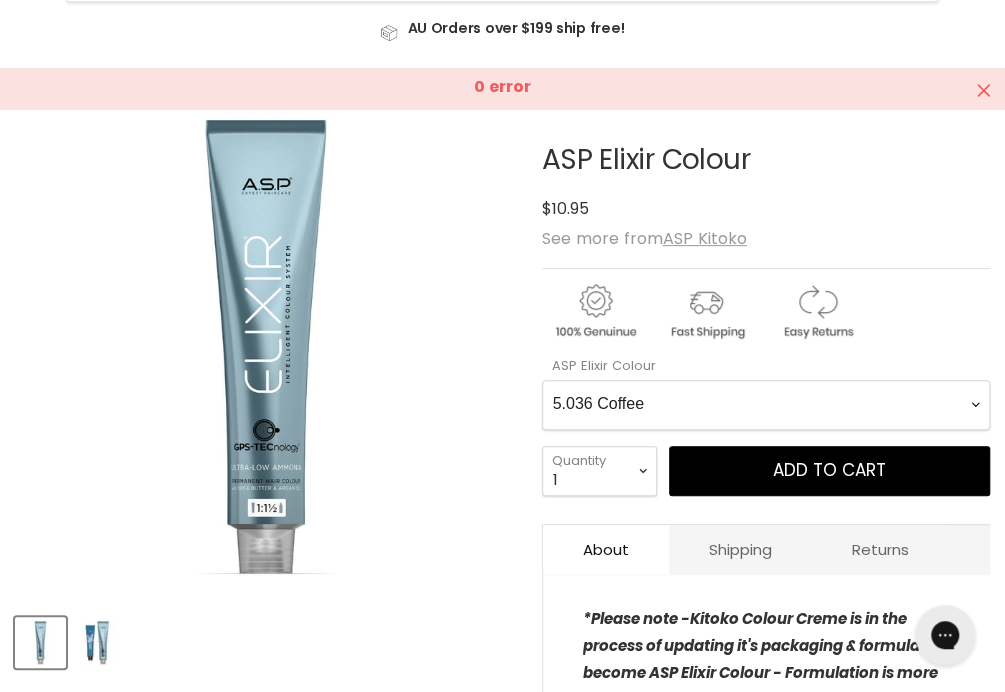 click on "1.0 Black  2.0 Very Dark Brown  3.0 Dark Brown  4.0 Medium Light Brown  5.0 Light Brown  6.0 Dark Bronde  7.0 Medium blonde  8.0 Light Blonde  9.0 Very Light Blonde  10.0 Extra Light Natural Blonde  2.0X Very Dark Brown  3.0X Dark Brown  4.0X Medium Brown  5.0X Light Brown  6.0X Dark Blonde  7.0X Medium Blonde 8.0X Light Blonde  9.0X Very Light Blonde   5.76X Cranberry  6.036X Dark Chocolate  6.66X Fire Red  7.43X Medium Copper Golden  8.035X Cappuccino  9.02X Soft Violet Blonde  9.24X Softest Taupe  4.00 Natural Medium brown  6.00 Extra Natural Dark Blonde  7.00 Extra Natural Medium Blonde  8.00 Extra Natural Light Blonde  9.00 Extra Natural Very Light Blonde  4.01 Natural Medium Ash brown  5.01 Natural Light Ash Brown  6.01 Natural Dark Ash Blonde  7.01 Natural Medium Ash Blonde  8.01 Natural Light Ash Blonde  9.01 Natural very light Ash blonde  9.026 Strawberry Blonde  7.1 Medium Ash Blonde  9.1 Very Light Ash Blonde  10.1 Extra Light Ash Blonde  2.2 Deep Violet Brown 4.22 Damson and Blackberry  7.45 Pecan" at bounding box center (766, 405) 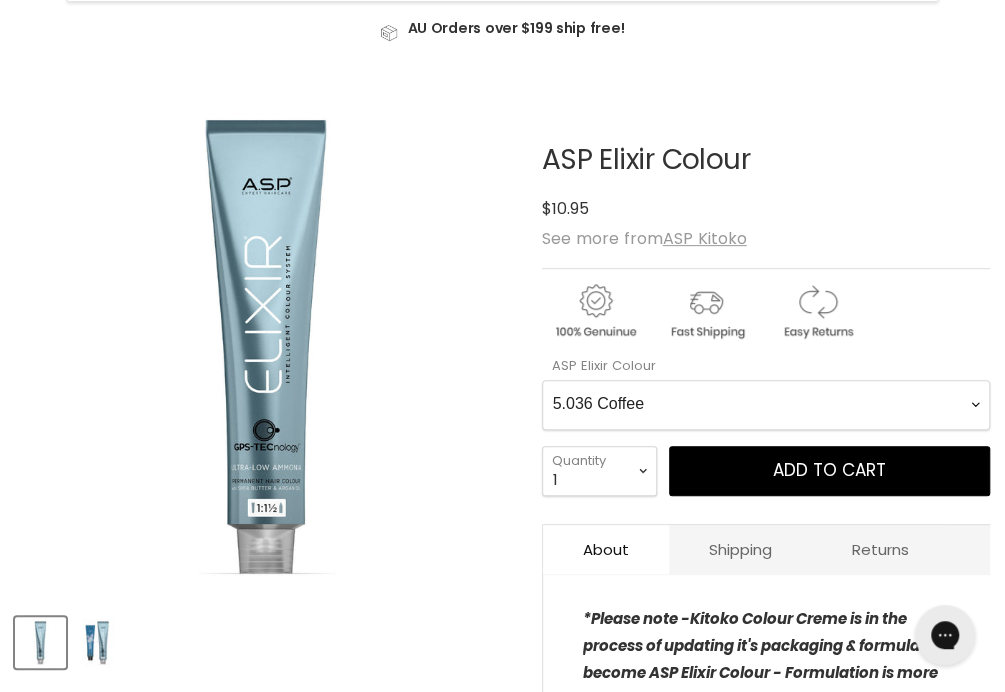 select on "3.352 Pimento" 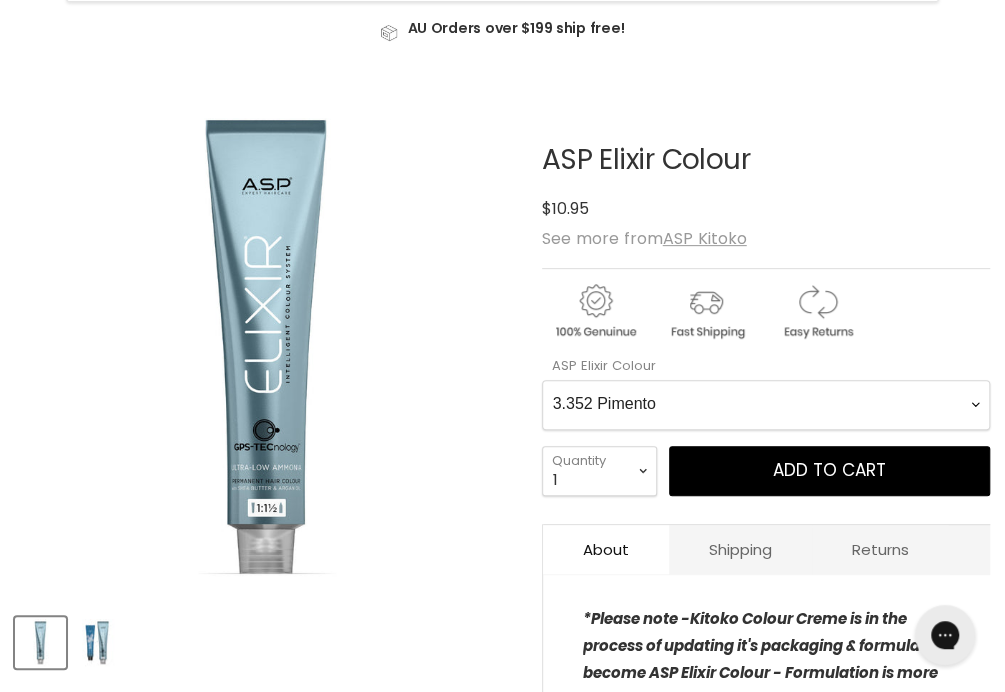 click on "1.0 Black  2.0 Very Dark Brown  3.0 Dark Brown  4.0 Medium Light Brown  5.0 Light Brown  6.0 Dark Bronde  7.0 Medium blonde  8.0 Light Blonde  9.0 Very Light Blonde  10.0 Extra Light Natural Blonde  2.0X Very Dark Brown  3.0X Dark Brown  4.0X Medium Brown  5.0X Light Brown  6.0X Dark Blonde  7.0X Medium Blonde 8.0X Light Blonde  9.0X Very Light Blonde   5.76X Cranberry  6.036X Dark Chocolate  6.66X Fire Red  7.43X Medium Copper Golden  8.035X Cappuccino  9.02X Soft Violet Blonde  9.24X Softest Taupe  4.00 Natural Medium brown  6.00 Extra Natural Dark Blonde  7.00 Extra Natural Medium Blonde  8.00 Extra Natural Light Blonde  9.00 Extra Natural Very Light Blonde  4.01 Natural Medium Ash brown  5.01 Natural Light Ash Brown  6.01 Natural Dark Ash Blonde  7.01 Natural Medium Ash Blonde  8.01 Natural Light Ash Blonde  9.01 Natural very light Ash blonde  9.026 Strawberry Blonde  7.1 Medium Ash Blonde  9.1 Very Light Ash Blonde  10.1 Extra Light Ash Blonde  2.2 Deep Violet Brown 4.22 Damson and Blackberry  7.45 Pecan" at bounding box center (766, 405) 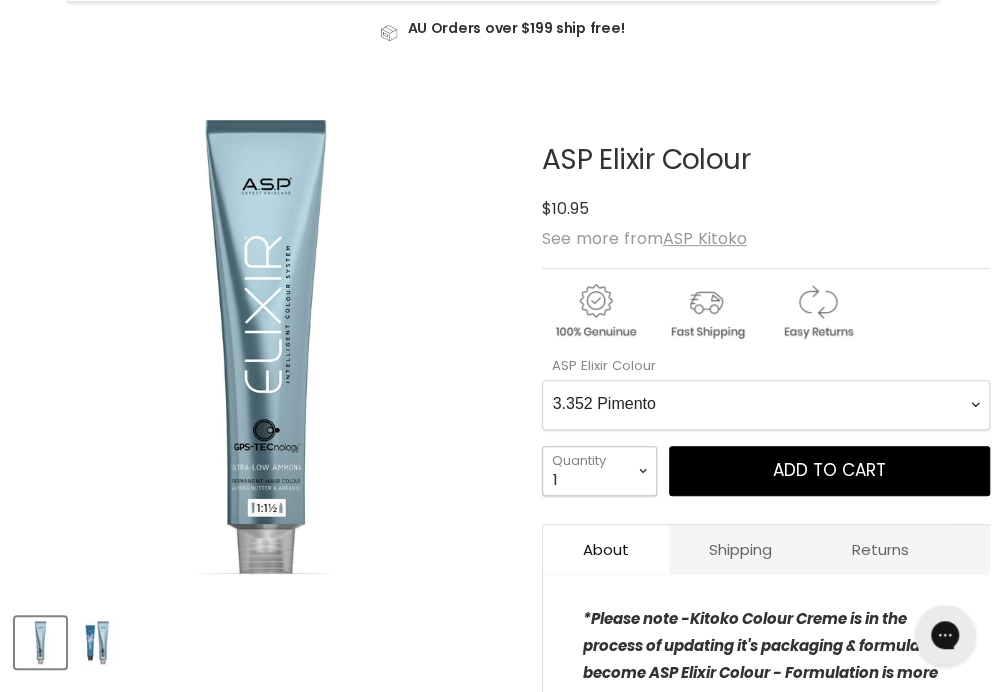click on "1
2
3
4
5
6
7
8
9
10+" at bounding box center [599, 471] 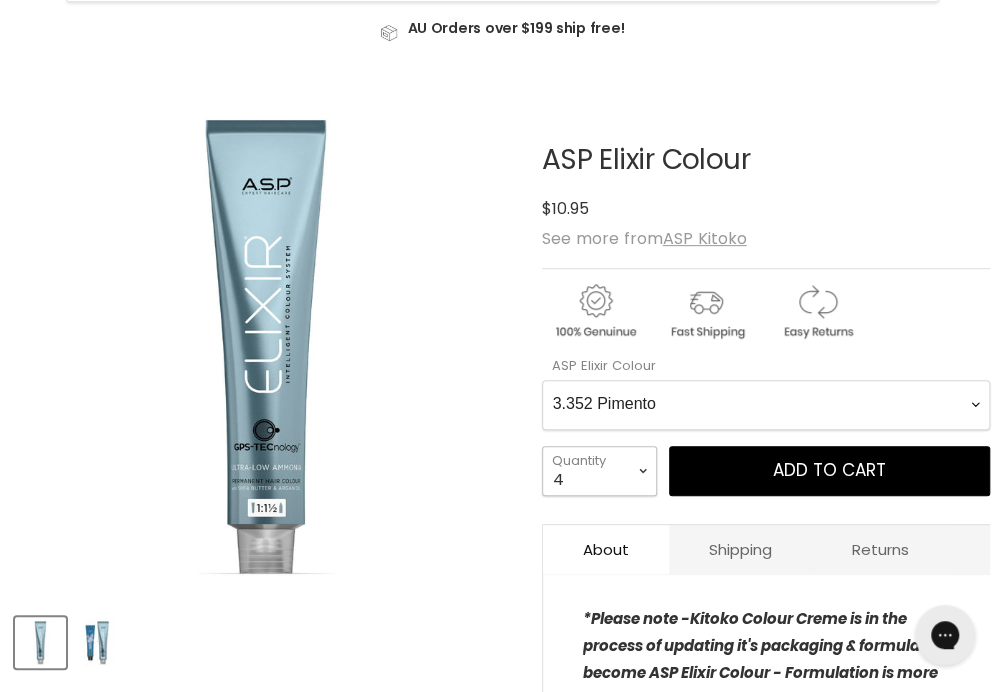 click on "1
2
3
4
5
6
7
8
9
10+" at bounding box center (599, 471) 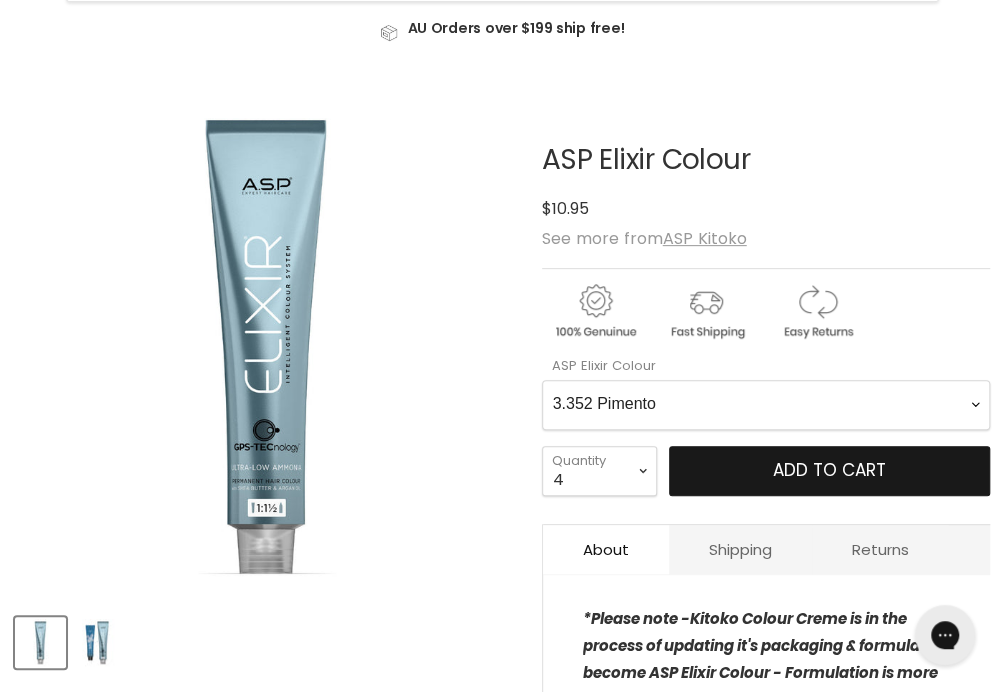 click on "Add to cart" at bounding box center (829, 470) 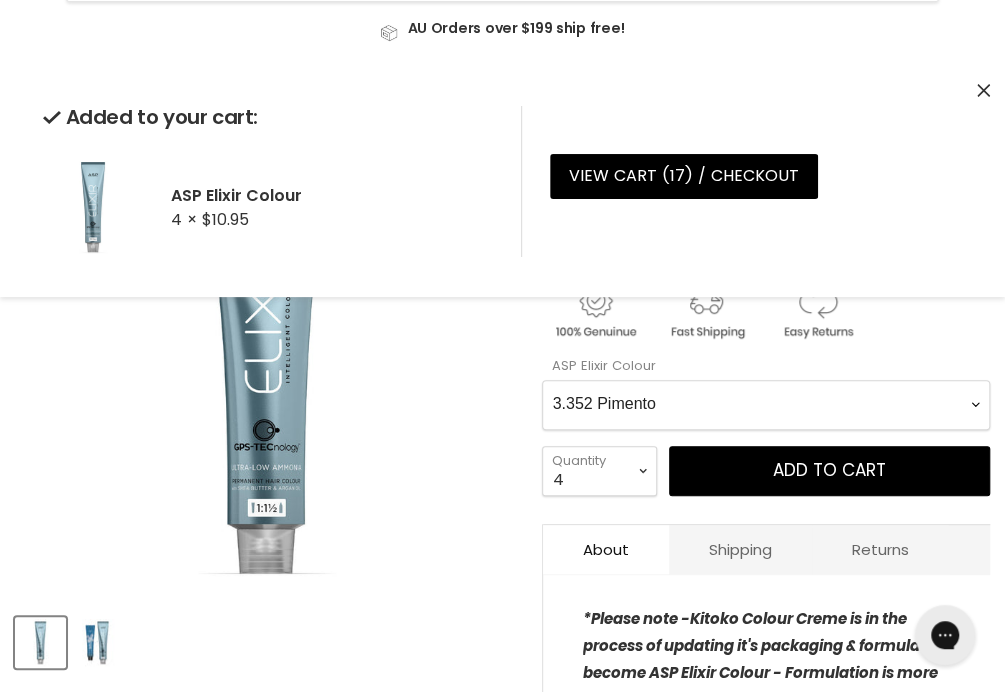 click 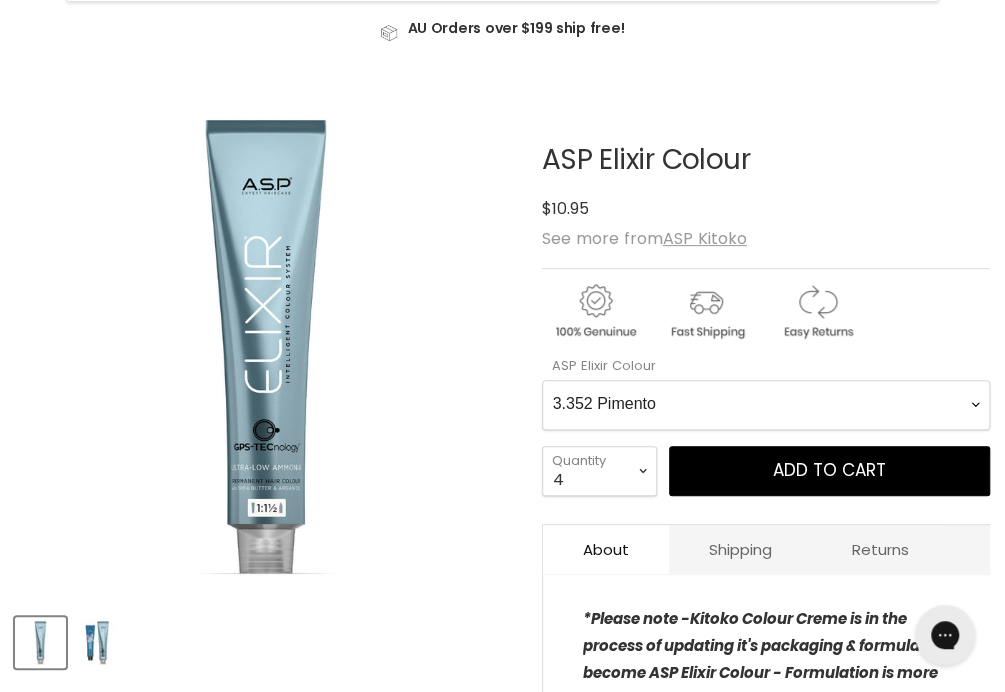 click on "1.0 Black  2.0 Very Dark Brown  3.0 Dark Brown  4.0 Medium Light Brown  5.0 Light Brown  6.0 Dark Bronde  7.0 Medium blonde  8.0 Light Blonde  9.0 Very Light Blonde  10.0 Extra Light Natural Blonde  2.0X Very Dark Brown  3.0X Dark Brown  4.0X Medium Brown  5.0X Light Brown  6.0X Dark Blonde  7.0X Medium Blonde 8.0X Light Blonde  9.0X Very Light Blonde   5.76X Cranberry  6.036X Dark Chocolate  6.66X Fire Red  7.43X Medium Copper Golden  8.035X Cappuccino  9.02X Soft Violet Blonde  9.24X Softest Taupe  4.00 Natural Medium brown  6.00 Extra Natural Dark Blonde  7.00 Extra Natural Medium Blonde  8.00 Extra Natural Light Blonde  9.00 Extra Natural Very Light Blonde  4.01 Natural Medium Ash brown  5.01 Natural Light Ash Brown  6.01 Natural Dark Ash Blonde  7.01 Natural Medium Ash Blonde  8.01 Natural Light Ash Blonde  9.01 Natural very light Ash blonde  9.026 Strawberry Blonde  7.1 Medium Ash Blonde  9.1 Very Light Ash Blonde  10.1 Extra Light Ash Blonde  2.2 Deep Violet Brown 4.22 Damson and Blackberry  7.45 Pecan" at bounding box center (766, 405) 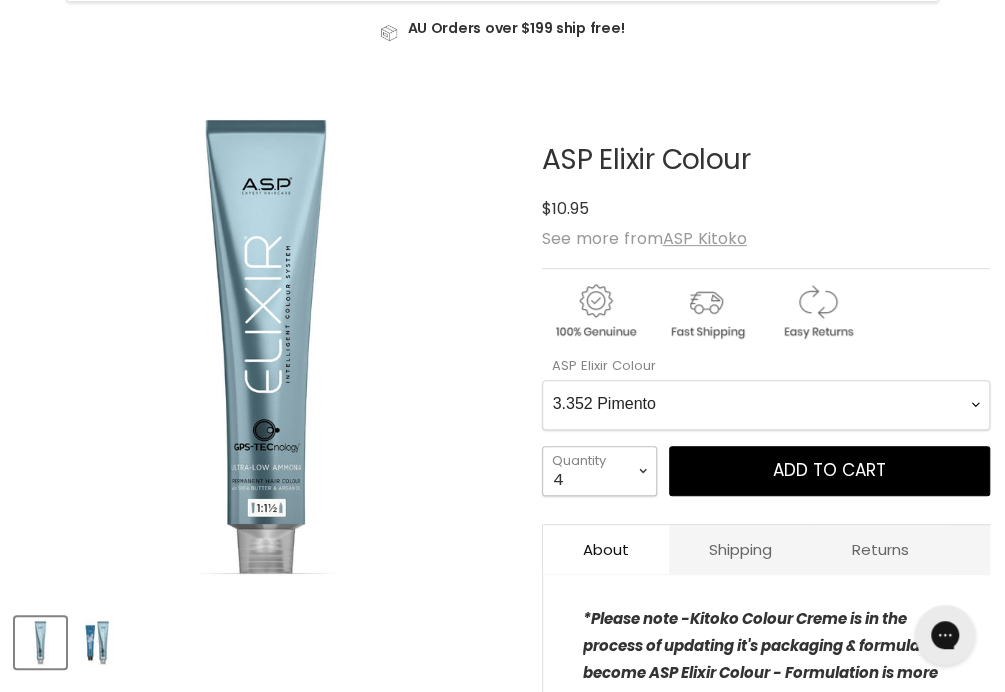 click on "1
2
3
4
5
6
7
8
9
10+" at bounding box center [599, 471] 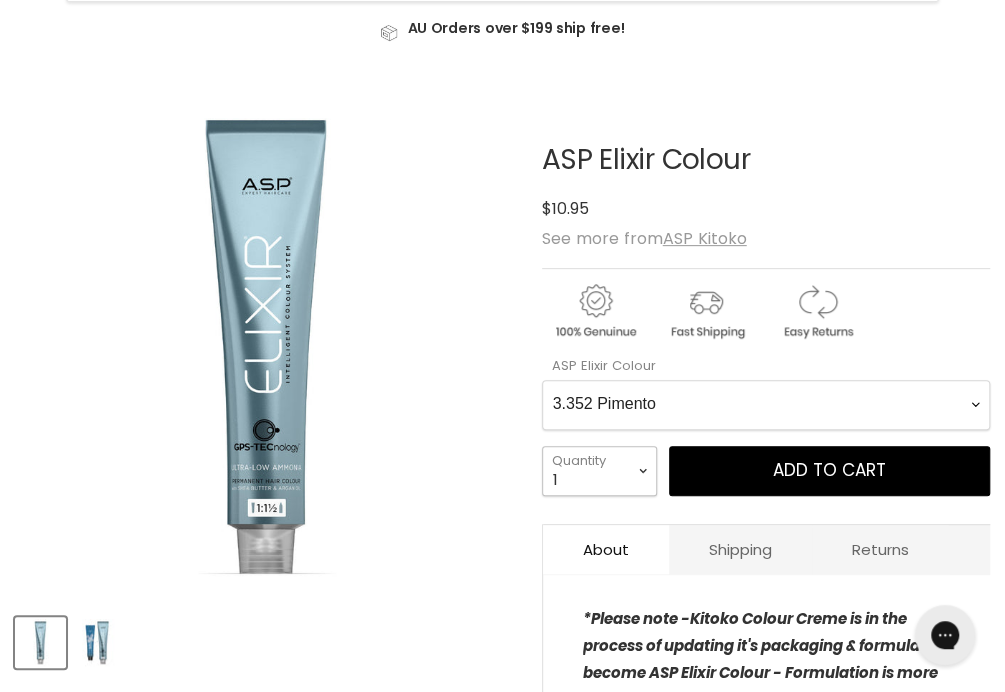 click on "1
2
3
4
5
6
7
8
9
10+" at bounding box center [599, 471] 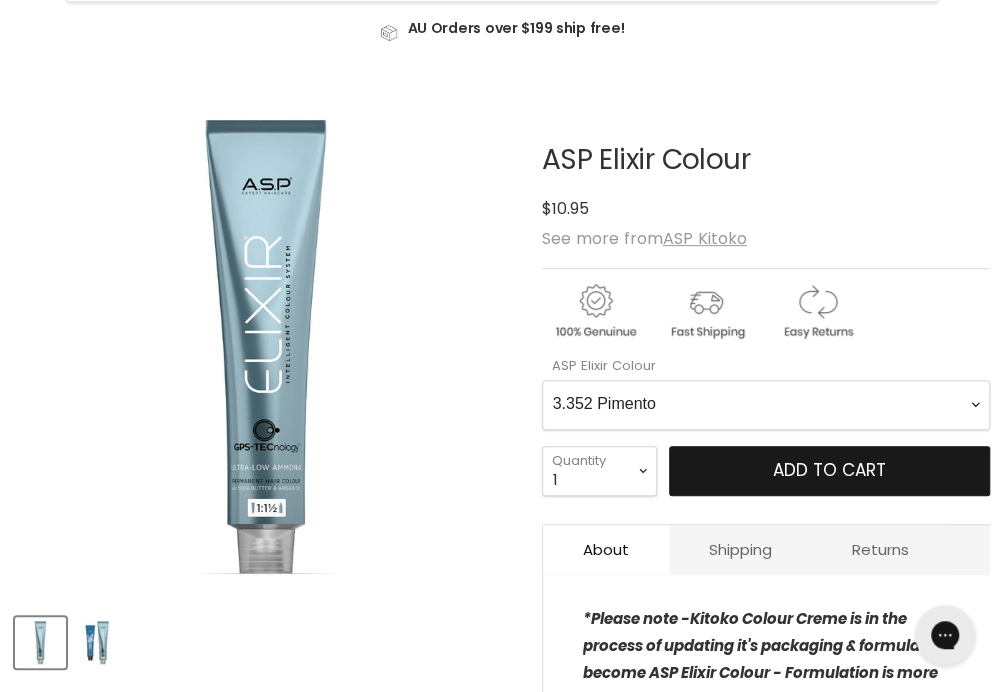 click on "Add to cart" at bounding box center [829, 470] 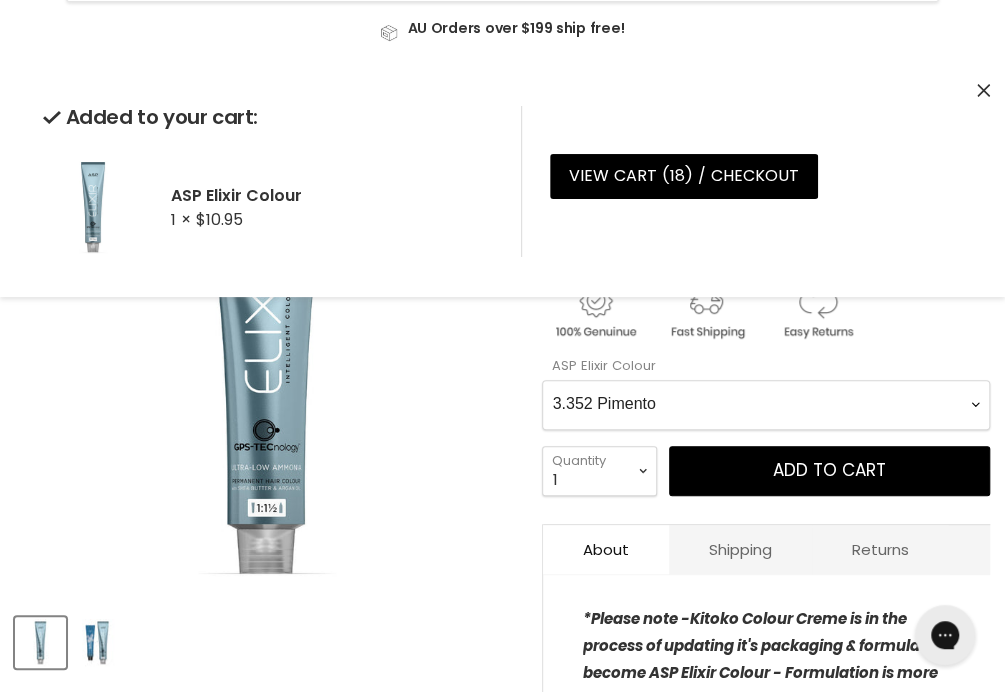 click 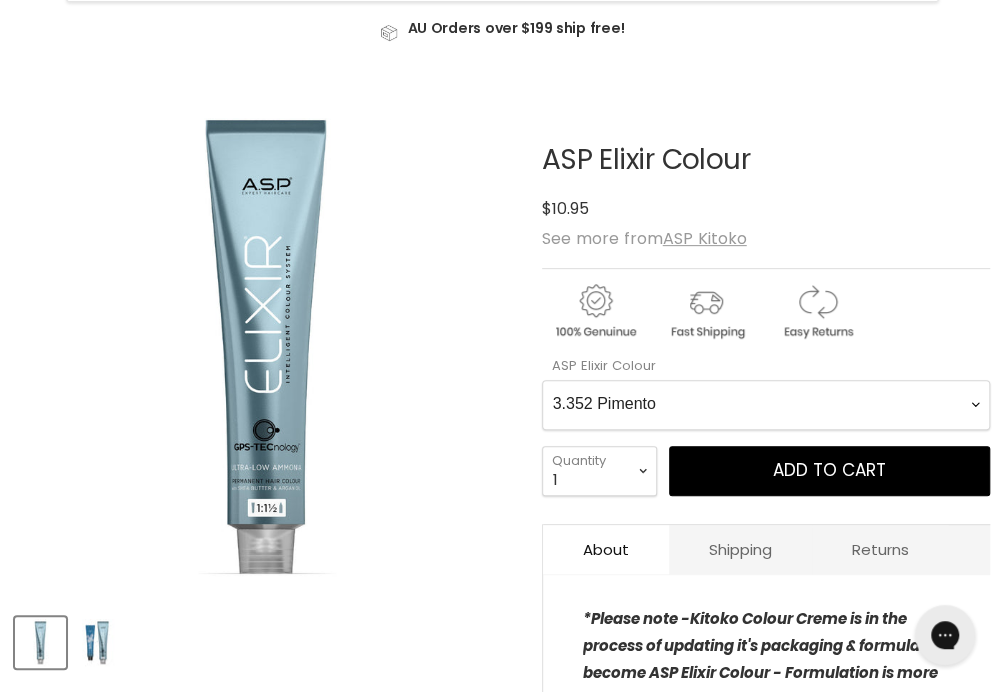 click on "1.0 Black  2.0 Very Dark Brown  3.0 Dark Brown  4.0 Medium Light Brown  5.0 Light Brown  6.0 Dark Bronde  7.0 Medium blonde  8.0 Light Blonde  9.0 Very Light Blonde  10.0 Extra Light Natural Blonde  2.0X Very Dark Brown  3.0X Dark Brown  4.0X Medium Brown  5.0X Light Brown  6.0X Dark Blonde  7.0X Medium Blonde 8.0X Light Blonde  9.0X Very Light Blonde   5.76X Cranberry  6.036X Dark Chocolate  6.66X Fire Red  7.43X Medium Copper Golden  8.035X Cappuccino  9.02X Soft Violet Blonde  9.24X Softest Taupe  4.00 Natural Medium brown  6.00 Extra Natural Dark Blonde  7.00 Extra Natural Medium Blonde  8.00 Extra Natural Light Blonde  9.00 Extra Natural Very Light Blonde  4.01 Natural Medium Ash brown  5.01 Natural Light Ash Brown  6.01 Natural Dark Ash Blonde  7.01 Natural Medium Ash Blonde  8.01 Natural Light Ash Blonde  9.01 Natural very light Ash blonde  9.026 Strawberry Blonde  7.1 Medium Ash Blonde  9.1 Very Light Ash Blonde  10.1 Extra Light Ash Blonde  2.2 Deep Violet Brown 4.22 Damson and Blackberry  7.45 Pecan" at bounding box center (766, 405) 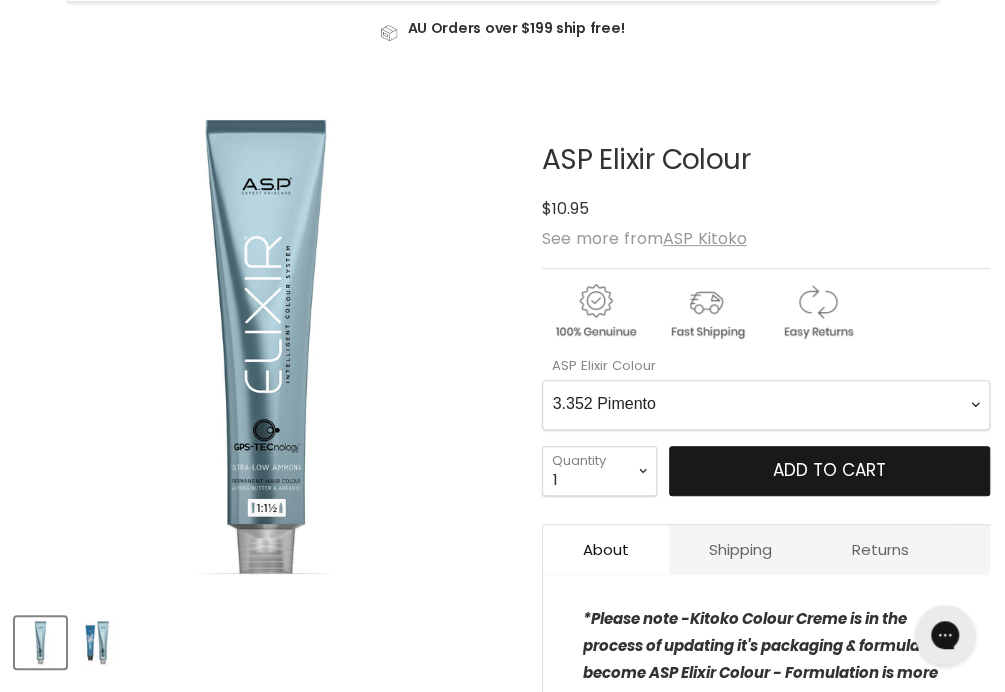 click on "Add to cart" at bounding box center (829, 470) 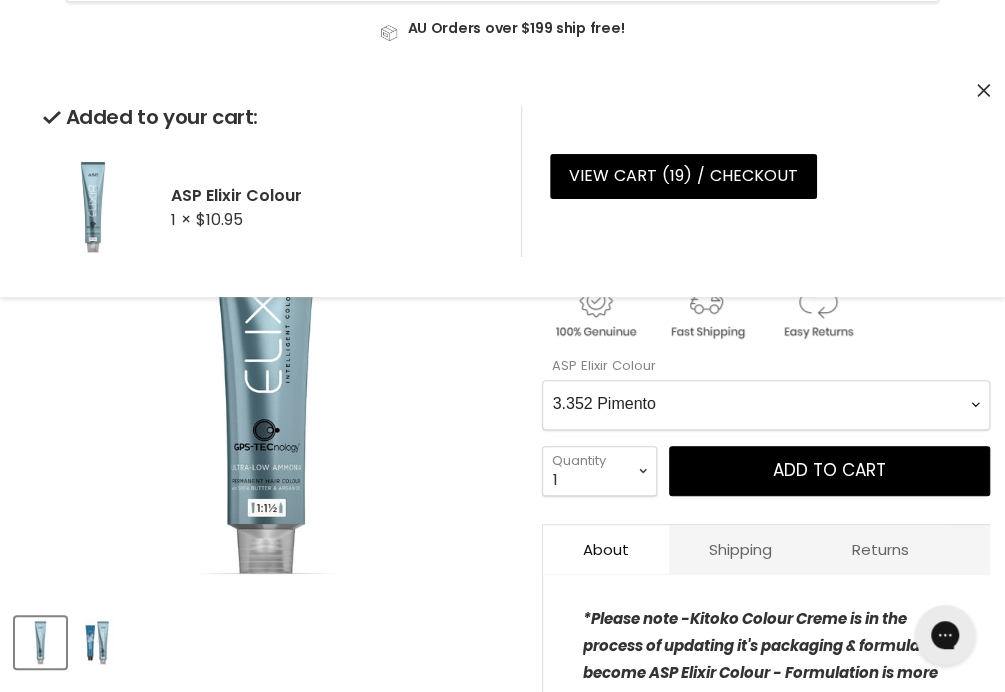 click 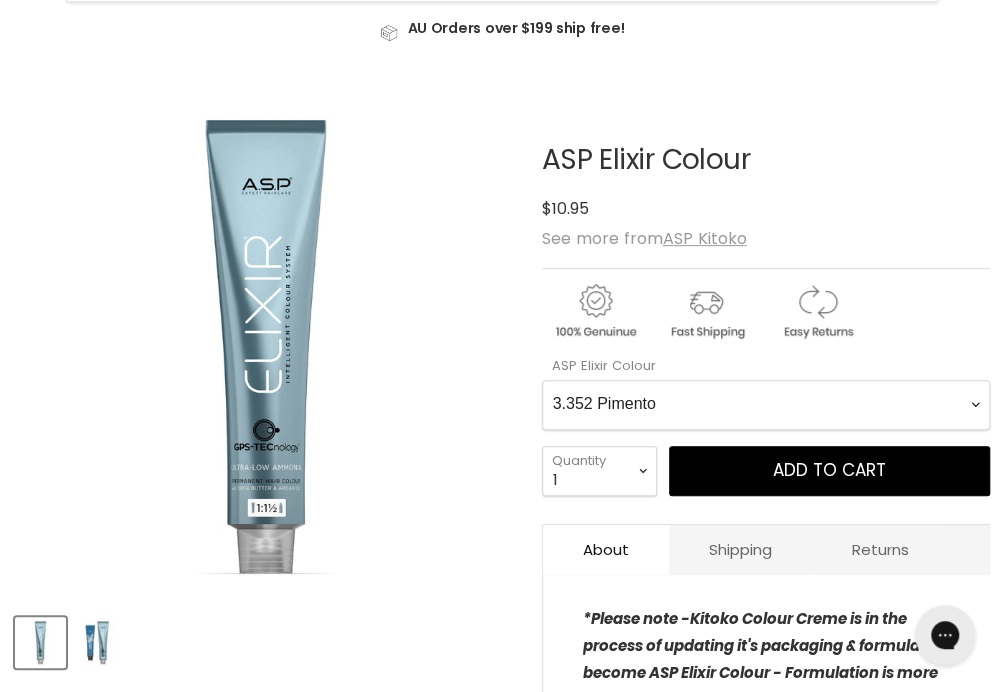 click on "1.0 Black  2.0 Very Dark Brown  3.0 Dark Brown  4.0 Medium Light Brown  5.0 Light Brown  6.0 Dark Bronde  7.0 Medium blonde  8.0 Light Blonde  9.0 Very Light Blonde  10.0 Extra Light Natural Blonde  2.0X Very Dark Brown  3.0X Dark Brown  4.0X Medium Brown  5.0X Light Brown  6.0X Dark Blonde  7.0X Medium Blonde 8.0X Light Blonde  9.0X Very Light Blonde   5.76X Cranberry  6.036X Dark Chocolate  6.66X Fire Red  7.43X Medium Copper Golden  8.035X Cappuccino  9.02X Soft Violet Blonde  9.24X Softest Taupe  4.00 Natural Medium brown  6.00 Extra Natural Dark Blonde  7.00 Extra Natural Medium Blonde  8.00 Extra Natural Light Blonde  9.00 Extra Natural Very Light Blonde  4.01 Natural Medium Ash brown  5.01 Natural Light Ash Brown  6.01 Natural Dark Ash Blonde  7.01 Natural Medium Ash Blonde  8.01 Natural Light Ash Blonde  9.01 Natural very light Ash blonde  9.026 Strawberry Blonde  7.1 Medium Ash Blonde  9.1 Very Light Ash Blonde  10.1 Extra Light Ash Blonde  2.2 Deep Violet Brown 4.22 Damson and Blackberry  7.45 Pecan" at bounding box center [766, 405] 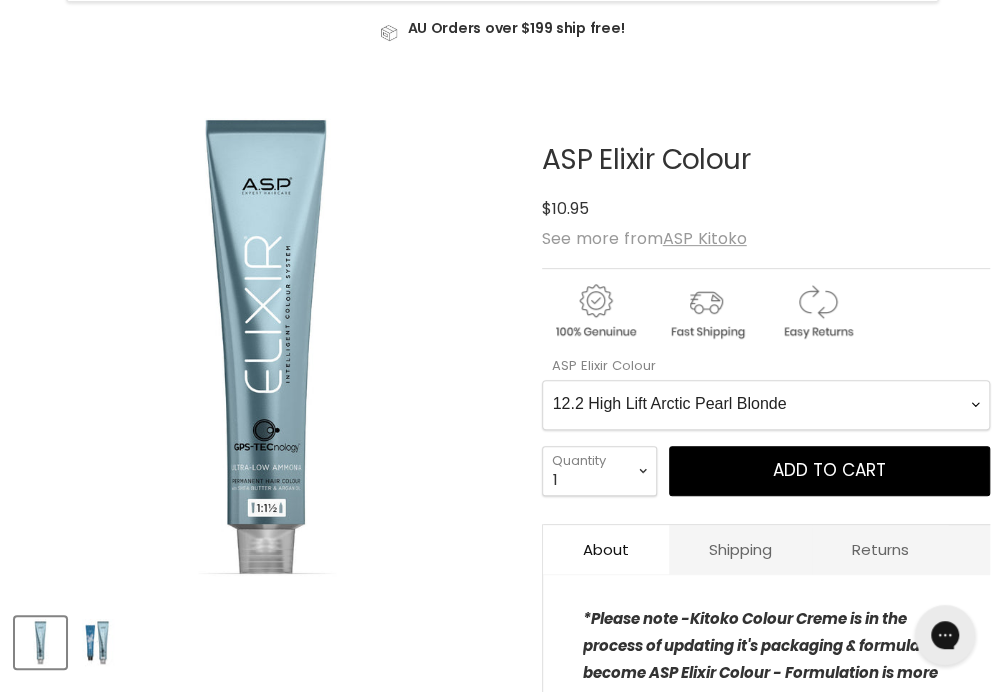 click on "1.0 Black  2.0 Very Dark Brown  3.0 Dark Brown  4.0 Medium Light Brown  5.0 Light Brown  6.0 Dark Bronde  7.0 Medium blonde  8.0 Light Blonde  9.0 Very Light Blonde  10.0 Extra Light Natural Blonde  2.0X Very Dark Brown  3.0X Dark Brown  4.0X Medium Brown  5.0X Light Brown  6.0X Dark Blonde  7.0X Medium Blonde 8.0X Light Blonde  9.0X Very Light Blonde   5.76X Cranberry  6.036X Dark Chocolate  6.66X Fire Red  7.43X Medium Copper Golden  8.035X Cappuccino  9.02X Soft Violet Blonde  9.24X Softest Taupe  4.00 Natural Medium brown  6.00 Extra Natural Dark Blonde  7.00 Extra Natural Medium Blonde  8.00 Extra Natural Light Blonde  9.00 Extra Natural Very Light Blonde  4.01 Natural Medium Ash brown  5.01 Natural Light Ash Brown  6.01 Natural Dark Ash Blonde  7.01 Natural Medium Ash Blonde  8.01 Natural Light Ash Blonde  9.01 Natural very light Ash blonde  9.026 Strawberry Blonde  7.1 Medium Ash Blonde  9.1 Very Light Ash Blonde  10.1 Extra Light Ash Blonde  2.2 Deep Violet Brown 4.22 Damson and Blackberry  7.45 Pecan" at bounding box center (766, 405) 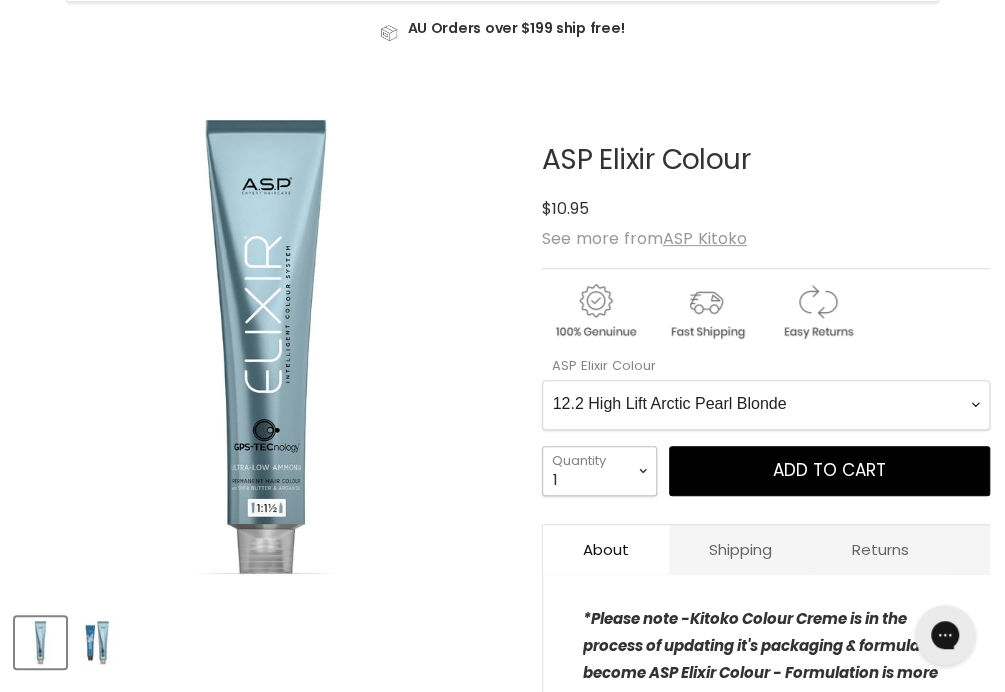 click on "1
2
3
4
5
6
7
8
9
10+" at bounding box center [599, 471] 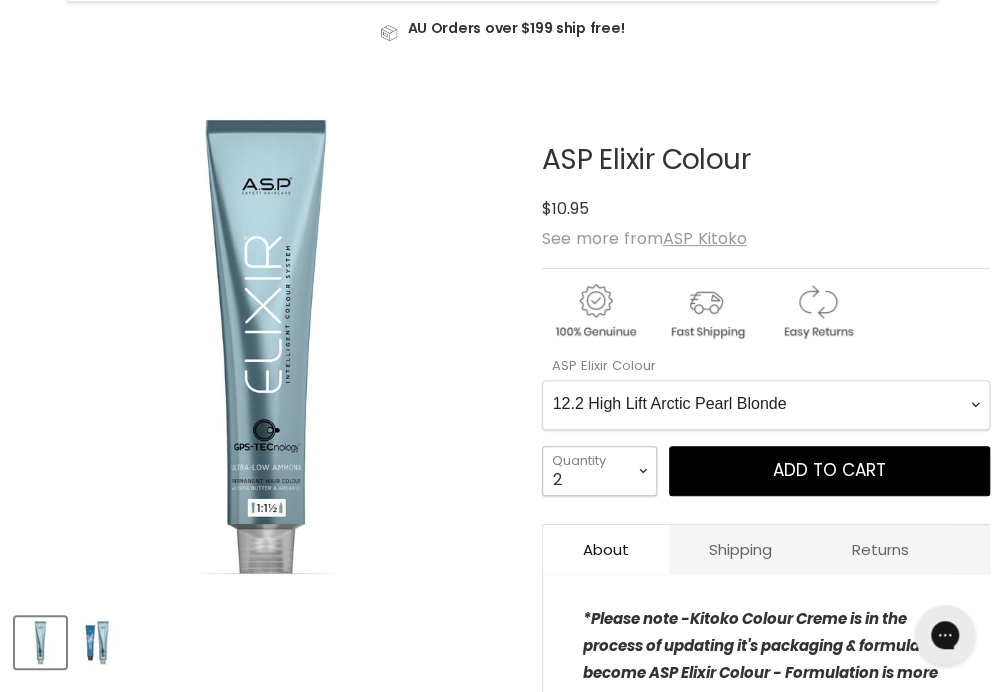 click on "1
2
3
4
5
6
7
8
9
10+" at bounding box center (599, 471) 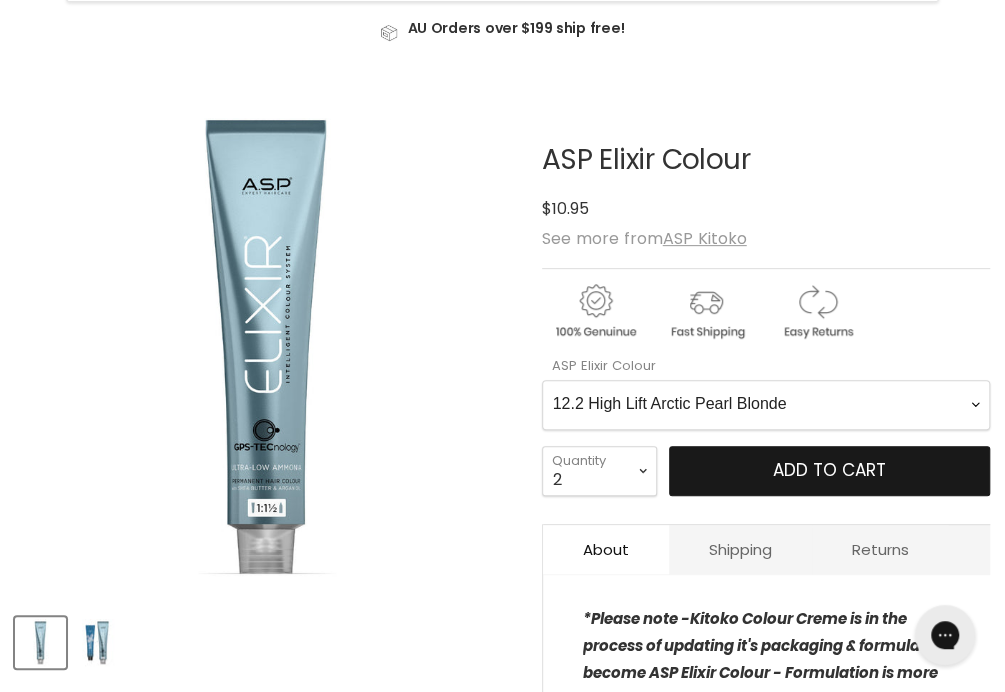 click on "Add to cart" at bounding box center [829, 470] 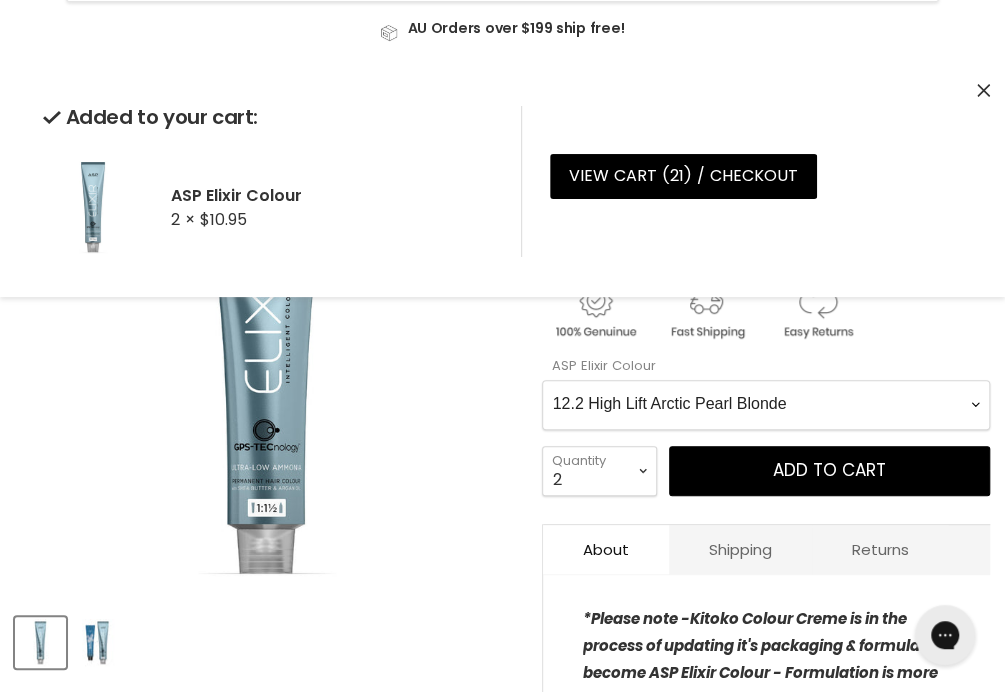 click 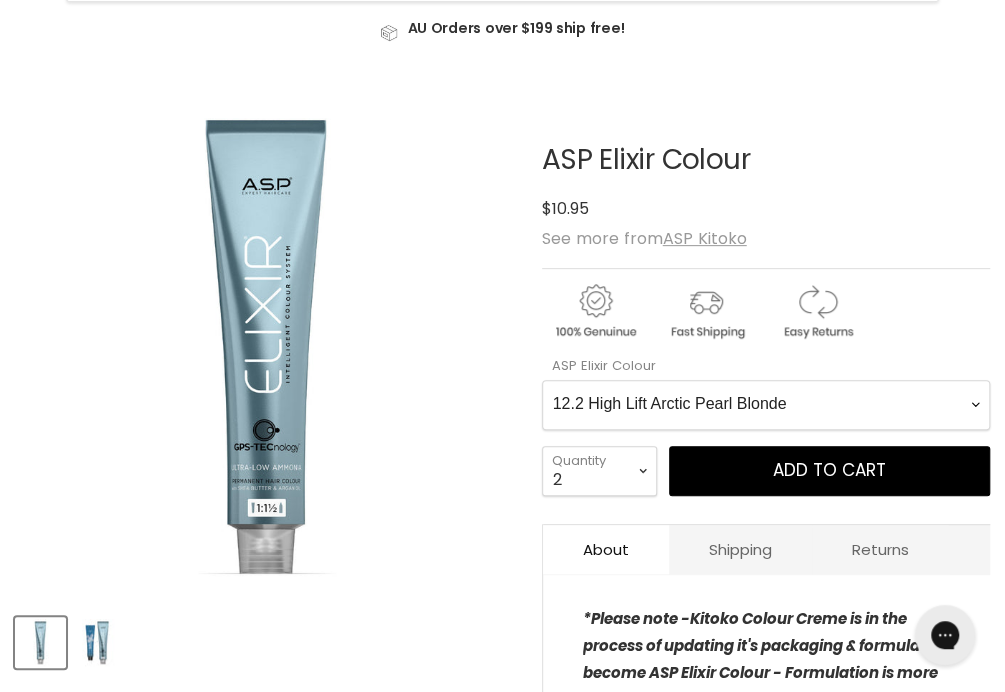 click on "1.0 Black  2.0 Very Dark Brown  3.0 Dark Brown  4.0 Medium Light Brown  5.0 Light Brown  6.0 Dark Bronde  7.0 Medium blonde  8.0 Light Blonde  9.0 Very Light Blonde  10.0 Extra Light Natural Blonde  2.0X Very Dark Brown  3.0X Dark Brown  4.0X Medium Brown  5.0X Light Brown  6.0X Dark Blonde  7.0X Medium Blonde 8.0X Light Blonde  9.0X Very Light Blonde   5.76X Cranberry  6.036X Dark Chocolate  6.66X Fire Red  7.43X Medium Copper Golden  8.035X Cappuccino  9.02X Soft Violet Blonde  9.24X Softest Taupe  4.00 Natural Medium brown  6.00 Extra Natural Dark Blonde  7.00 Extra Natural Medium Blonde  8.00 Extra Natural Light Blonde  9.00 Extra Natural Very Light Blonde  4.01 Natural Medium Ash brown  5.01 Natural Light Ash Brown  6.01 Natural Dark Ash Blonde  7.01 Natural Medium Ash Blonde  8.01 Natural Light Ash Blonde  9.01 Natural very light Ash blonde  9.026 Strawberry Blonde  7.1 Medium Ash Blonde  9.1 Very Light Ash Blonde  10.1 Extra Light Ash Blonde  2.2 Deep Violet Brown 4.22 Damson and Blackberry  7.45 Pecan" at bounding box center [766, 405] 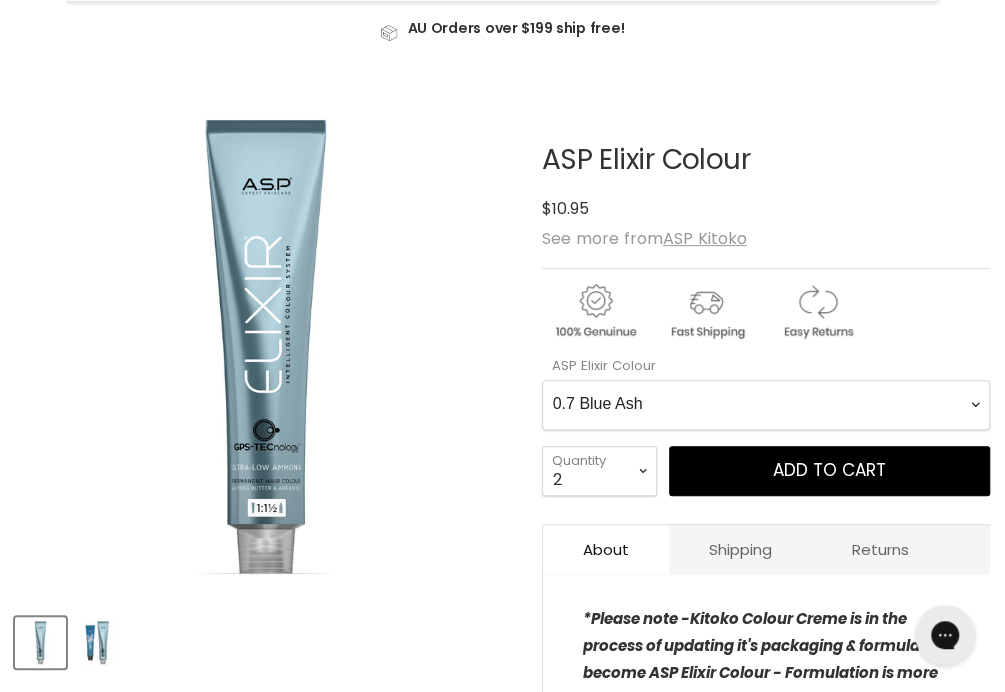 click on "1.0 Black  2.0 Very Dark Brown  3.0 Dark Brown  4.0 Medium Light Brown  5.0 Light Brown  6.0 Dark Bronde  7.0 Medium blonde  8.0 Light Blonde  9.0 Very Light Blonde  10.0 Extra Light Natural Blonde  2.0X Very Dark Brown  3.0X Dark Brown  4.0X Medium Brown  5.0X Light Brown  6.0X Dark Blonde  7.0X Medium Blonde 8.0X Light Blonde  9.0X Very Light Blonde   5.76X Cranberry  6.036X Dark Chocolate  6.66X Fire Red  7.43X Medium Copper Golden  8.035X Cappuccino  9.02X Soft Violet Blonde  9.24X Softest Taupe  4.00 Natural Medium brown  6.00 Extra Natural Dark Blonde  7.00 Extra Natural Medium Blonde  8.00 Extra Natural Light Blonde  9.00 Extra Natural Very Light Blonde  4.01 Natural Medium Ash brown  5.01 Natural Light Ash Brown  6.01 Natural Dark Ash Blonde  7.01 Natural Medium Ash Blonde  8.01 Natural Light Ash Blonde  9.01 Natural very light Ash blonde  9.026 Strawberry Blonde  7.1 Medium Ash Blonde  9.1 Very Light Ash Blonde  10.1 Extra Light Ash Blonde  2.2 Deep Violet Brown 4.22 Damson and Blackberry  7.45 Pecan" at bounding box center [766, 405] 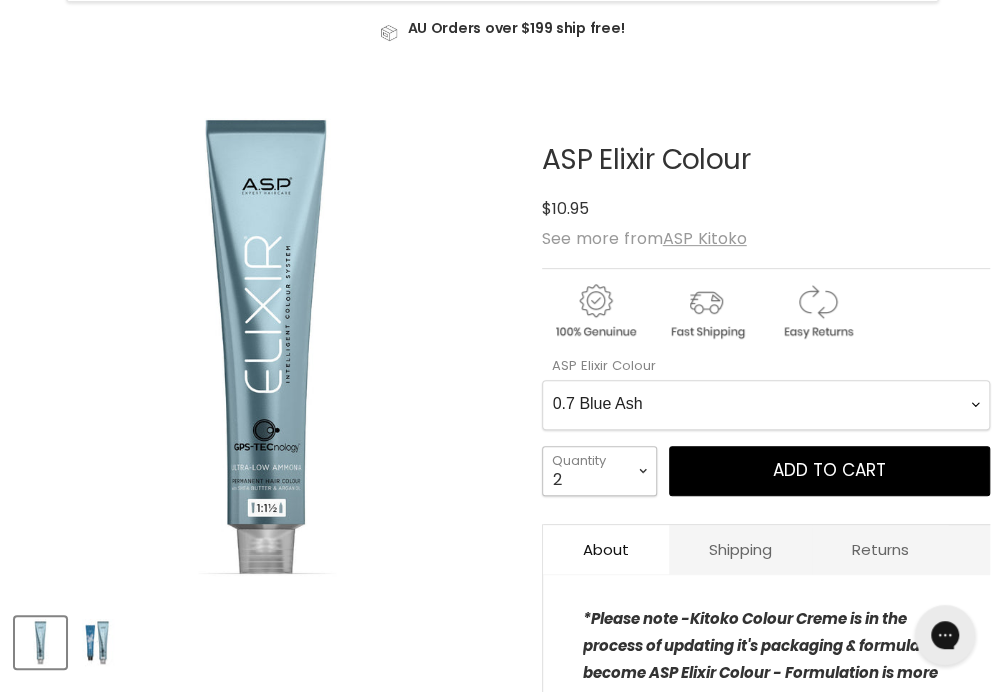 click on "1
2
3
4
5
6
7
8
9
10+" at bounding box center [599, 471] 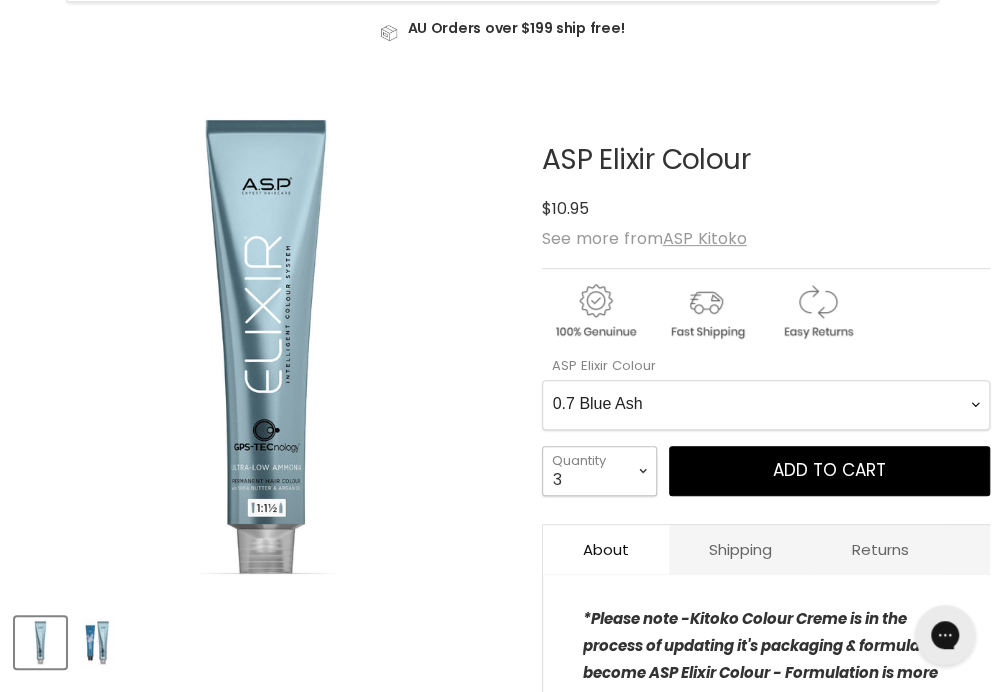 click on "1
2
3
4
5
6
7
8
9
10+" at bounding box center [599, 471] 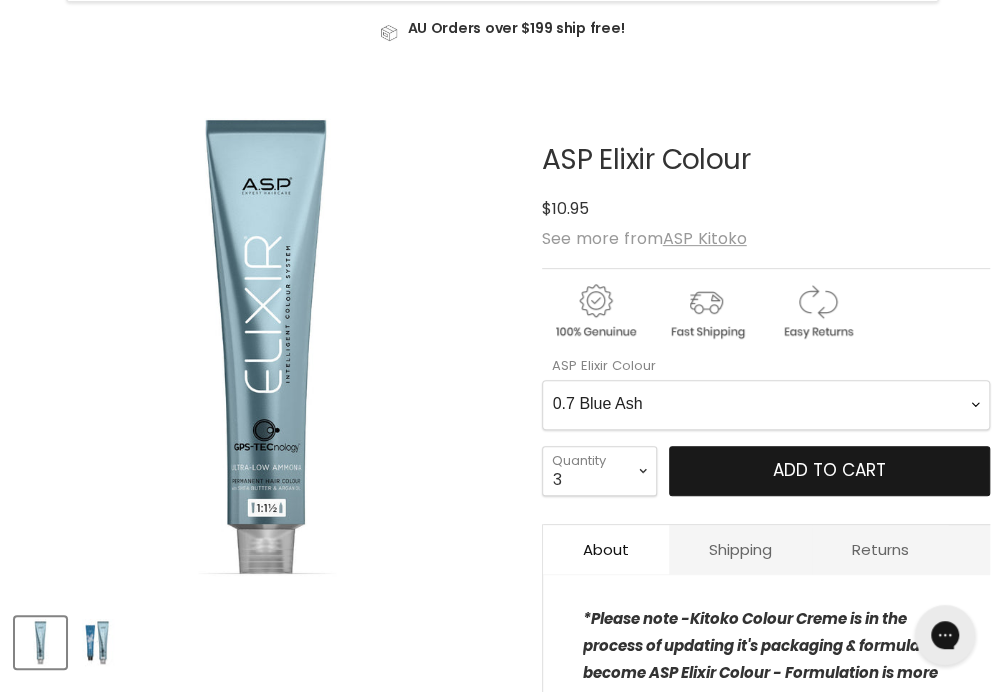 click on "Add to cart" at bounding box center [829, 470] 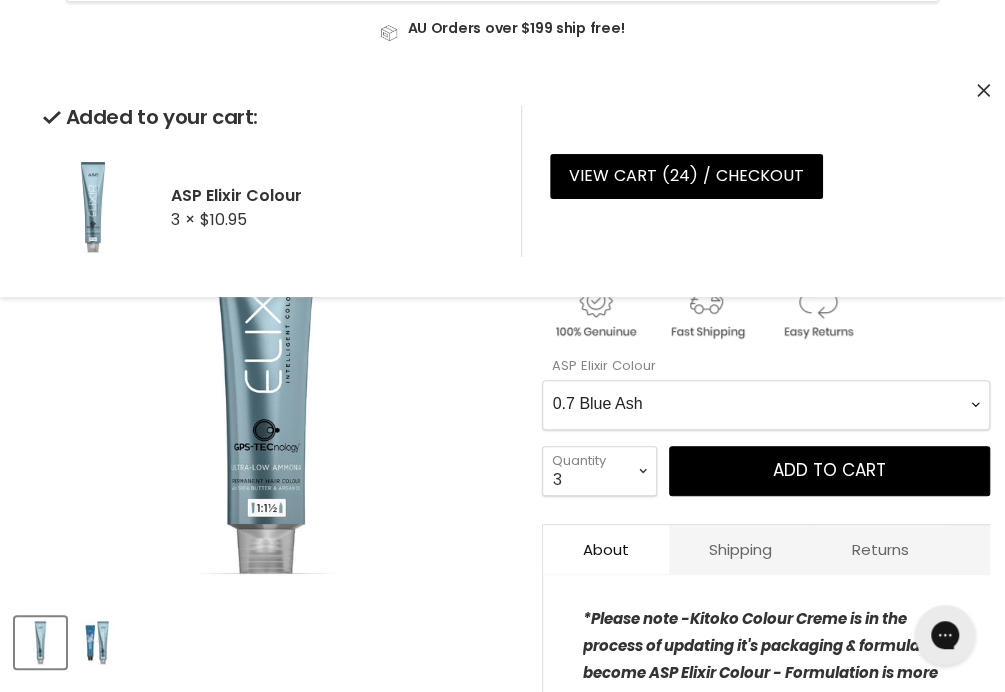click 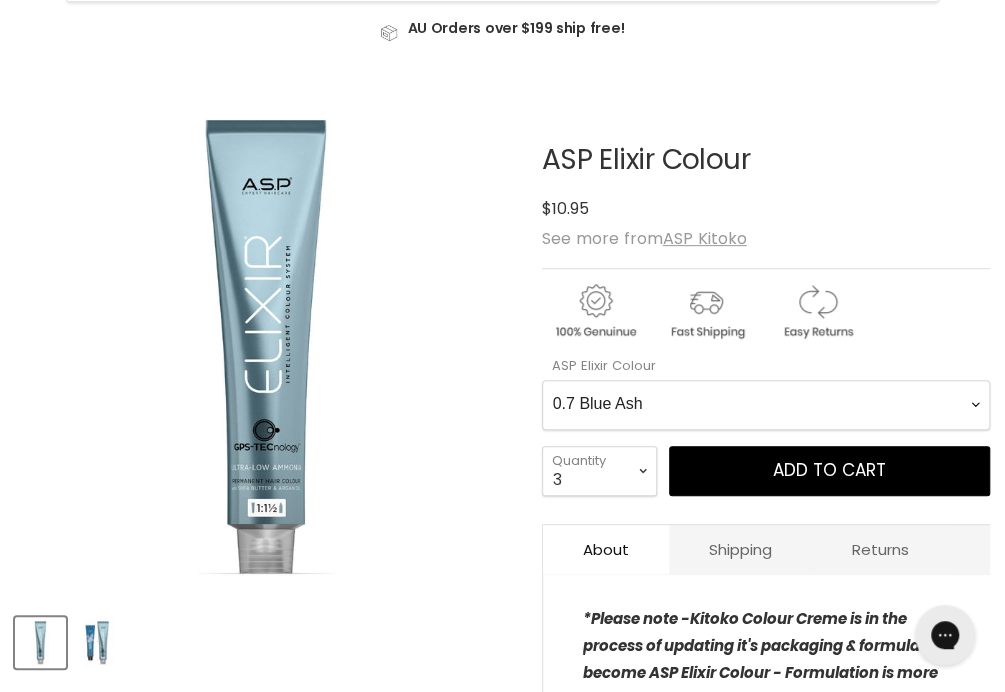 click on "1.0 Black  2.0 Very Dark Brown  3.0 Dark Brown  4.0 Medium Light Brown  5.0 Light Brown  6.0 Dark Bronde  7.0 Medium blonde  8.0 Light Blonde  9.0 Very Light Blonde  10.0 Extra Light Natural Blonde  2.0X Very Dark Brown  3.0X Dark Brown  4.0X Medium Brown  5.0X Light Brown  6.0X Dark Blonde  7.0X Medium Blonde 8.0X Light Blonde  9.0X Very Light Blonde   5.76X Cranberry  6.036X Dark Chocolate  6.66X Fire Red  7.43X Medium Copper Golden  8.035X Cappuccino  9.02X Soft Violet Blonde  9.24X Softest Taupe  4.00 Natural Medium brown  6.00 Extra Natural Dark Blonde  7.00 Extra Natural Medium Blonde  8.00 Extra Natural Light Blonde  9.00 Extra Natural Very Light Blonde  4.01 Natural Medium Ash brown  5.01 Natural Light Ash Brown  6.01 Natural Dark Ash Blonde  7.01 Natural Medium Ash Blonde  8.01 Natural Light Ash Blonde  9.01 Natural very light Ash blonde  9.026 Strawberry Blonde  7.1 Medium Ash Blonde  9.1 Very Light Ash Blonde  10.1 Extra Light Ash Blonde  2.2 Deep Violet Brown 4.22 Damson and Blackberry  7.45 Pecan" at bounding box center (766, 405) 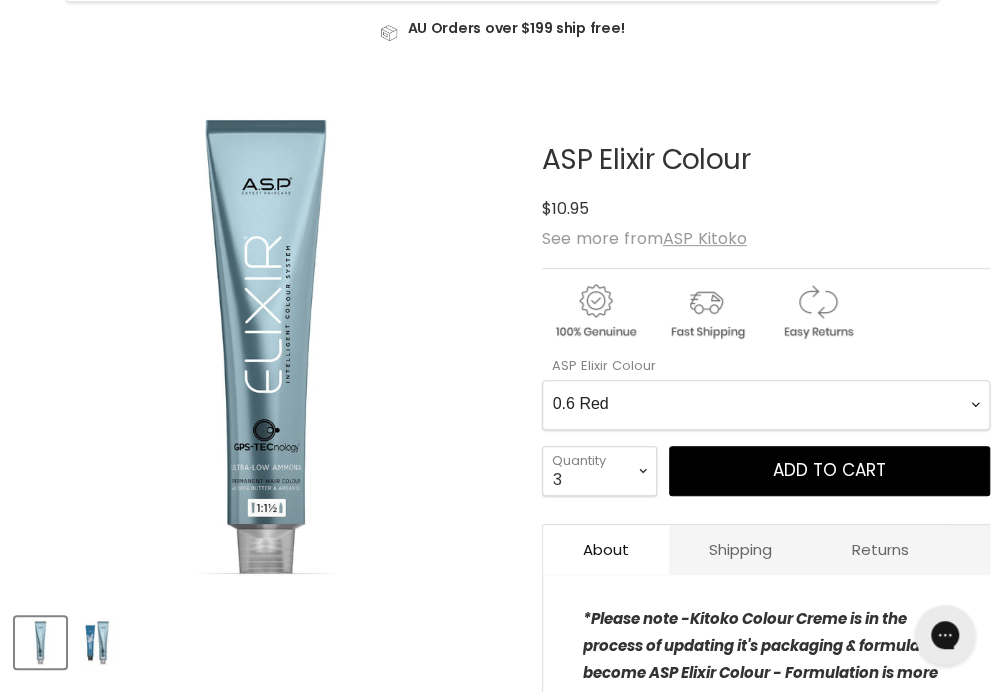 click on "1.0 Black  2.0 Very Dark Brown  3.0 Dark Brown  4.0 Medium Light Brown  5.0 Light Brown  6.0 Dark Bronde  7.0 Medium blonde  8.0 Light Blonde  9.0 Very Light Blonde  10.0 Extra Light Natural Blonde  2.0X Very Dark Brown  3.0X Dark Brown  4.0X Medium Brown  5.0X Light Brown  6.0X Dark Blonde  7.0X Medium Blonde 8.0X Light Blonde  9.0X Very Light Blonde   5.76X Cranberry  6.036X Dark Chocolate  6.66X Fire Red  7.43X Medium Copper Golden  8.035X Cappuccino  9.02X Soft Violet Blonde  9.24X Softest Taupe  4.00 Natural Medium brown  6.00 Extra Natural Dark Blonde  7.00 Extra Natural Medium Blonde  8.00 Extra Natural Light Blonde  9.00 Extra Natural Very Light Blonde  4.01 Natural Medium Ash brown  5.01 Natural Light Ash Brown  6.01 Natural Dark Ash Blonde  7.01 Natural Medium Ash Blonde  8.01 Natural Light Ash Blonde  9.01 Natural very light Ash blonde  9.026 Strawberry Blonde  7.1 Medium Ash Blonde  9.1 Very Light Ash Blonde  10.1 Extra Light Ash Blonde  2.2 Deep Violet Brown 4.22 Damson and Blackberry  7.45 Pecan" at bounding box center (766, 405) 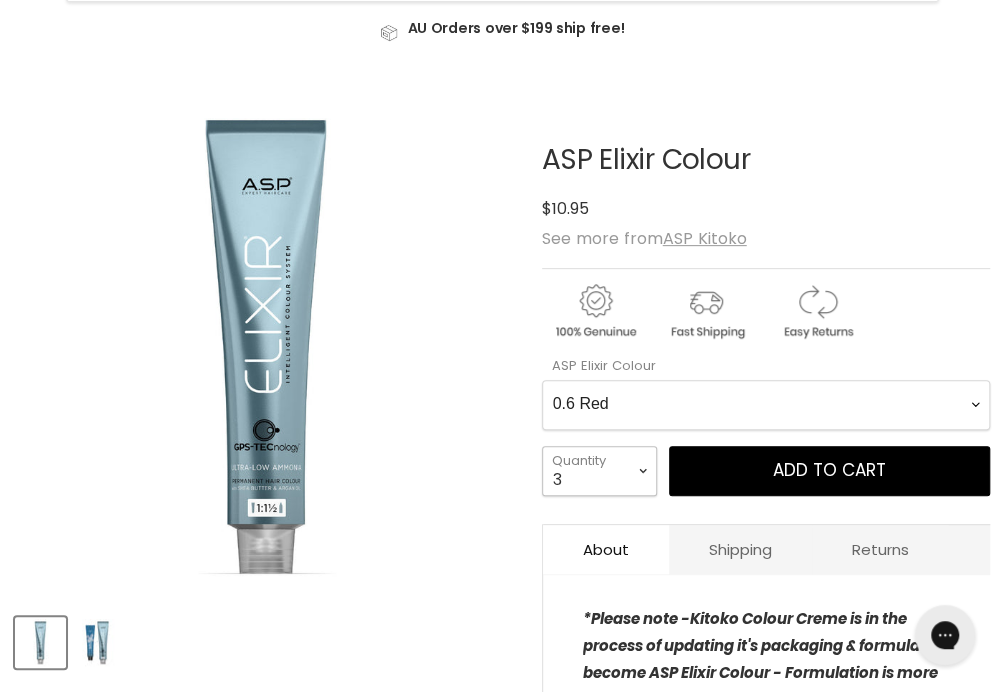 click on "1
2
3
4
5
6
7
8
9
10+" at bounding box center [599, 471] 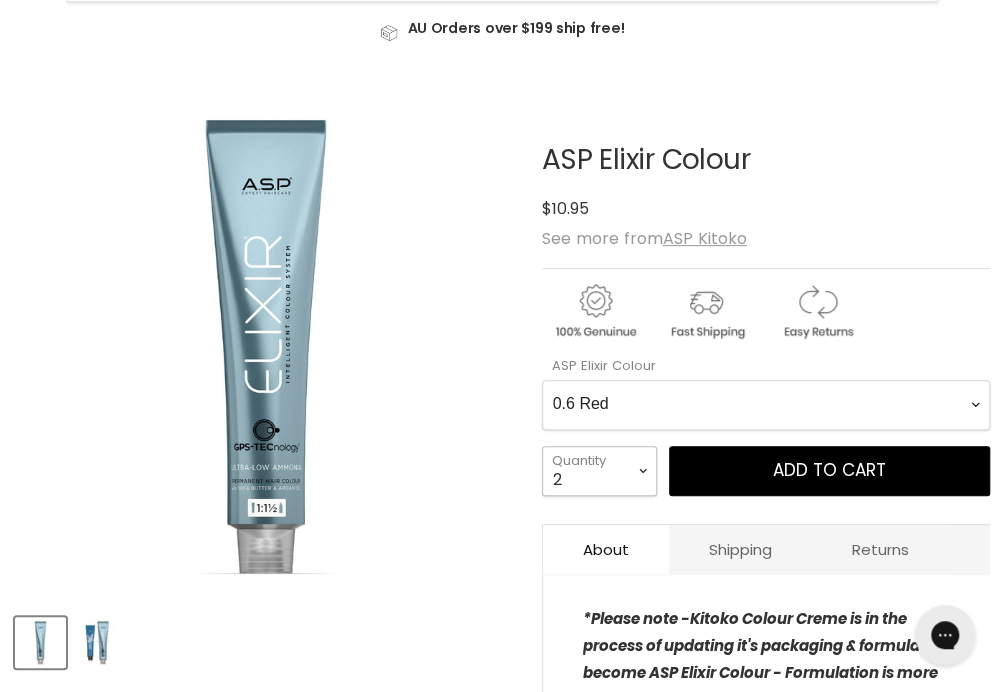 click on "1
2
3
4
5
6
7
8
9
10+" at bounding box center [599, 471] 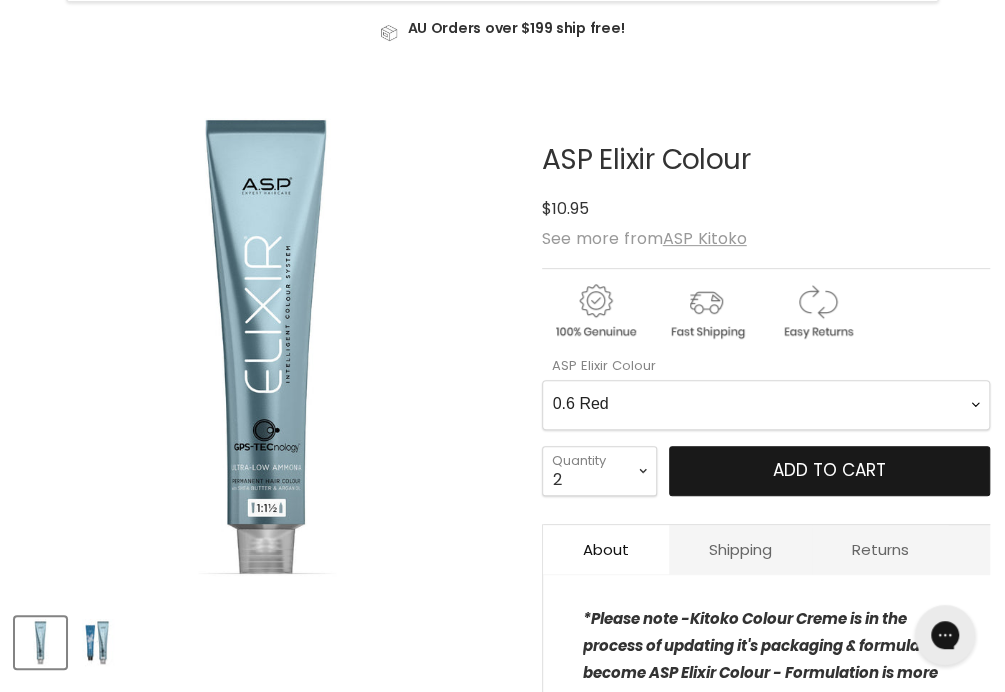 click on "Add to cart" at bounding box center [829, 470] 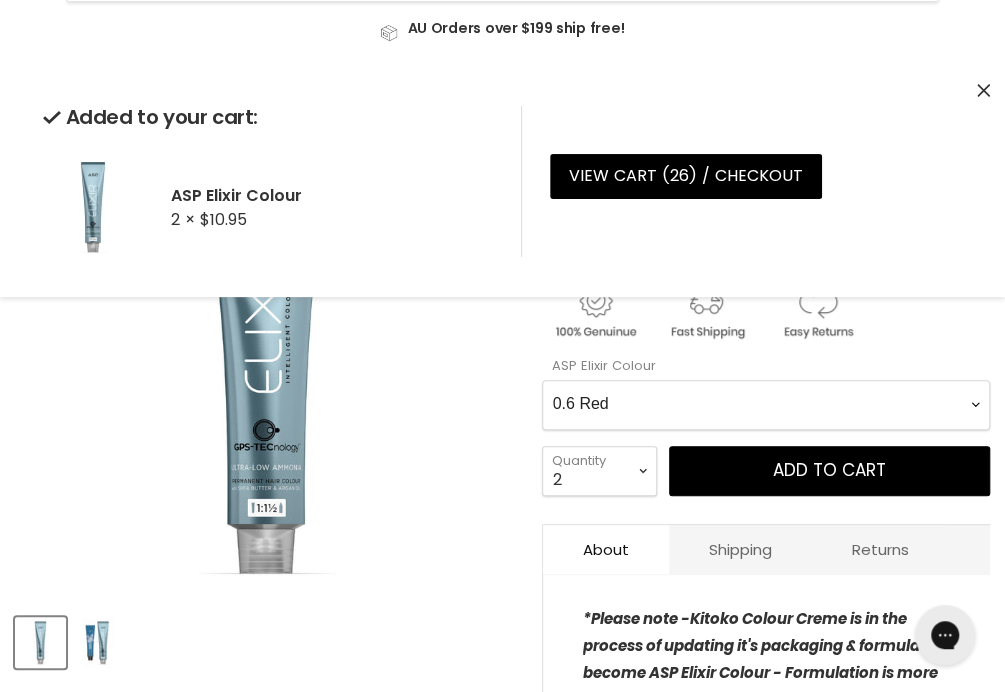 click 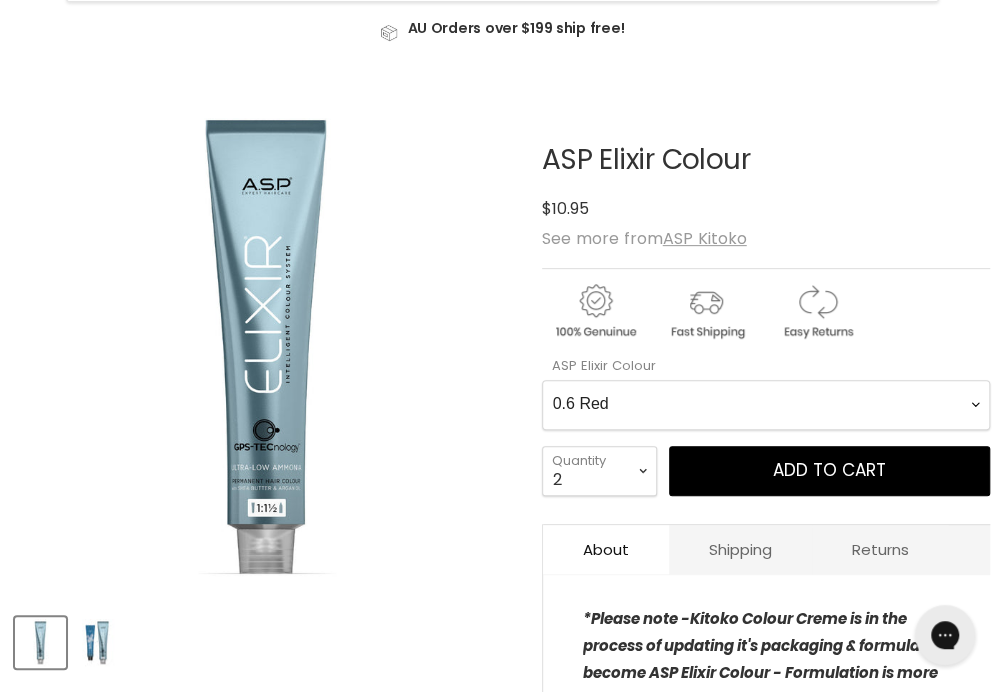 click on "1.0 Black  2.0 Very Dark Brown  3.0 Dark Brown  4.0 Medium Light Brown  5.0 Light Brown  6.0 Dark Bronde  7.0 Medium blonde  8.0 Light Blonde  9.0 Very Light Blonde  10.0 Extra Light Natural Blonde  2.0X Very Dark Brown  3.0X Dark Brown  4.0X Medium Brown  5.0X Light Brown  6.0X Dark Blonde  7.0X Medium Blonde 8.0X Light Blonde  9.0X Very Light Blonde   5.76X Cranberry  6.036X Dark Chocolate  6.66X Fire Red  7.43X Medium Copper Golden  8.035X Cappuccino  9.02X Soft Violet Blonde  9.24X Softest Taupe  4.00 Natural Medium brown  6.00 Extra Natural Dark Blonde  7.00 Extra Natural Medium Blonde  8.00 Extra Natural Light Blonde  9.00 Extra Natural Very Light Blonde  4.01 Natural Medium Ash brown  5.01 Natural Light Ash Brown  6.01 Natural Dark Ash Blonde  7.01 Natural Medium Ash Blonde  8.01 Natural Light Ash Blonde  9.01 Natural very light Ash blonde  9.026 Strawberry Blonde  7.1 Medium Ash Blonde  9.1 Very Light Ash Blonde  10.1 Extra Light Ash Blonde  2.2 Deep Violet Brown 4.22 Damson and Blackberry  7.45 Pecan" at bounding box center (766, 405) 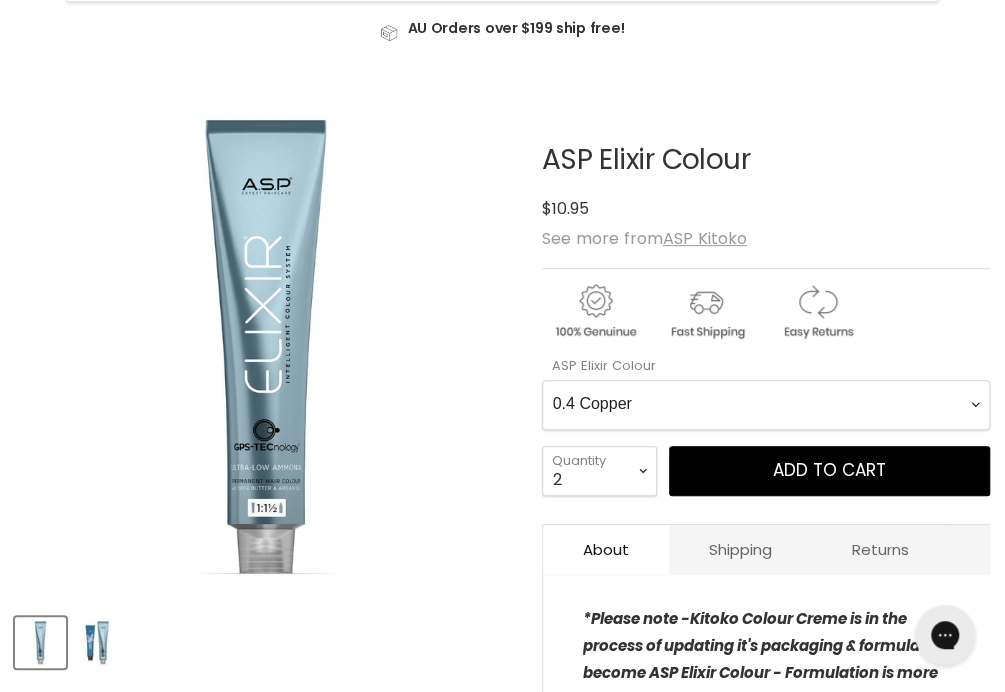 click on "1.0 Black  2.0 Very Dark Brown  3.0 Dark Brown  4.0 Medium Light Brown  5.0 Light Brown  6.0 Dark Bronde  7.0 Medium blonde  8.0 Light Blonde  9.0 Very Light Blonde  10.0 Extra Light Natural Blonde  2.0X Very Dark Brown  3.0X Dark Brown  4.0X Medium Brown  5.0X Light Brown  6.0X Dark Blonde  7.0X Medium Blonde 8.0X Light Blonde  9.0X Very Light Blonde   5.76X Cranberry  6.036X Dark Chocolate  6.66X Fire Red  7.43X Medium Copper Golden  8.035X Cappuccino  9.02X Soft Violet Blonde  9.24X Softest Taupe  4.00 Natural Medium brown  6.00 Extra Natural Dark Blonde  7.00 Extra Natural Medium Blonde  8.00 Extra Natural Light Blonde  9.00 Extra Natural Very Light Blonde  4.01 Natural Medium Ash brown  5.01 Natural Light Ash Brown  6.01 Natural Dark Ash Blonde  7.01 Natural Medium Ash Blonde  8.01 Natural Light Ash Blonde  9.01 Natural very light Ash blonde  9.026 Strawberry Blonde  7.1 Medium Ash Blonde  9.1 Very Light Ash Blonde  10.1 Extra Light Ash Blonde  2.2 Deep Violet Brown 4.22 Damson and Blackberry  7.45 Pecan" at bounding box center (766, 405) 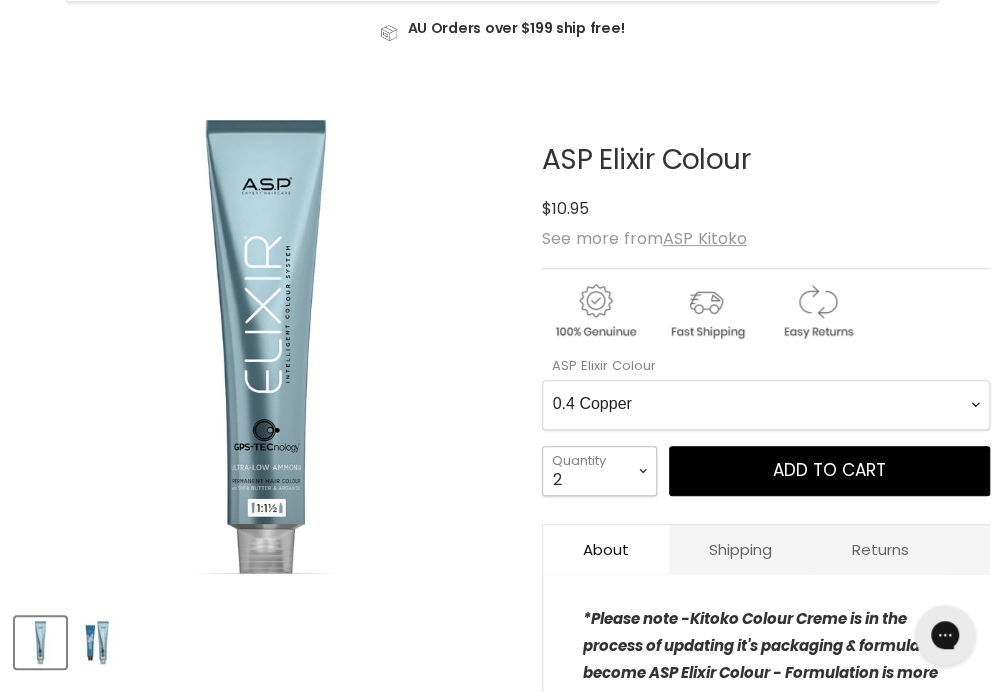 click on "1
2
3
4
5
6
7
8
9
10+" at bounding box center (599, 471) 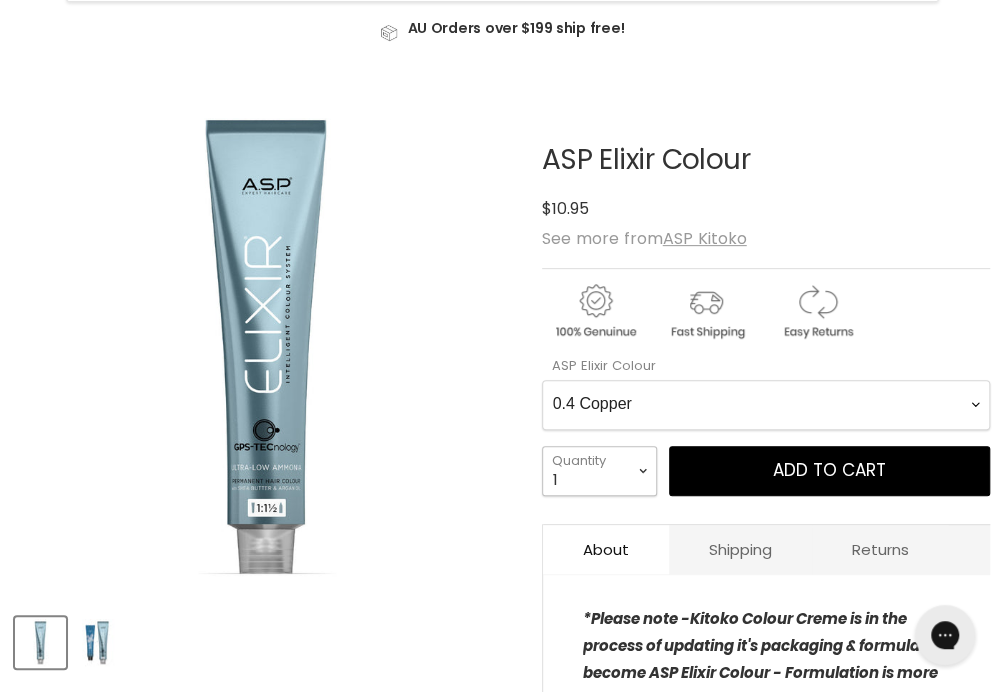 click on "1
2
3
4
5
6
7
8
9
10+" at bounding box center [599, 471] 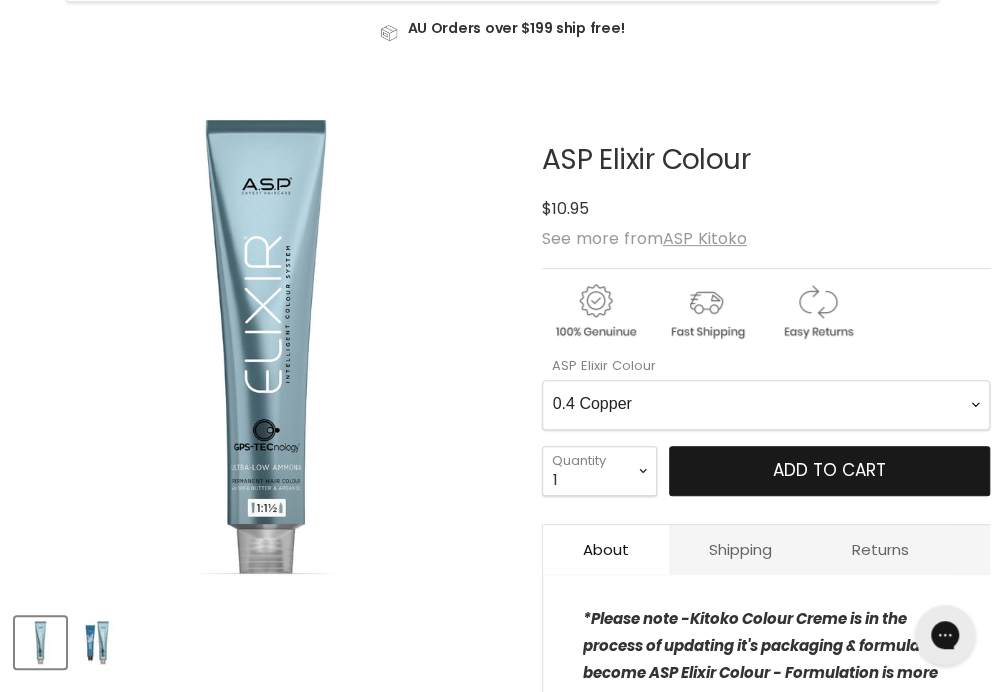 click on "Add to cart" at bounding box center (829, 470) 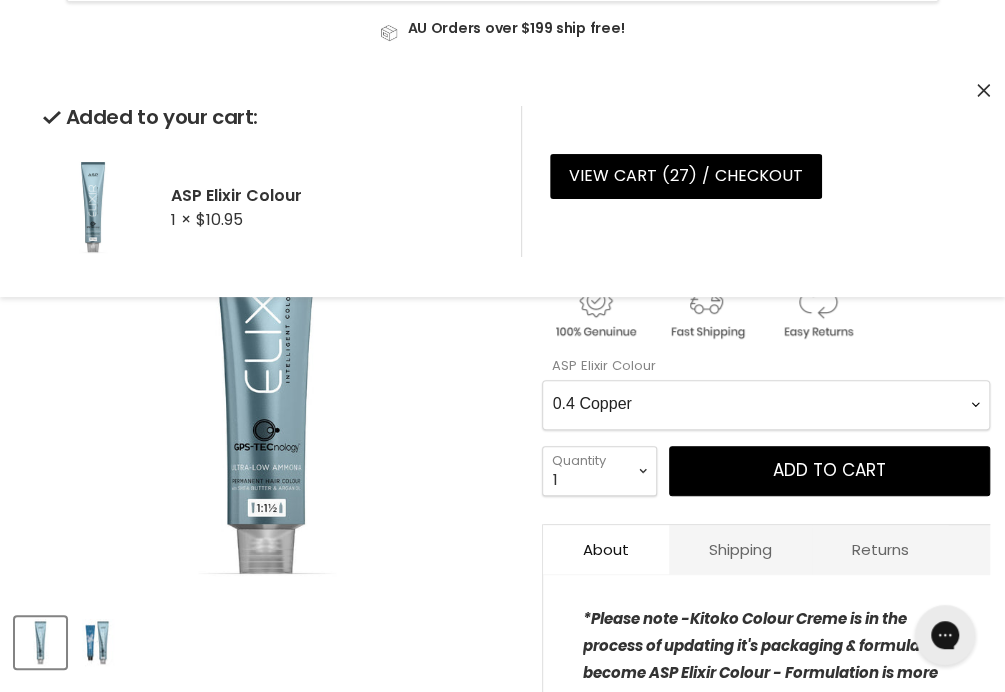 click 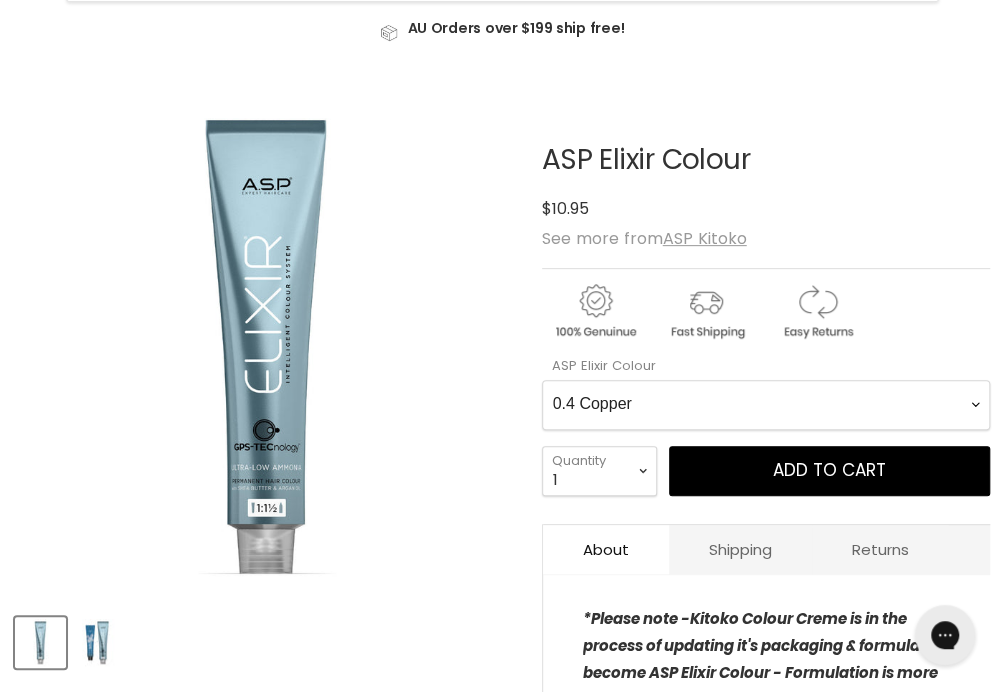 click on "1.0 Black  2.0 Very Dark Brown  3.0 Dark Brown  4.0 Medium Light Brown  5.0 Light Brown  6.0 Dark Bronde  7.0 Medium blonde  8.0 Light Blonde  9.0 Very Light Blonde  10.0 Extra Light Natural Blonde  2.0X Very Dark Brown  3.0X Dark Brown  4.0X Medium Brown  5.0X Light Brown  6.0X Dark Blonde  7.0X Medium Blonde 8.0X Light Blonde  9.0X Very Light Blonde   5.76X Cranberry  6.036X Dark Chocolate  6.66X Fire Red  7.43X Medium Copper Golden  8.035X Cappuccino  9.02X Soft Violet Blonde  9.24X Softest Taupe  4.00 Natural Medium brown  6.00 Extra Natural Dark Blonde  7.00 Extra Natural Medium Blonde  8.00 Extra Natural Light Blonde  9.00 Extra Natural Very Light Blonde  4.01 Natural Medium Ash brown  5.01 Natural Light Ash Brown  6.01 Natural Dark Ash Blonde  7.01 Natural Medium Ash Blonde  8.01 Natural Light Ash Blonde  9.01 Natural very light Ash blonde  9.026 Strawberry Blonde  7.1 Medium Ash Blonde  9.1 Very Light Ash Blonde  10.1 Extra Light Ash Blonde  2.2 Deep Violet Brown 4.22 Damson and Blackberry  7.45 Pecan" at bounding box center (766, 405) 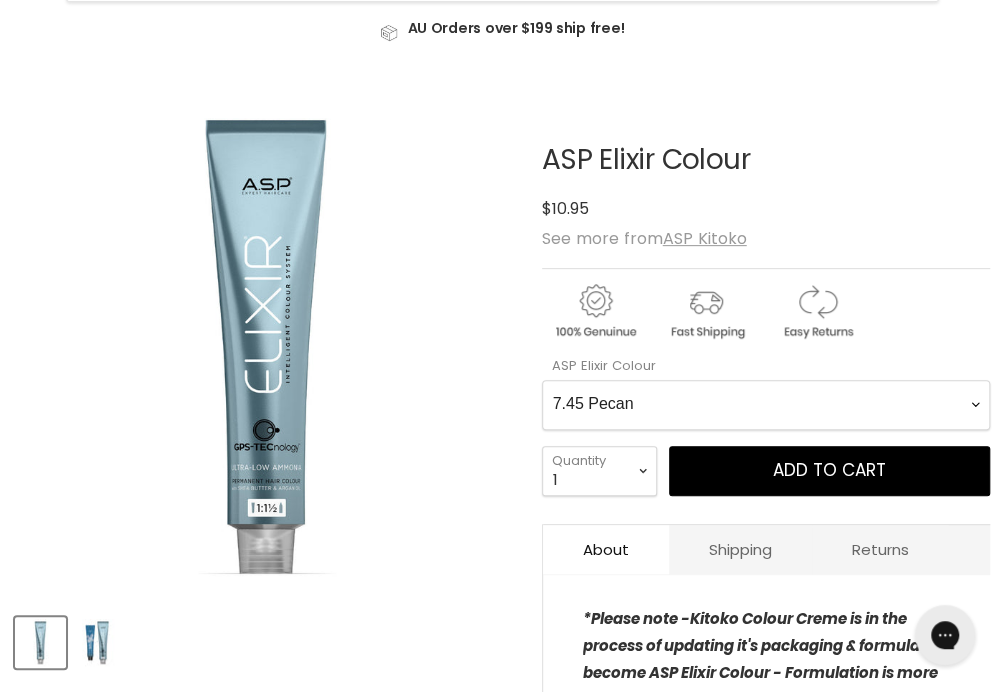 click on "1.0 Black  2.0 Very Dark Brown  3.0 Dark Brown  4.0 Medium Light Brown  5.0 Light Brown  6.0 Dark Bronde  7.0 Medium blonde  8.0 Light Blonde  9.0 Very Light Blonde  10.0 Extra Light Natural Blonde  2.0X Very Dark Brown  3.0X Dark Brown  4.0X Medium Brown  5.0X Light Brown  6.0X Dark Blonde  7.0X Medium Blonde 8.0X Light Blonde  9.0X Very Light Blonde   5.76X Cranberry  6.036X Dark Chocolate  6.66X Fire Red  7.43X Medium Copper Golden  8.035X Cappuccino  9.02X Soft Violet Blonde  9.24X Softest Taupe  4.00 Natural Medium brown  6.00 Extra Natural Dark Blonde  7.00 Extra Natural Medium Blonde  8.00 Extra Natural Light Blonde  9.00 Extra Natural Very Light Blonde  4.01 Natural Medium Ash brown  5.01 Natural Light Ash Brown  6.01 Natural Dark Ash Blonde  7.01 Natural Medium Ash Blonde  8.01 Natural Light Ash Blonde  9.01 Natural very light Ash blonde  9.026 Strawberry Blonde  7.1 Medium Ash Blonde  9.1 Very Light Ash Blonde  10.1 Extra Light Ash Blonde  2.2 Deep Violet Brown 4.22 Damson and Blackberry  7.45 Pecan" at bounding box center (766, 405) 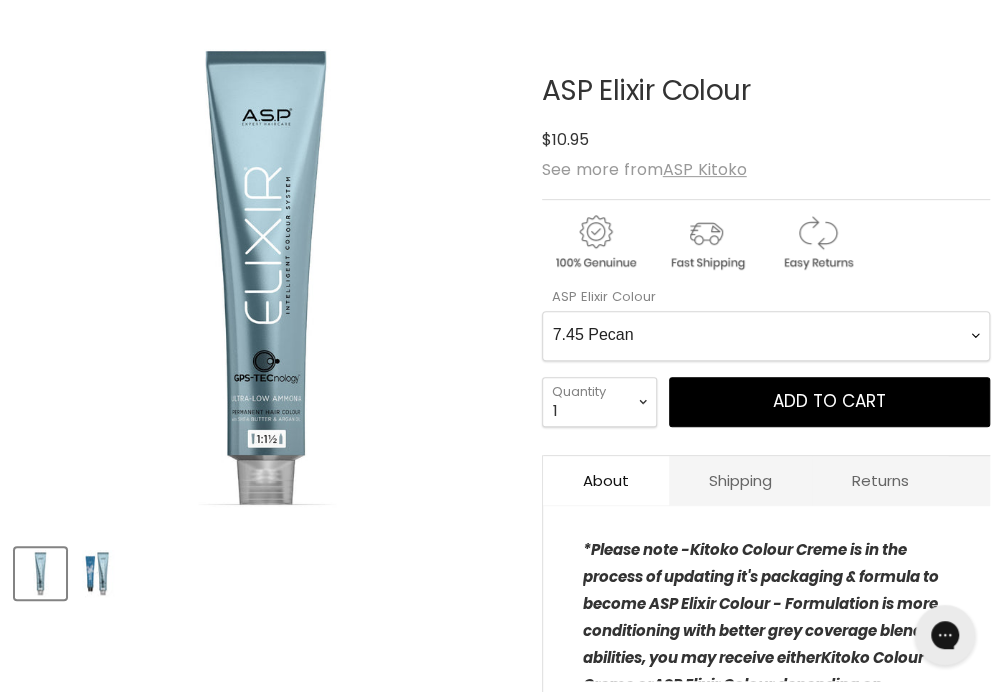 scroll, scrollTop: 263, scrollLeft: 0, axis: vertical 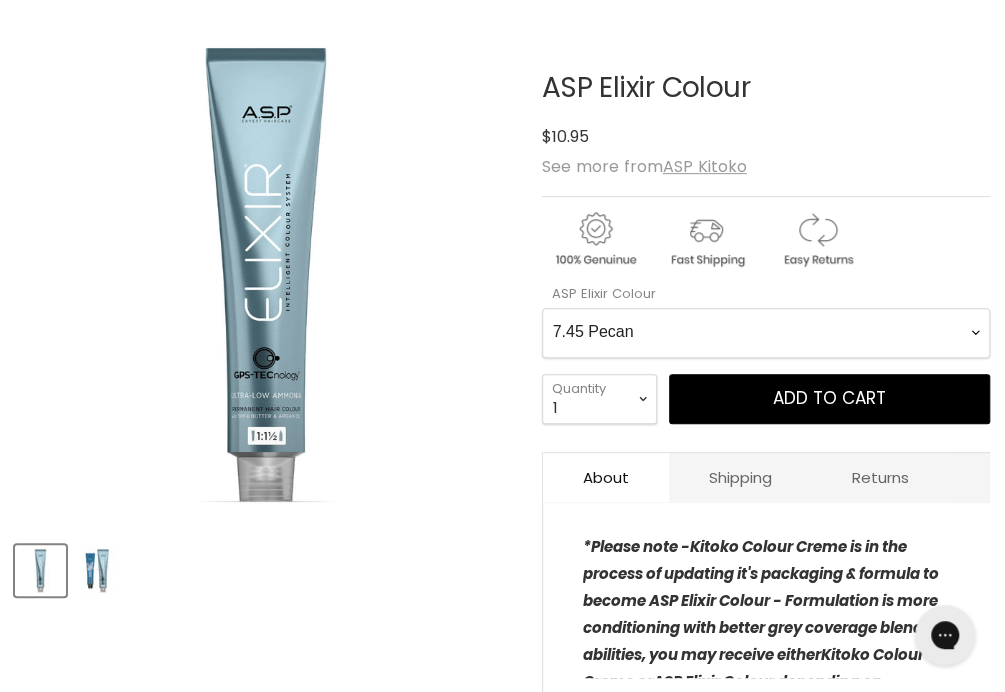 click on "1.0 Black  2.0 Very Dark Brown  3.0 Dark Brown  4.0 Medium Light Brown  5.0 Light Brown  6.0 Dark Bronde  7.0 Medium blonde  8.0 Light Blonde  9.0 Very Light Blonde  10.0 Extra Light Natural Blonde  2.0X Very Dark Brown  3.0X Dark Brown  4.0X Medium Brown  5.0X Light Brown  6.0X Dark Blonde  7.0X Medium Blonde 8.0X Light Blonde  9.0X Very Light Blonde   5.76X Cranberry  6.036X Dark Chocolate  6.66X Fire Red  7.43X Medium Copper Golden  8.035X Cappuccino  9.02X Soft Violet Blonde  9.24X Softest Taupe  4.00 Natural Medium brown  6.00 Extra Natural Dark Blonde  7.00 Extra Natural Medium Blonde  8.00 Extra Natural Light Blonde  9.00 Extra Natural Very Light Blonde  4.01 Natural Medium Ash brown  5.01 Natural Light Ash Brown  6.01 Natural Dark Ash Blonde  7.01 Natural Medium Ash Blonde  8.01 Natural Light Ash Blonde  9.01 Natural very light Ash blonde  9.026 Strawberry Blonde  7.1 Medium Ash Blonde  9.1 Very Light Ash Blonde  10.1 Extra Light Ash Blonde  2.2 Deep Violet Brown 4.22 Damson and Blackberry  7.45 Pecan" at bounding box center [766, 333] 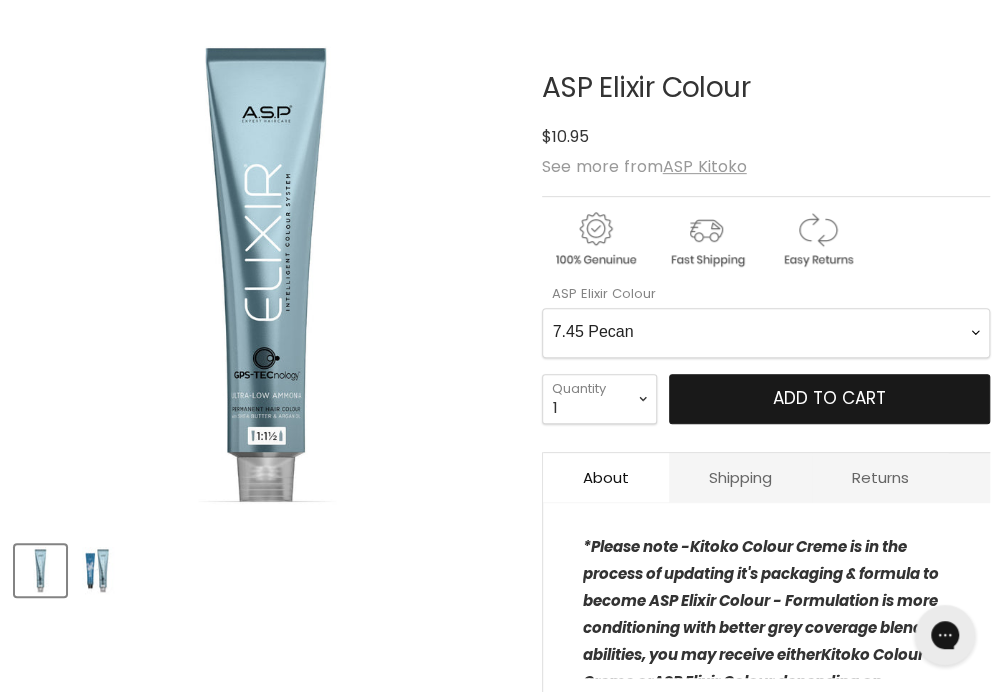 click on "Add to cart" at bounding box center (829, 398) 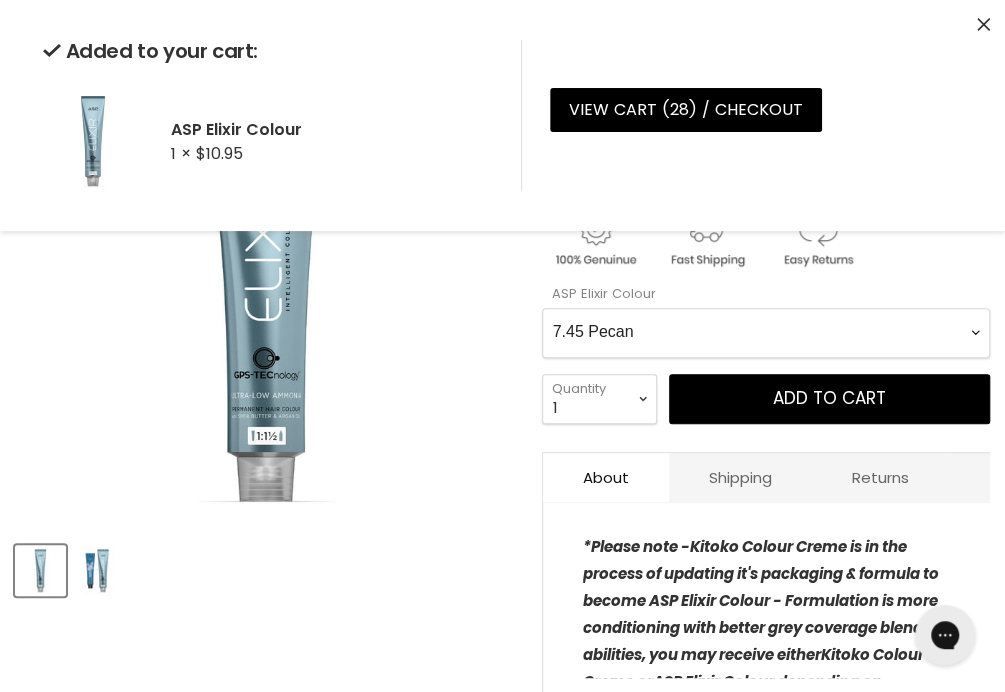 click 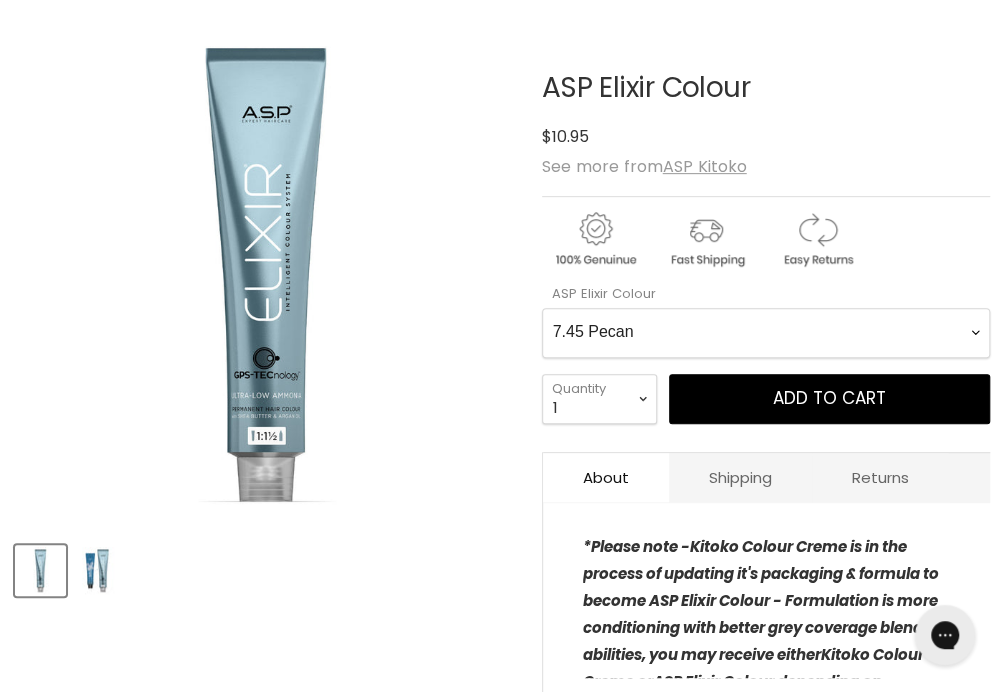 click on "1.0 Black  2.0 Very Dark Brown  3.0 Dark Brown  4.0 Medium Light Brown  5.0 Light Brown  6.0 Dark Bronde  7.0 Medium blonde  8.0 Light Blonde  9.0 Very Light Blonde  10.0 Extra Light Natural Blonde  2.0X Very Dark Brown  3.0X Dark Brown  4.0X Medium Brown  5.0X Light Brown  6.0X Dark Blonde  7.0X Medium Blonde 8.0X Light Blonde  9.0X Very Light Blonde   5.76X Cranberry  6.036X Dark Chocolate  6.66X Fire Red  7.43X Medium Copper Golden  8.035X Cappuccino  9.02X Soft Violet Blonde  9.24X Softest Taupe  4.00 Natural Medium brown  6.00 Extra Natural Dark Blonde  7.00 Extra Natural Medium Blonde  8.00 Extra Natural Light Blonde  9.00 Extra Natural Very Light Blonde  4.01 Natural Medium Ash brown  5.01 Natural Light Ash Brown  6.01 Natural Dark Ash Blonde  7.01 Natural Medium Ash Blonde  8.01 Natural Light Ash Blonde  9.01 Natural very light Ash blonde  9.026 Strawberry Blonde  7.1 Medium Ash Blonde  9.1 Very Light Ash Blonde  10.1 Extra Light Ash Blonde  2.2 Deep Violet Brown 4.22 Damson and Blackberry  7.45 Pecan" at bounding box center [766, 333] 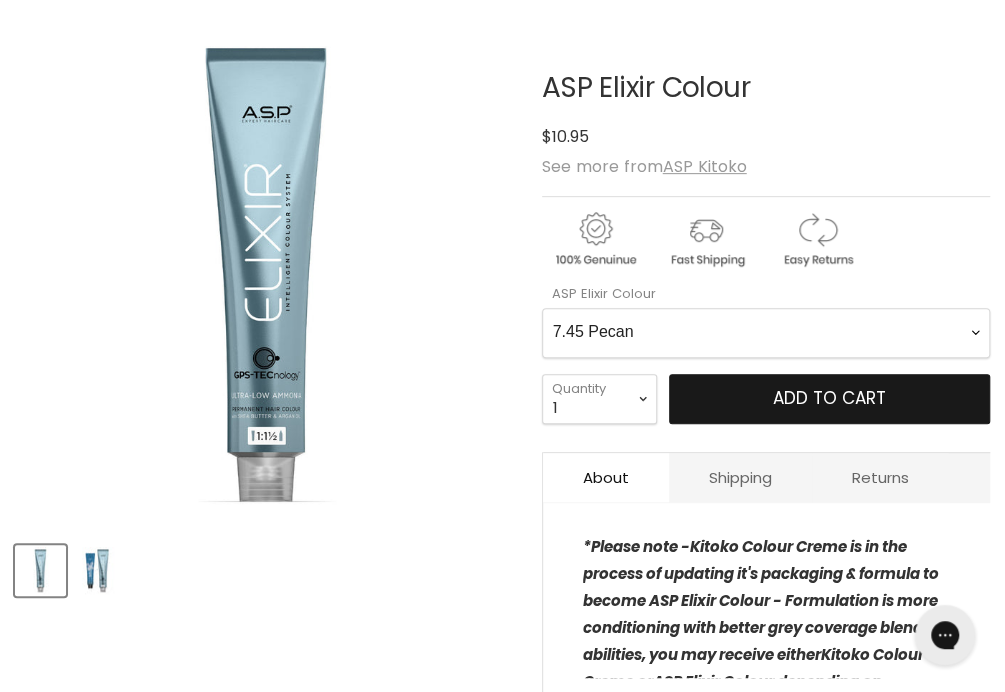click on "Add to cart" at bounding box center (829, 398) 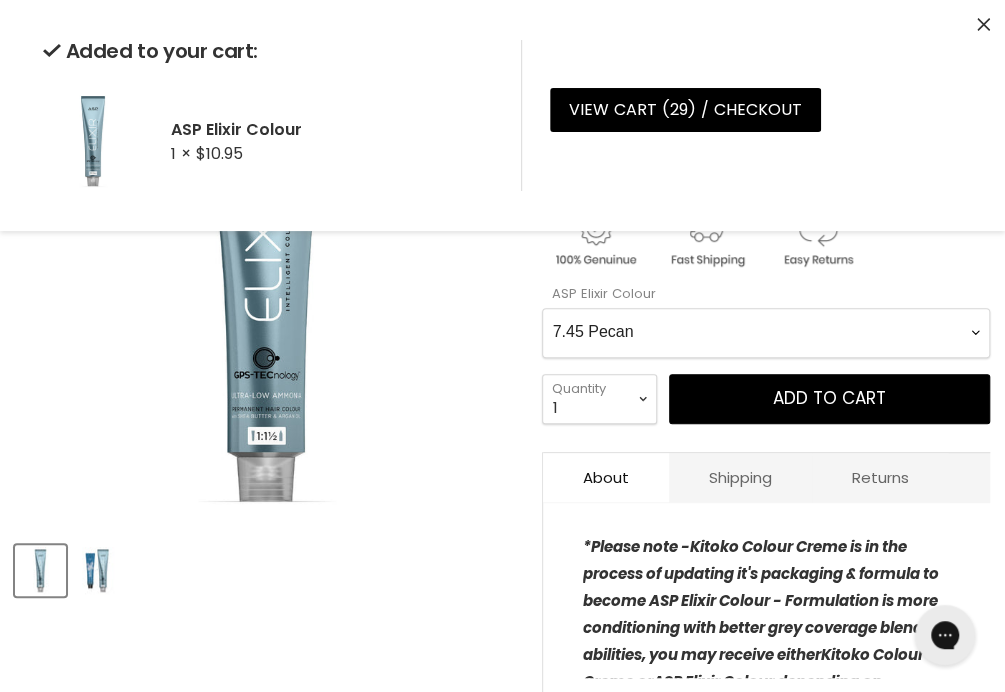 click 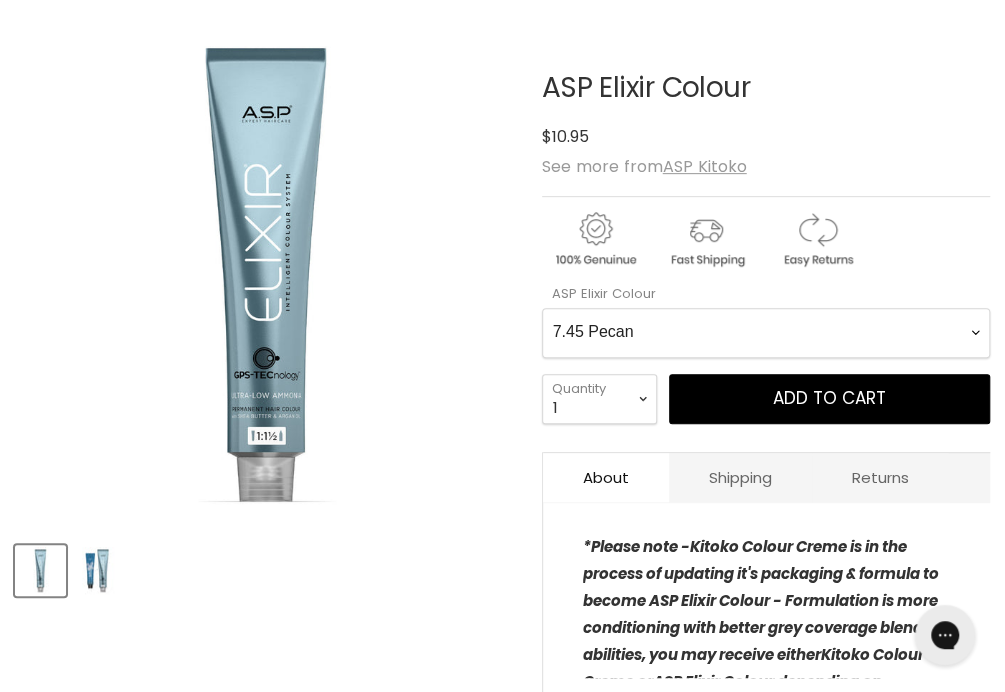 click on "1.0 Black  2.0 Very Dark Brown  3.0 Dark Brown  4.0 Medium Light Brown  5.0 Light Brown  6.0 Dark Bronde  7.0 Medium blonde  8.0 Light Blonde  9.0 Very Light Blonde  10.0 Extra Light Natural Blonde  2.0X Very Dark Brown  3.0X Dark Brown  4.0X Medium Brown  5.0X Light Brown  6.0X Dark Blonde  7.0X Medium Blonde 8.0X Light Blonde  9.0X Very Light Blonde   5.76X Cranberry  6.036X Dark Chocolate  6.66X Fire Red  7.43X Medium Copper Golden  8.035X Cappuccino  9.02X Soft Violet Blonde  9.24X Softest Taupe  4.00 Natural Medium brown  6.00 Extra Natural Dark Blonde  7.00 Extra Natural Medium Blonde  8.00 Extra Natural Light Blonde  9.00 Extra Natural Very Light Blonde  4.01 Natural Medium Ash brown  5.01 Natural Light Ash Brown  6.01 Natural Dark Ash Blonde  7.01 Natural Medium Ash Blonde  8.01 Natural Light Ash Blonde  9.01 Natural very light Ash blonde  9.026 Strawberry Blonde  7.1 Medium Ash Blonde  9.1 Very Light Ash Blonde  10.1 Extra Light Ash Blonde  2.2 Deep Violet Brown 4.22 Damson and Blackberry  7.45 Pecan" at bounding box center (766, 333) 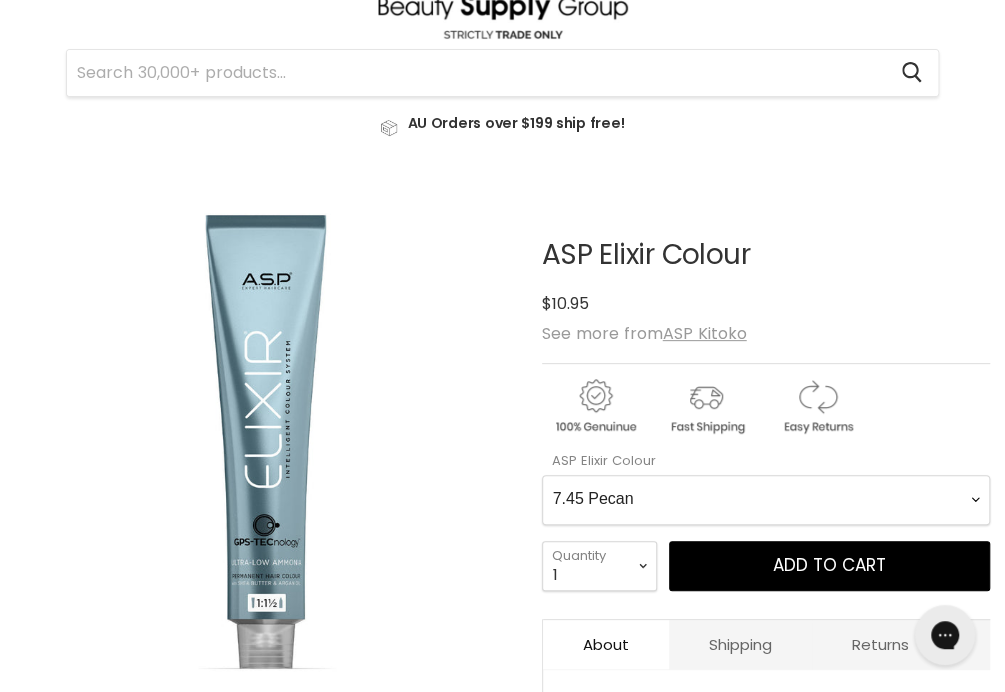 scroll, scrollTop: 0, scrollLeft: 0, axis: both 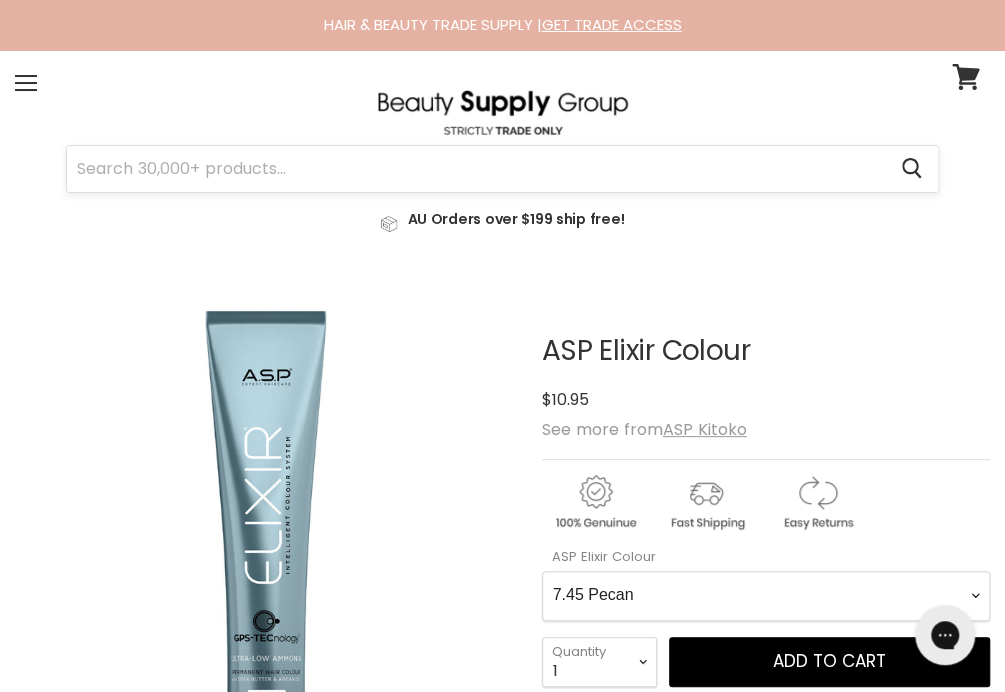 click at bounding box center (476, 169) 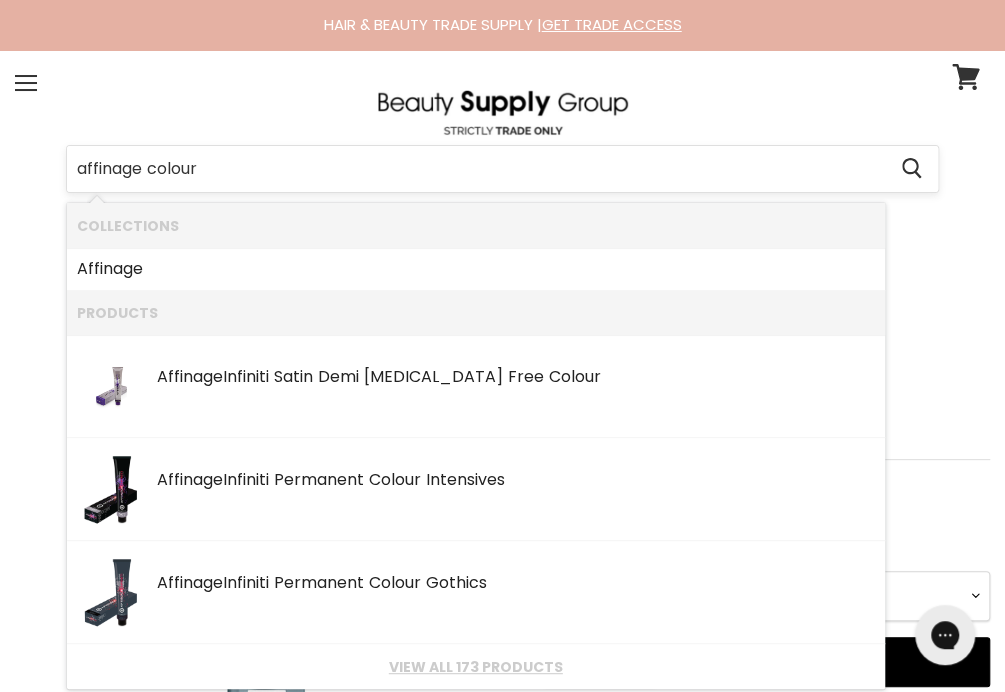 type on "affinage colours" 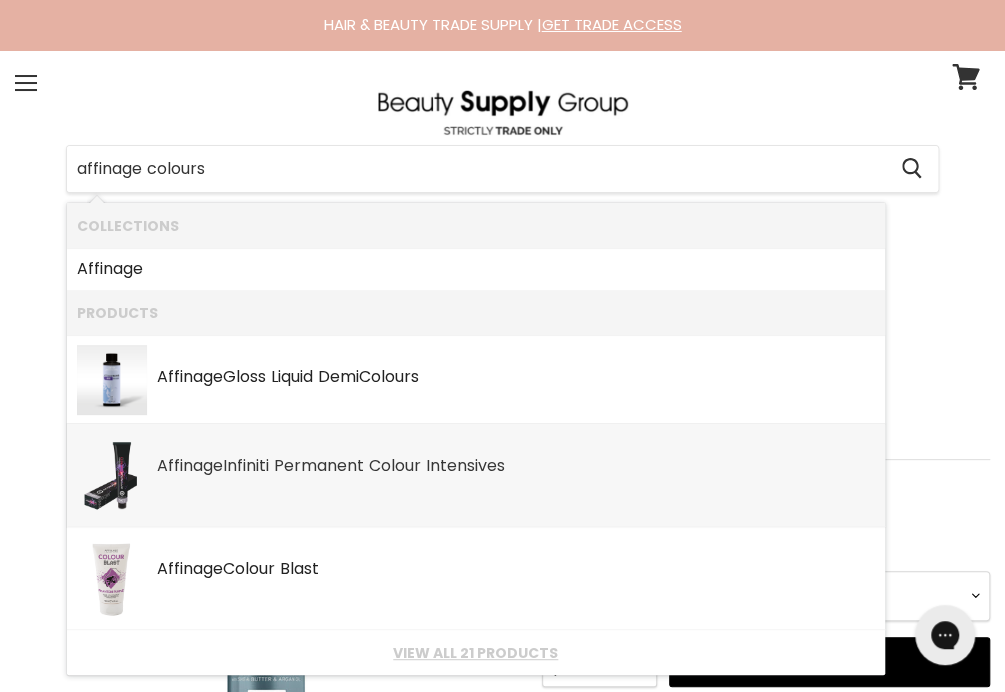click on "Affinage  Infiniti Permanent Colour Intensives SKU: affash Affinage" at bounding box center (476, 476) 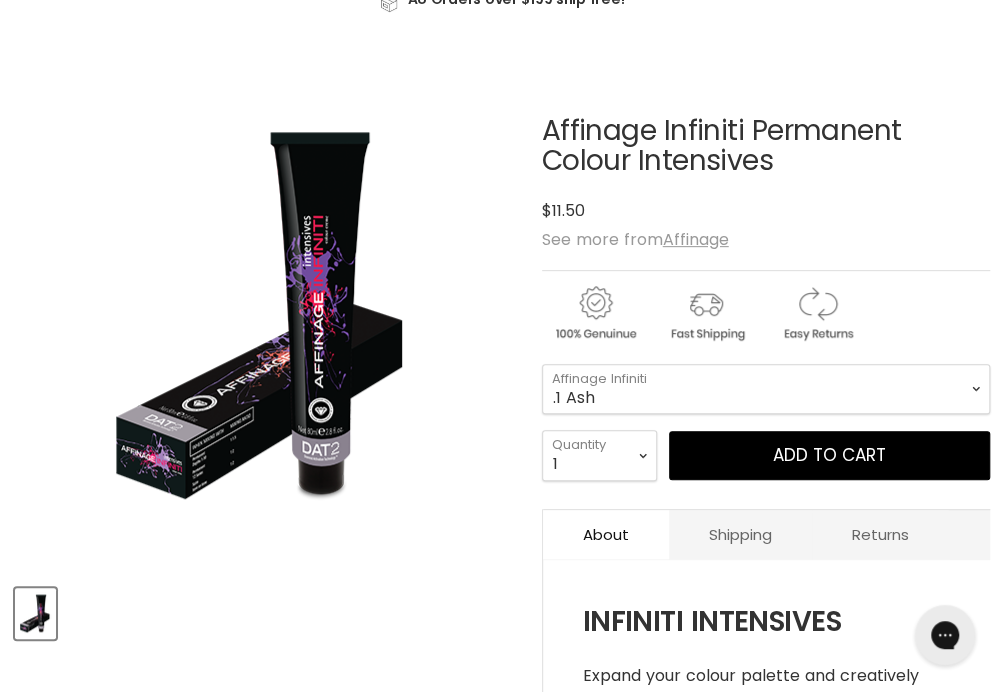 scroll, scrollTop: 238, scrollLeft: 0, axis: vertical 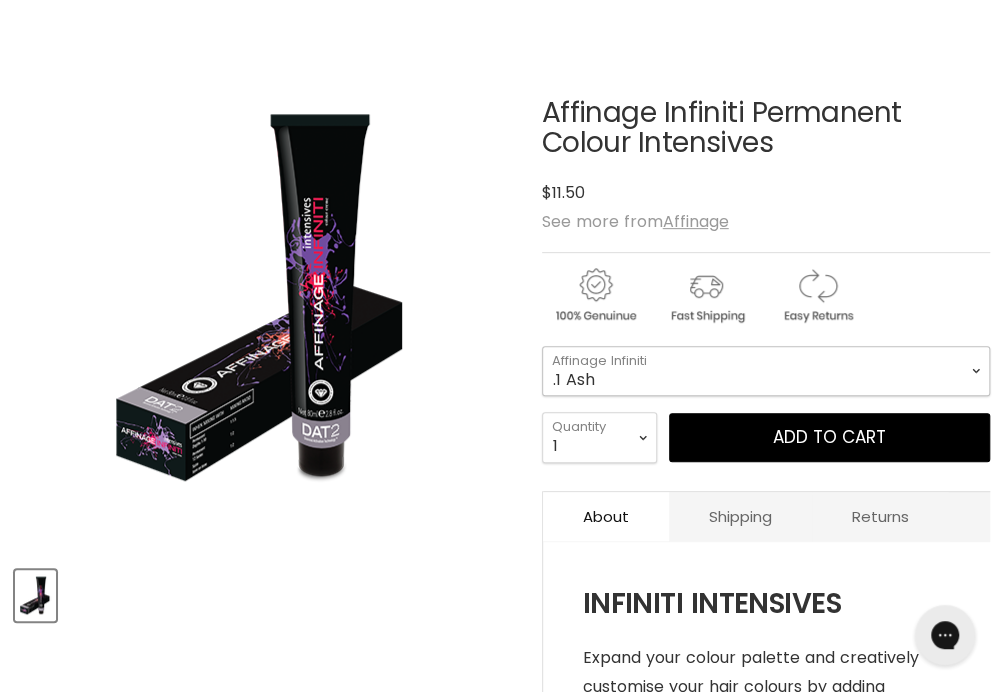 click on ".1 Ash
.2 Pearl Violet
.221 Extra Pearl Violet
.3 Gold
.4 Copper
.7 Matt Ash" at bounding box center [766, 371] 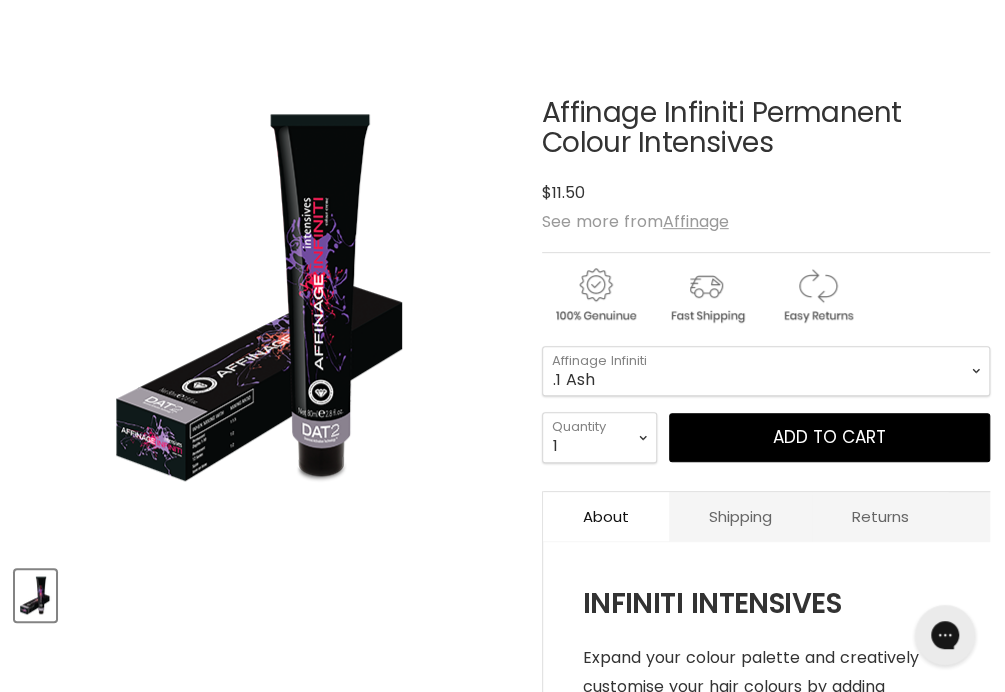 click on "$11.50" at bounding box center (766, 192) 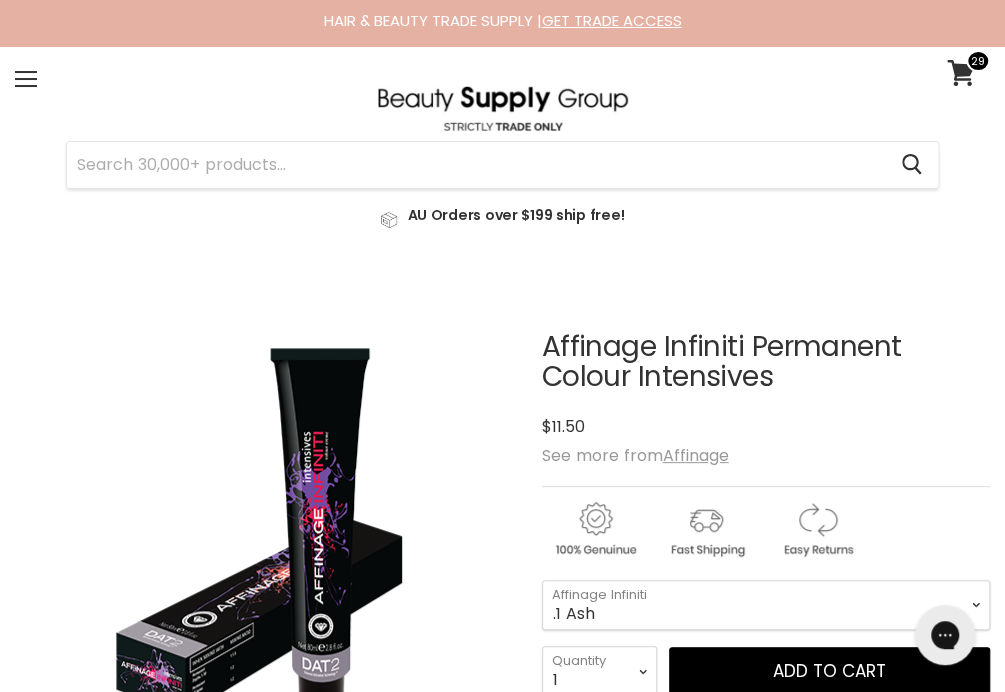 scroll, scrollTop: 0, scrollLeft: 0, axis: both 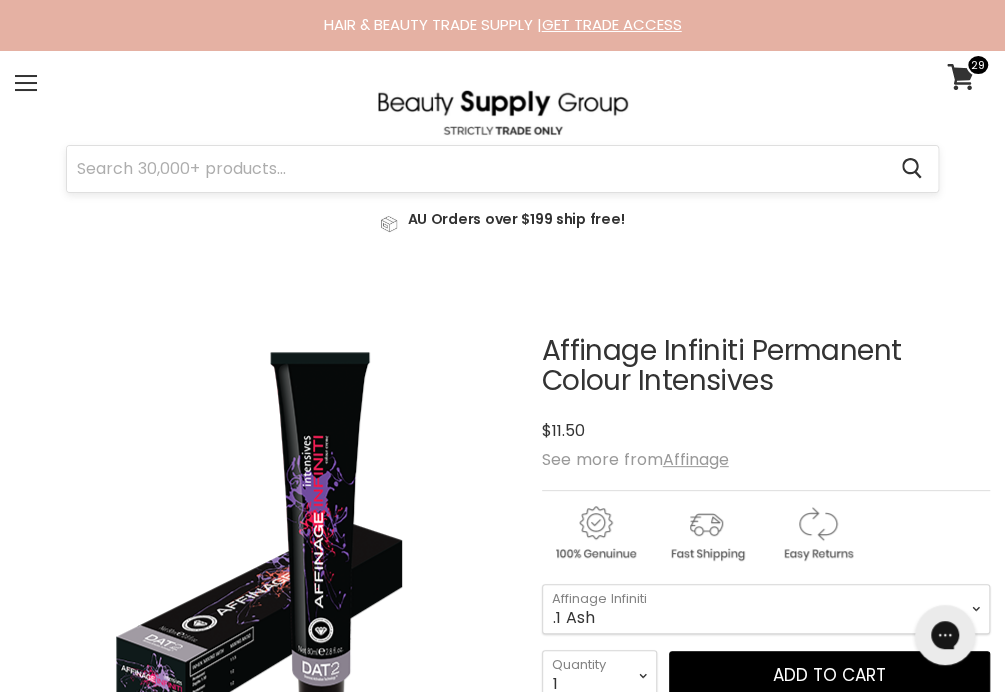 click at bounding box center [476, 169] 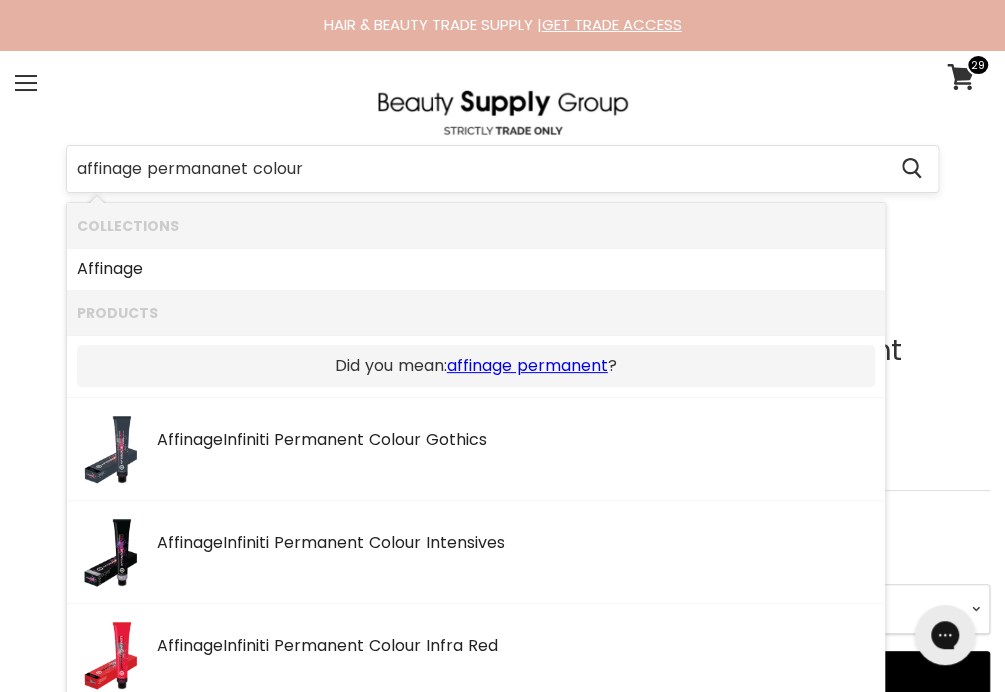 type on "affinage permananet colours" 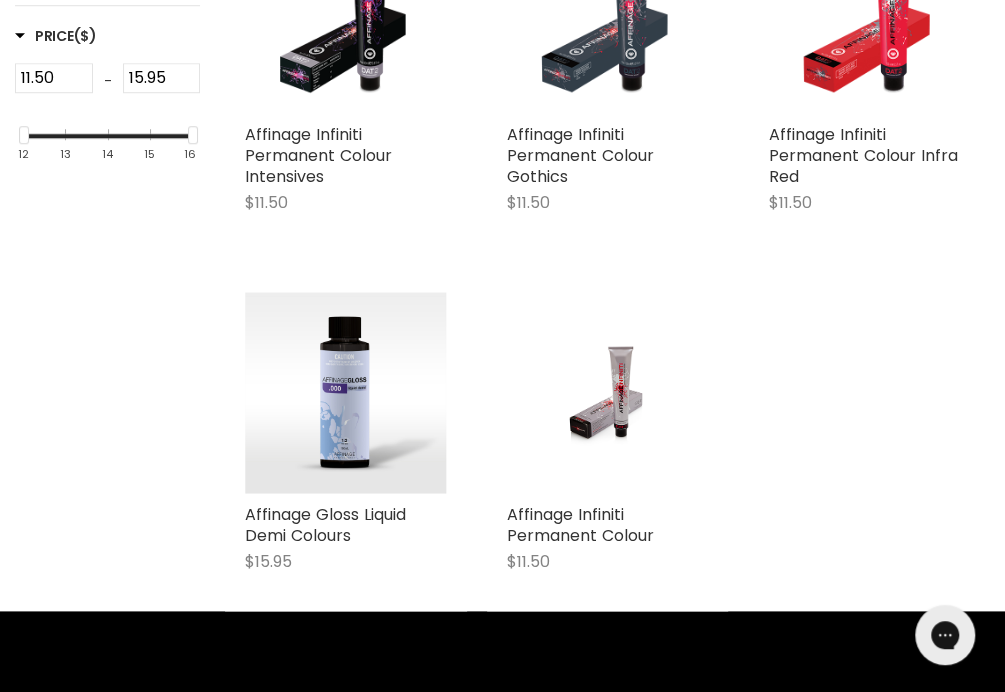 scroll, scrollTop: 618, scrollLeft: 0, axis: vertical 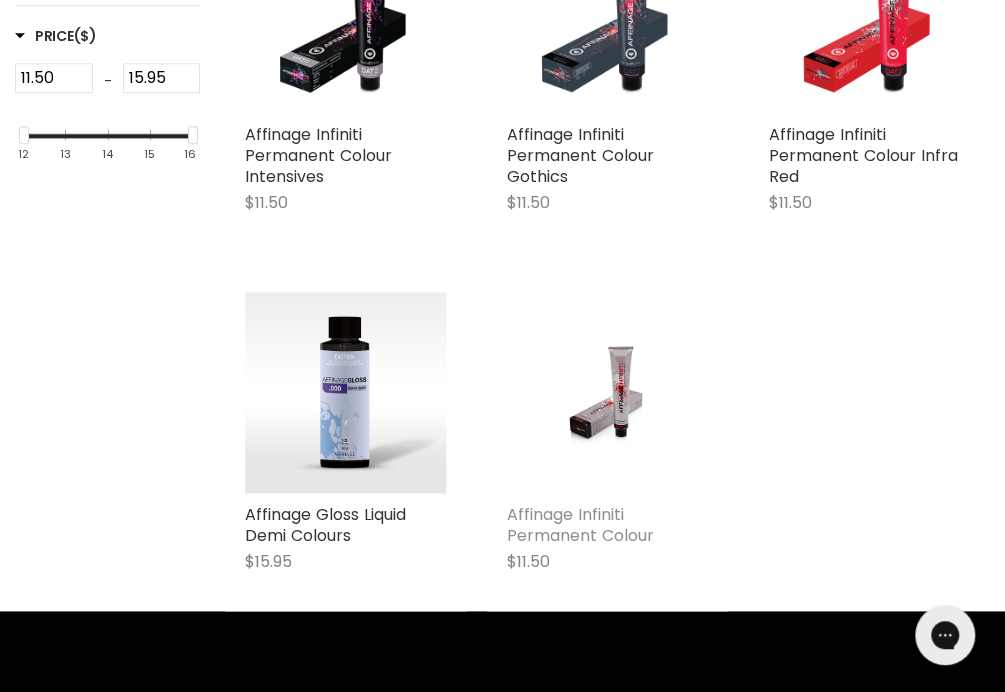click on "Affinage Infiniti Permanent Colour" at bounding box center (580, 525) 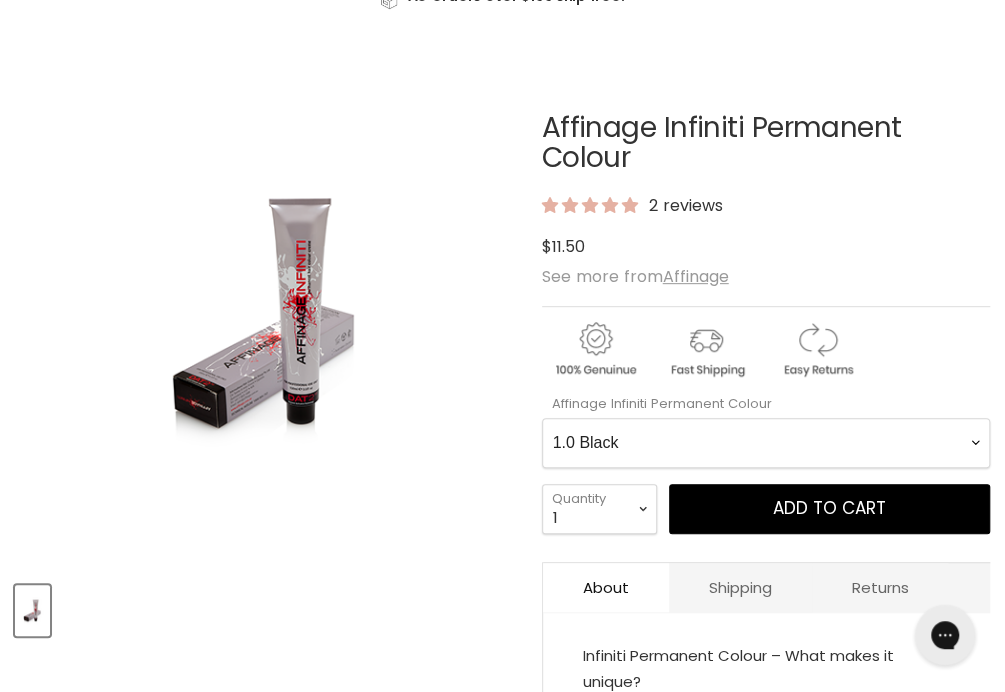 scroll, scrollTop: 224, scrollLeft: 0, axis: vertical 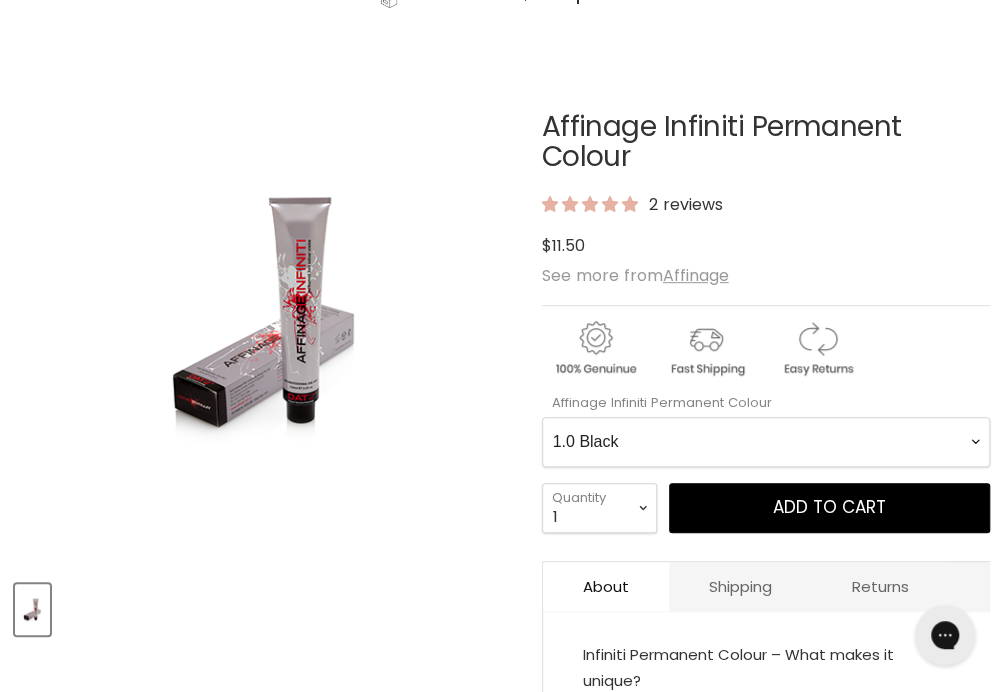 click on "1.0 Black 2.0 Very Dark Brown 3.0 Dark Brown 3.66 Dark Burgundy Brown 4.0 Medium Brown 44.0 Extra Natural Medium Brown 4.036 Medium Cafè Nior Brown  4.17 Medium Ash [PERSON_NAME] 4.221 Medium Extra [PERSON_NAME] 4.53 Medium Mahogany Golden Brown 4.6 Medium Veronese Red Brown 4.65 Medium Beaujolais Brown 5.0 Light Brown  55.0 Extra Natural Light Brown  5.01 Light Natural Ash Brown  5.021 Light Velvet Brown 5.036 Light [PERSON_NAME]  5.11 Extra Ash Light Brown  5.17 Light Ash [PERSON_NAME]  5.3 Light Golden Brown  5.35 Light Golden Mahogany Brown  5.4 Light Copper Brown  5.46 Light Ruby Red Brown  5.5 Light Mahogany Brown  5.6 Light Rouge Red Brown  5.63 Light [PERSON_NAME] Red Brown  5.66 Light Claret Brown  6.0 Dark Blonde 66.0 Extra Natural Dark Blonde 6.01 Dark Natural Ash Blonde 6.021 Dark Velvet Blonde 6.036 Dark Chocolate Blonde 6.1 Dark Ash Blonde 6.221 Dark Extra Violet Blonde 6.3 Dark Golden Blonde 6.35 Dark Golden Mahogany Blonde 6.4 Dark Copper Blonde 6.45 Dark Copper Mahogany Blonde 6.65 Dark Port Wine Blonde" at bounding box center (766, 442) 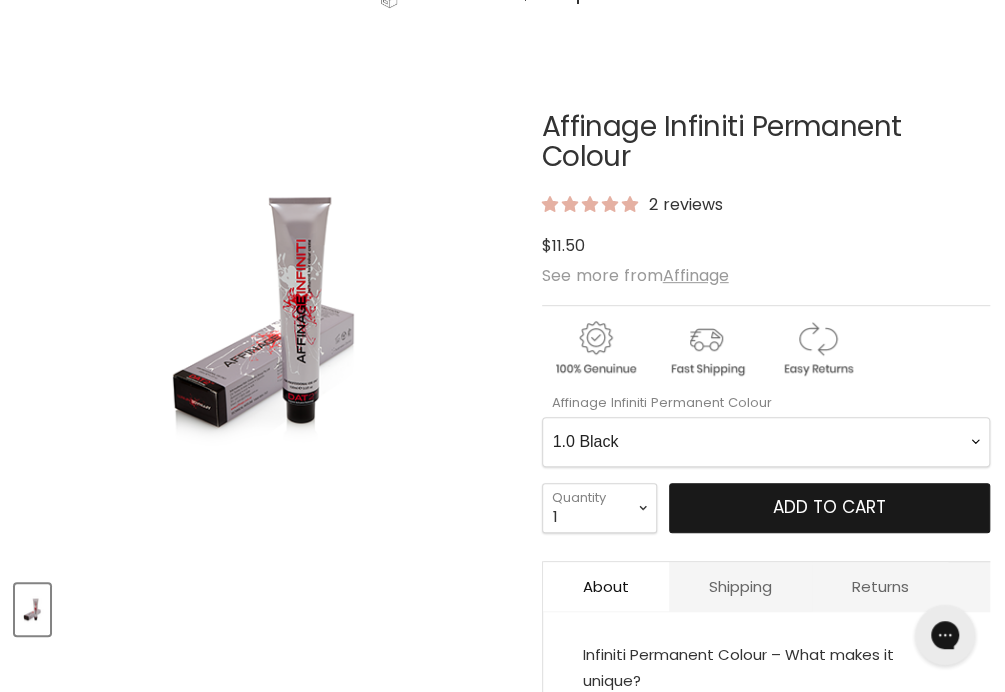 click on "Add to cart" at bounding box center [829, 507] 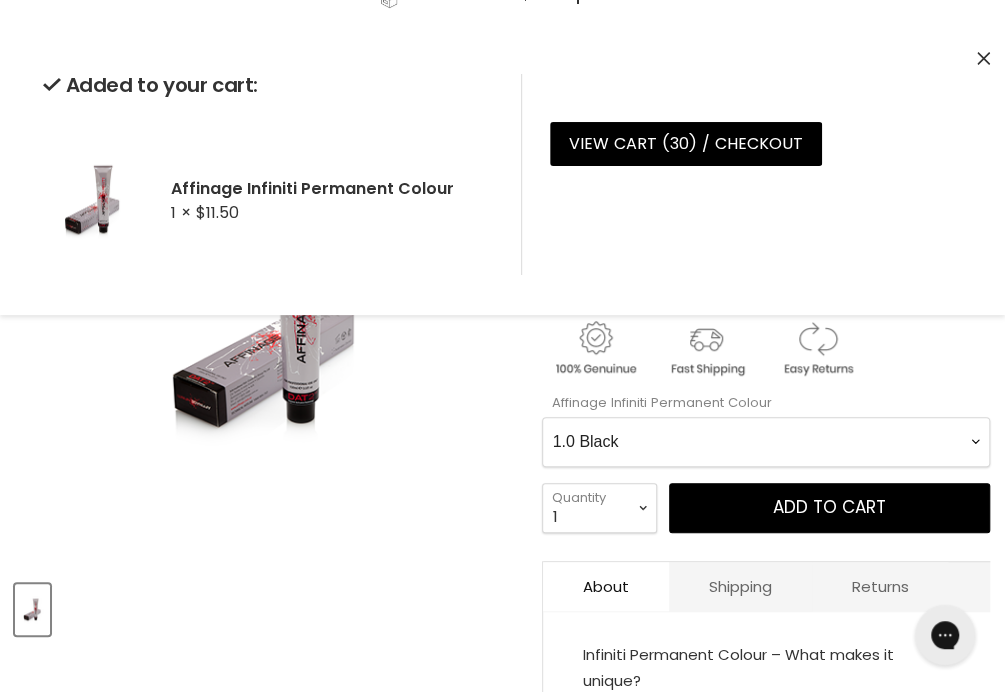 click 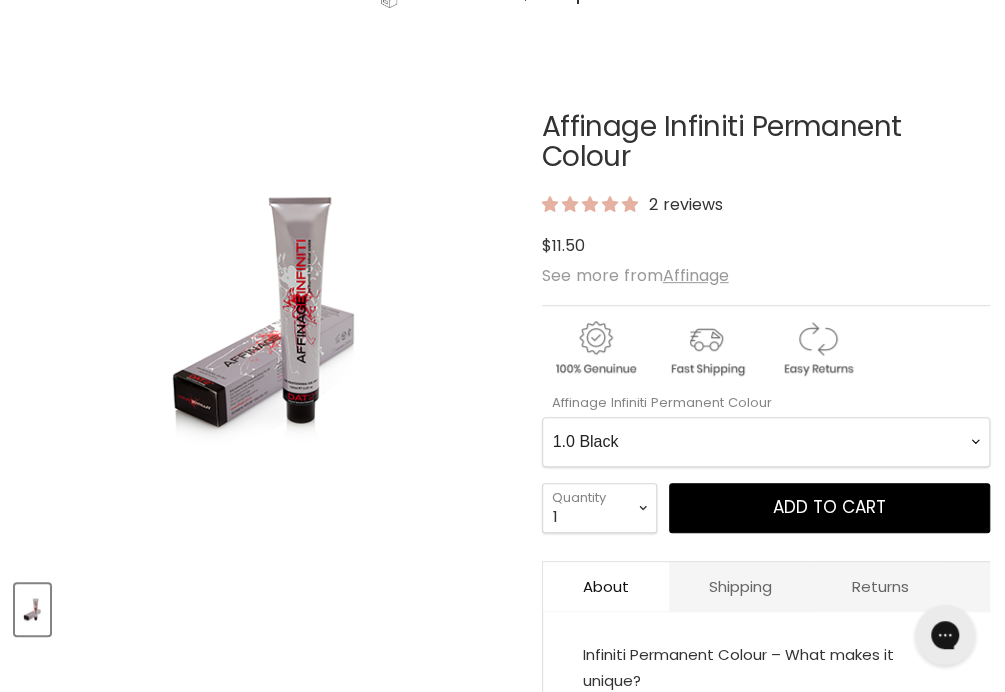 click on "1.0 Black 2.0 Very Dark Brown 3.0 Dark Brown 3.66 Dark Burgundy Brown 4.0 Medium Brown 44.0 Extra Natural Medium Brown 4.036 Medium Cafè Nior Brown  4.17 Medium Ash Matt Brown 4.221 Medium Extra Violet Brown 4.53 Medium Mahogany Golden Brown 4.6 Medium Veronese Red Brown 4.65 Medium Beaujolais Brown 5.0 Light Brown  55.0 Extra Natural Light Brown  5.01 Light Natural Ash Brown  5.021 Light Velvet Brown 5.036 Light Coffee Brown  5.11 Extra Ash Light Brown  5.17 Light Ash Matt Brown  5.3 Light Golden Brown  5.35 Light Golden Mahogany Brown  5.4 Light Copper Brown  5.46 Light Ruby Red Brown  5.5 Light Mahogany Brown  5.6 Light Rouge Red Brown  5.63 Light Sherry Red Brown  5.66 Light Claret Brown  6.0 Dark Blonde 66.0 Extra Natural Dark Blonde 6.01 Dark Natural Ash Blonde 6.021 Dark Velvet Blonde 6.036 Dark Chocolate Blonde 6.1 Dark Ash Blonde 6.221 Dark Extra Violet Blonde 6.3 Dark Golden Blonde 6.35 Dark Golden Mahogany Blonde 6.4 Dark Copper Blonde 6.45 Dark Copper Mahogany Blonde 6.65 Dark Port Wine Blonde" at bounding box center (766, 442) 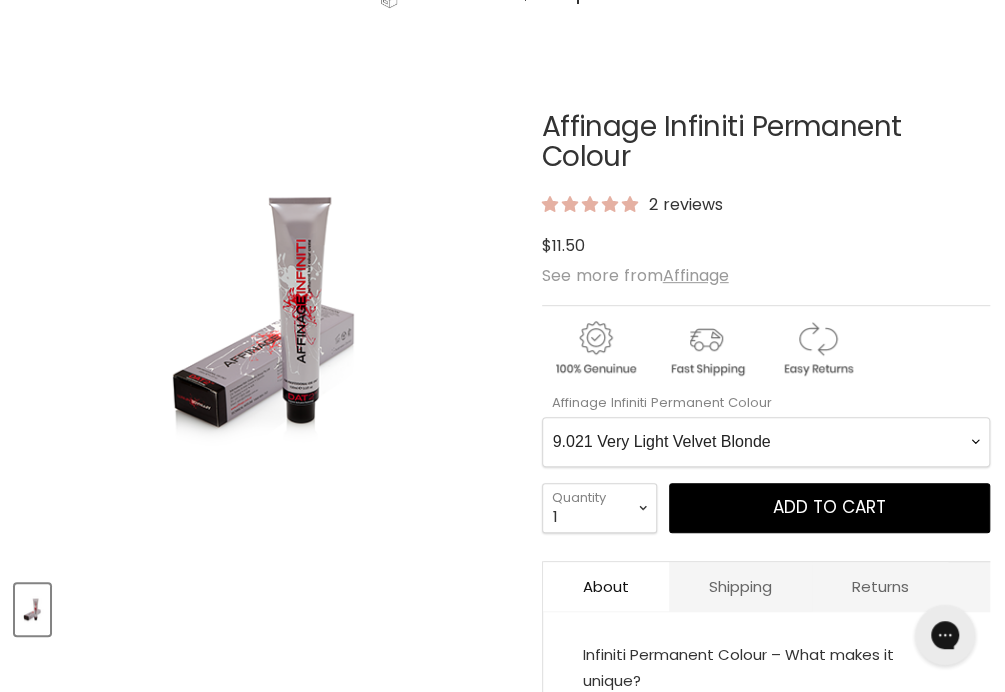 click on "1.0 Black 2.0 Very Dark Brown 3.0 Dark Brown 3.66 Dark Burgundy Brown 4.0 Medium Brown 44.0 Extra Natural Medium Brown 4.036 Medium Cafè Nior Brown  4.17 Medium Ash Matt Brown 4.221 Medium Extra Violet Brown 4.53 Medium Mahogany Golden Brown 4.6 Medium Veronese Red Brown 4.65 Medium Beaujolais Brown 5.0 Light Brown  55.0 Extra Natural Light Brown  5.01 Light Natural Ash Brown  5.021 Light Velvet Brown 5.036 Light Coffee Brown  5.11 Extra Ash Light Brown  5.17 Light Ash Matt Brown  5.3 Light Golden Brown  5.35 Light Golden Mahogany Brown  5.4 Light Copper Brown  5.46 Light Ruby Red Brown  5.5 Light Mahogany Brown  5.6 Light Rouge Red Brown  5.63 Light Sherry Red Brown  5.66 Light Claret Brown  6.0 Dark Blonde 66.0 Extra Natural Dark Blonde 6.01 Dark Natural Ash Blonde 6.021 Dark Velvet Blonde 6.036 Dark Chocolate Blonde 6.1 Dark Ash Blonde 6.221 Dark Extra Violet Blonde 6.3 Dark Golden Blonde 6.35 Dark Golden Mahogany Blonde 6.4 Dark Copper Blonde 6.45 Dark Copper Mahogany Blonde 6.65 Dark Port Wine Blonde" at bounding box center (766, 442) 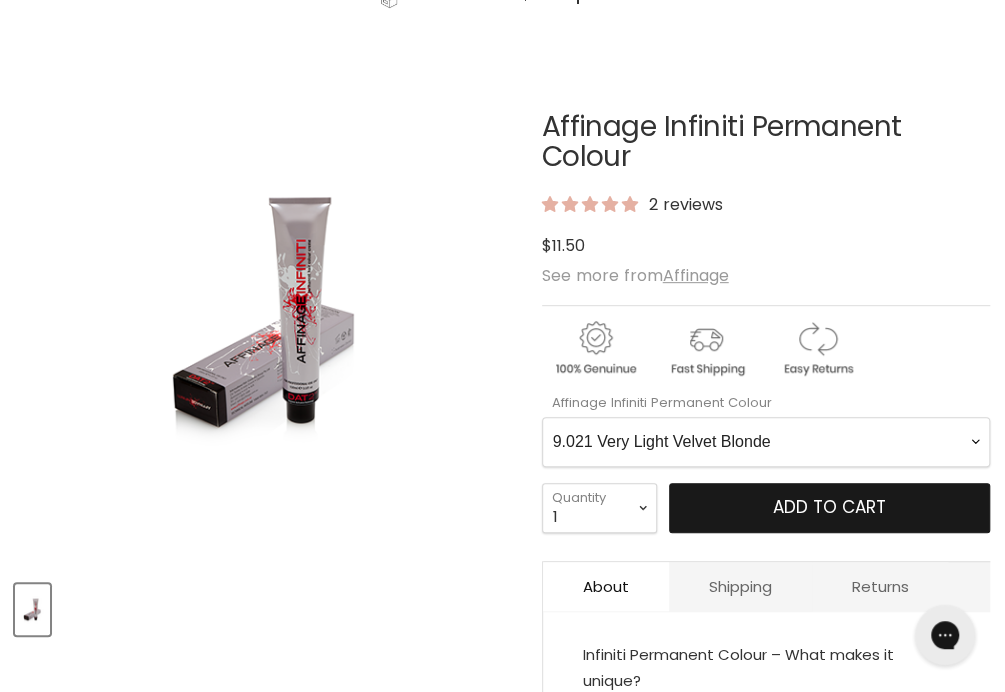 click on "Add to cart" at bounding box center [829, 507] 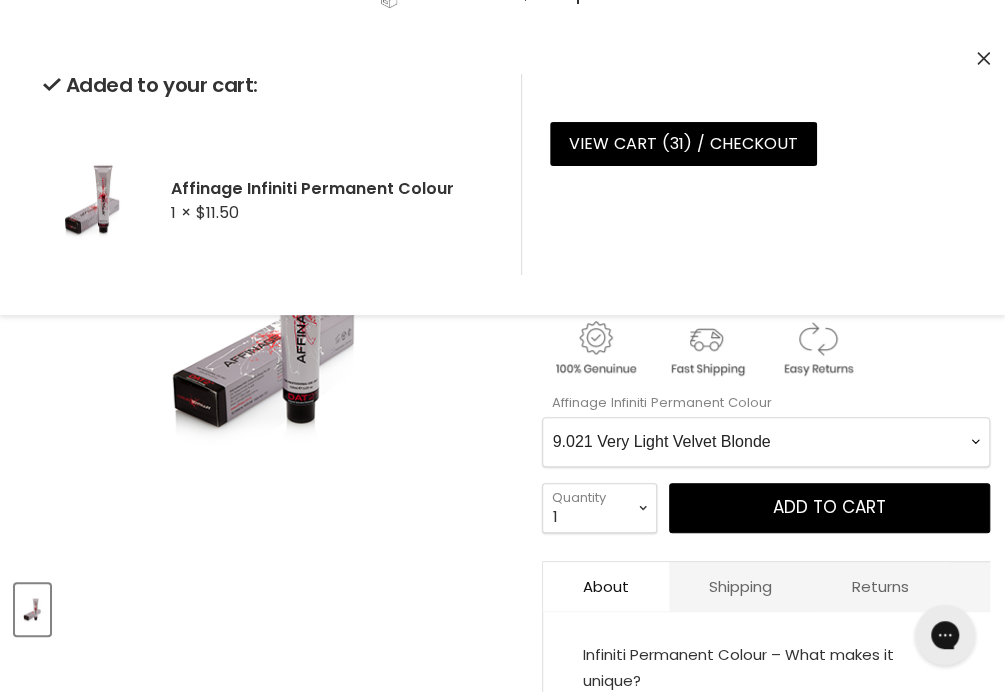 click 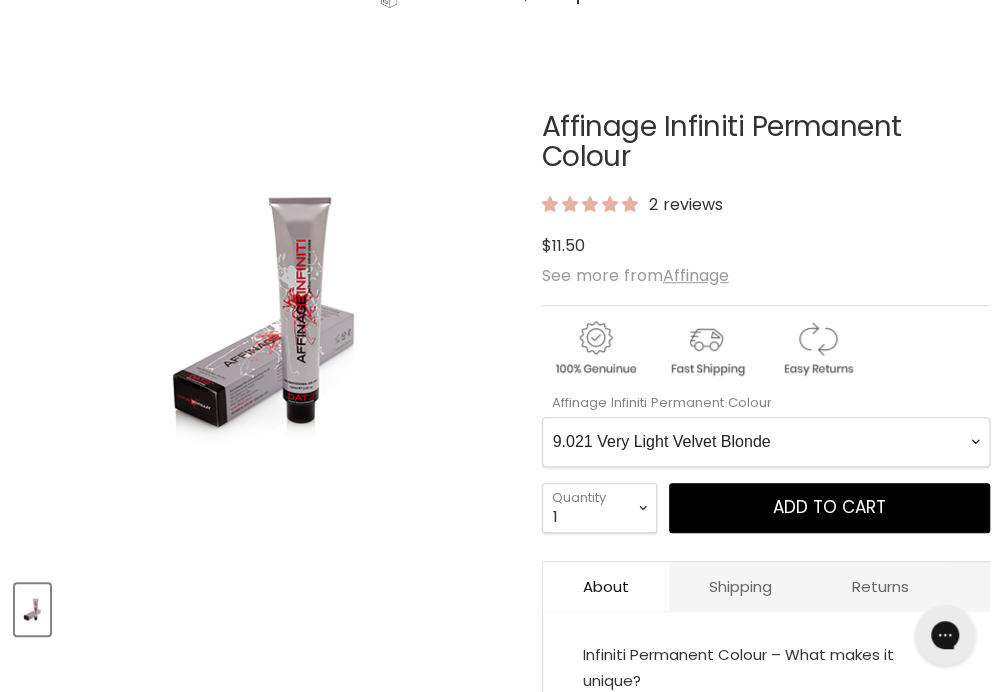 click on "1.0 Black 2.0 Very Dark Brown 3.0 Dark Brown 3.66 Dark Burgundy Brown 4.0 Medium Brown 44.0 Extra Natural Medium Brown 4.036 Medium Cafè Nior Brown  4.17 Medium Ash Matt Brown 4.221 Medium Extra Violet Brown 4.53 Medium Mahogany Golden Brown 4.6 Medium Veronese Red Brown 4.65 Medium Beaujolais Brown 5.0 Light Brown  55.0 Extra Natural Light Brown  5.01 Light Natural Ash Brown  5.021 Light Velvet Brown 5.036 Light Coffee Brown  5.11 Extra Ash Light Brown  5.17 Light Ash Matt Brown  5.3 Light Golden Brown  5.35 Light Golden Mahogany Brown  5.4 Light Copper Brown  5.46 Light Ruby Red Brown  5.5 Light Mahogany Brown  5.6 Light Rouge Red Brown  5.63 Light Sherry Red Brown  5.66 Light Claret Brown  6.0 Dark Blonde 66.0 Extra Natural Dark Blonde 6.01 Dark Natural Ash Blonde 6.021 Dark Velvet Blonde 6.036 Dark Chocolate Blonde 6.1 Dark Ash Blonde 6.221 Dark Extra Violet Blonde 6.3 Dark Golden Blonde 6.35 Dark Golden Mahogany Blonde 6.4 Dark Copper Blonde 6.45 Dark Copper Mahogany Blonde 6.65 Dark Port Wine Blonde" at bounding box center [766, 442] 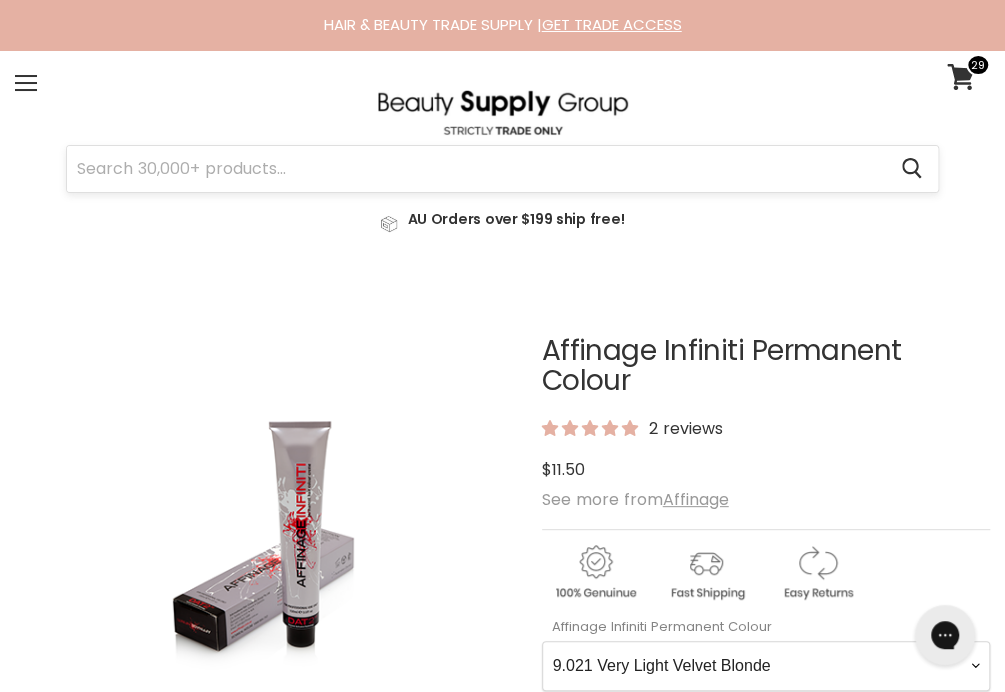 click at bounding box center [476, 169] 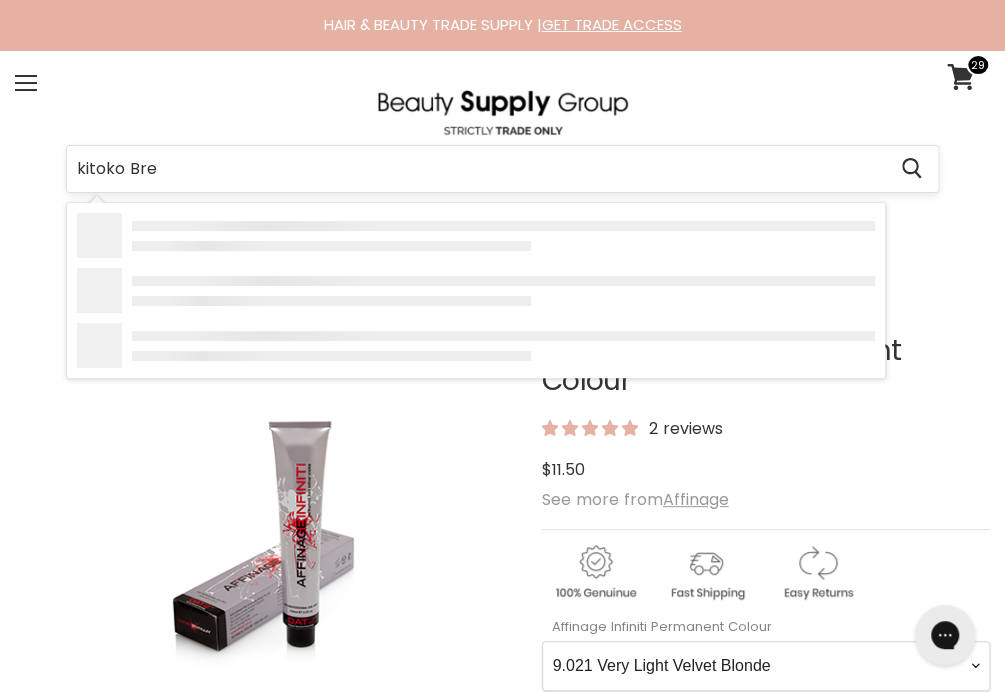 type on "kitoko Bred" 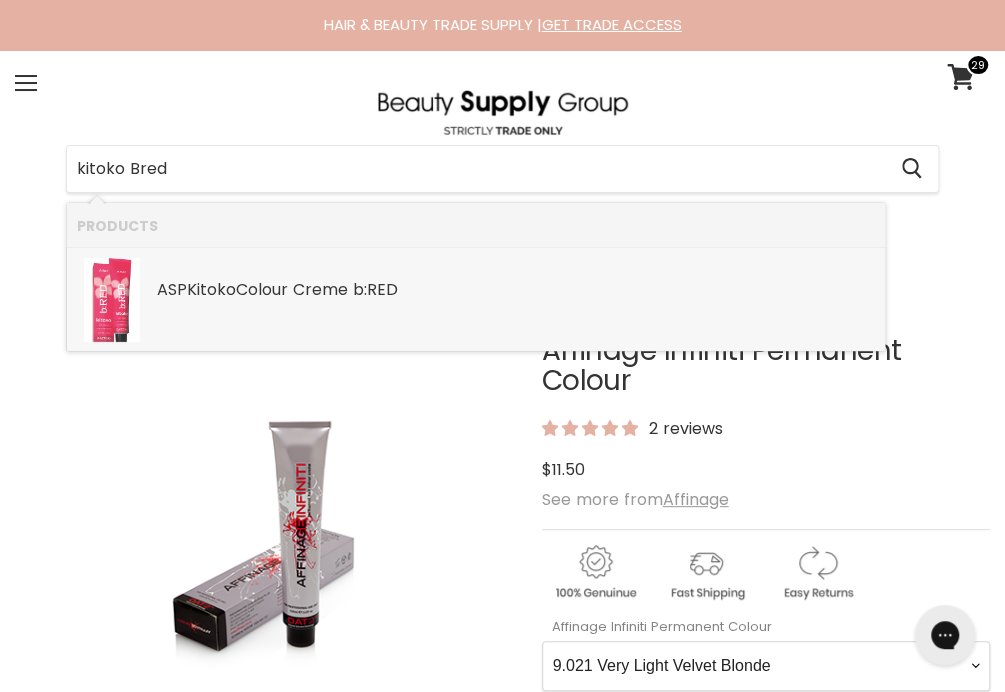 click on "ASP  Kitoko  Colour Creme b:RED" at bounding box center [516, 291] 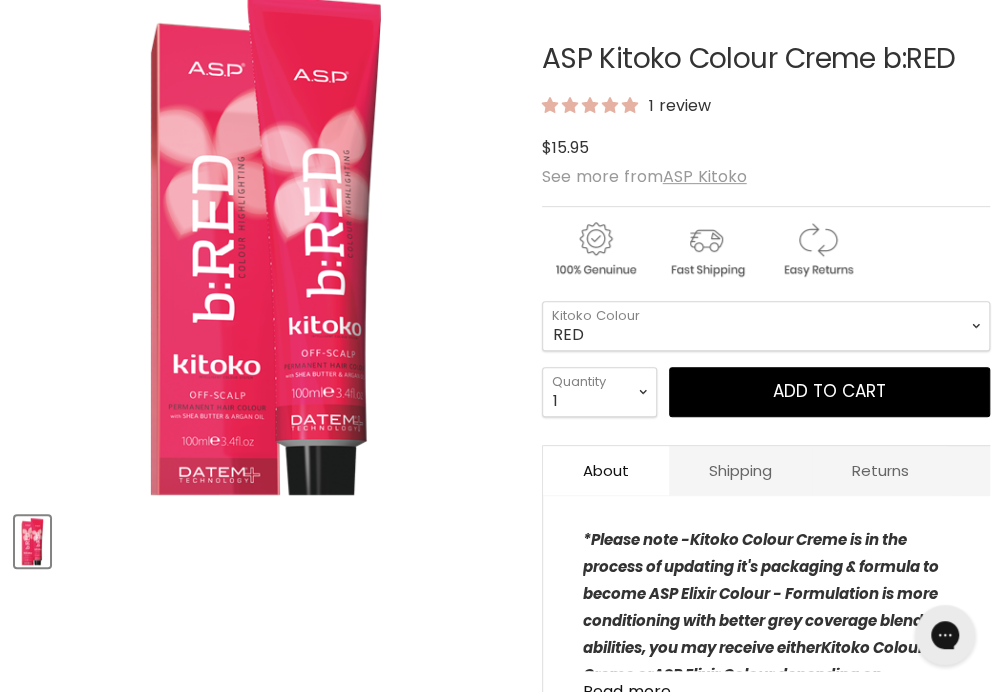 scroll, scrollTop: 301, scrollLeft: 0, axis: vertical 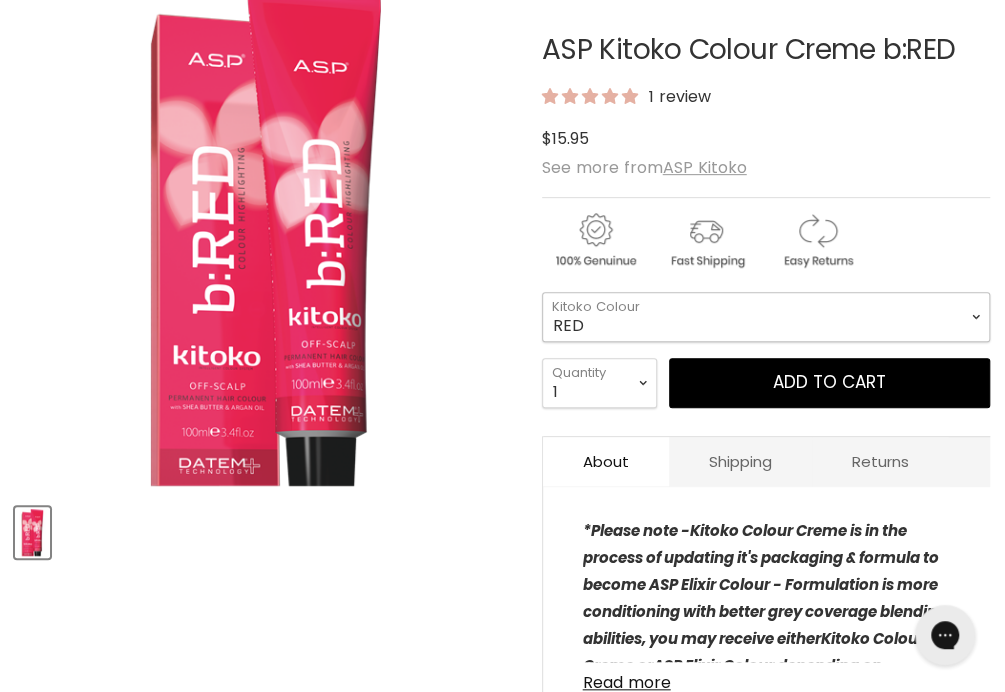 click on "RED
RED COPPER
COPPER
RED VIOLET
[GEOGRAPHIC_DATA]" at bounding box center [766, 317] 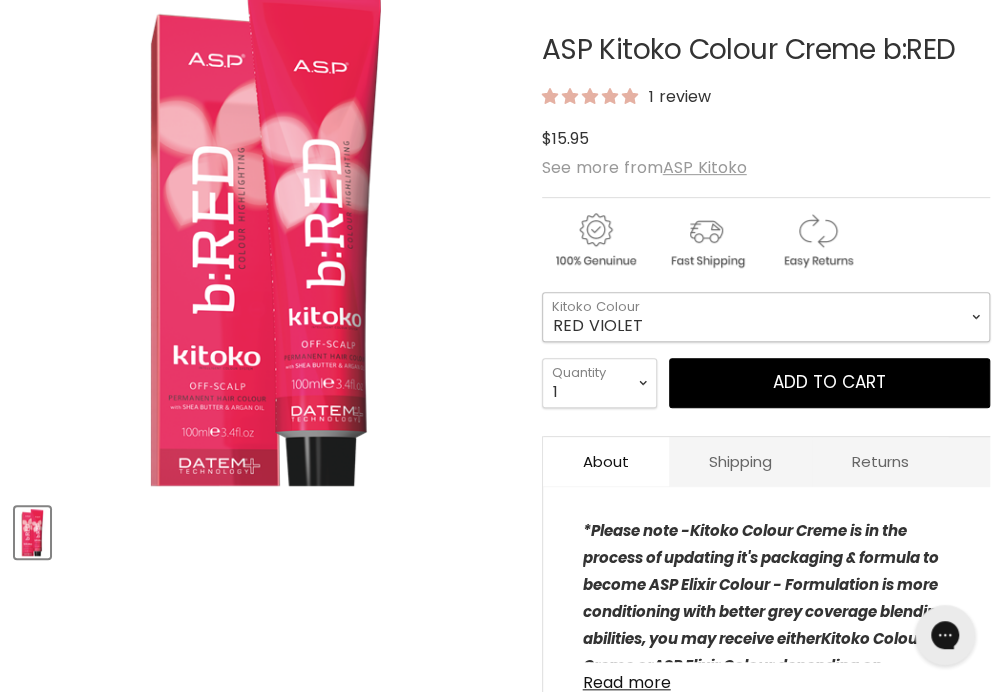 click on "RED
RED COPPER
COPPER
RED VIOLET
[GEOGRAPHIC_DATA]" at bounding box center [766, 317] 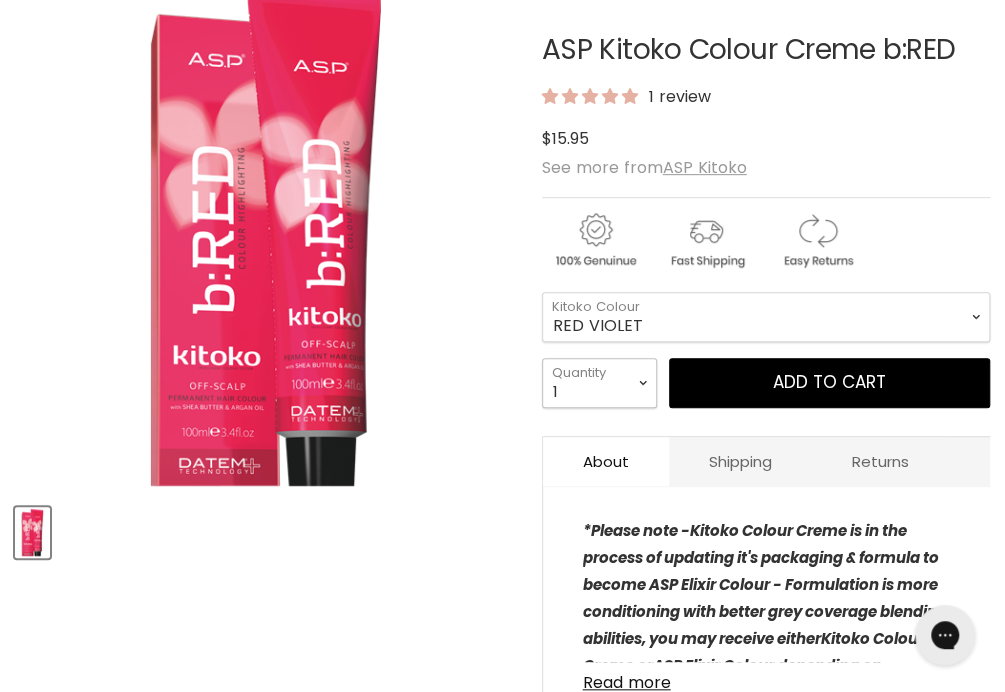 click on "1
2
3
4
5
6
7
8
9
10+" at bounding box center [599, 383] 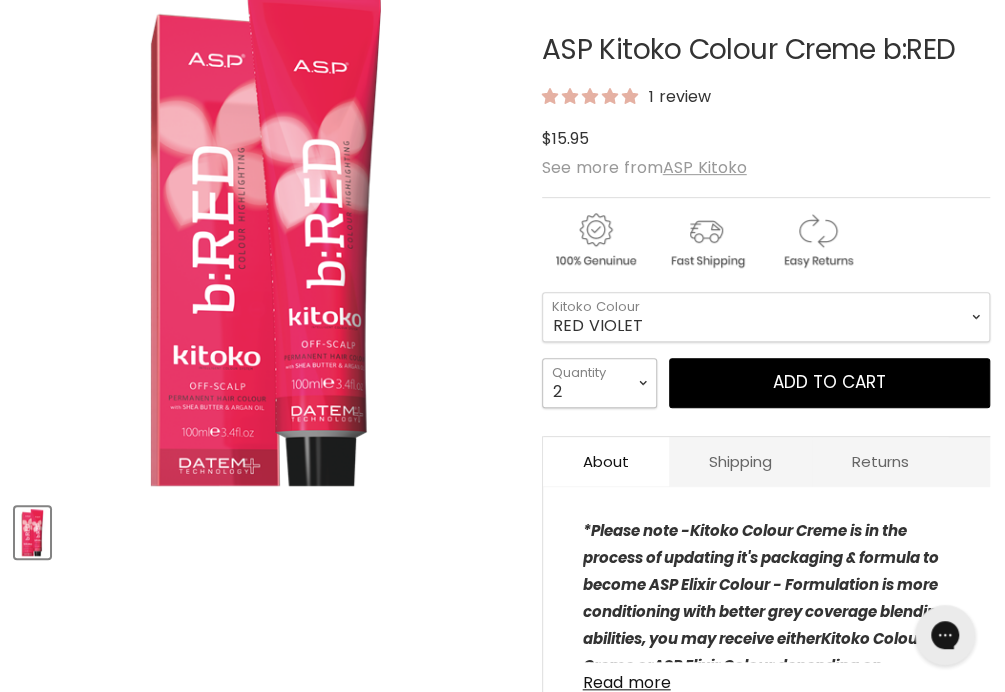 click on "1
2
3
4
5
6
7
8
9
10+" at bounding box center [599, 383] 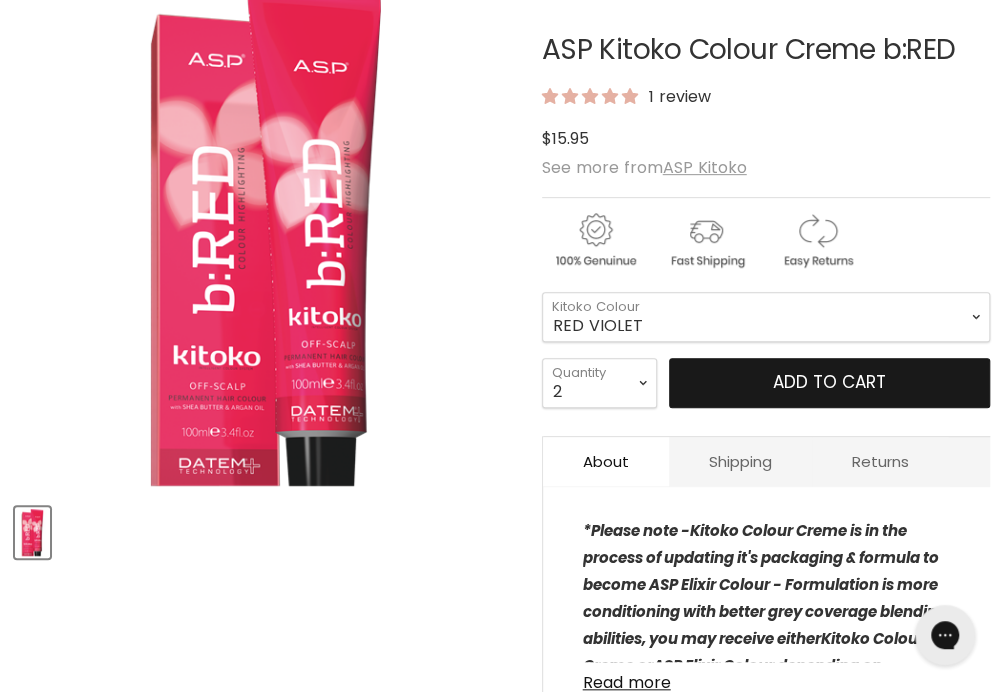 click on "Add to cart" at bounding box center [830, 383] 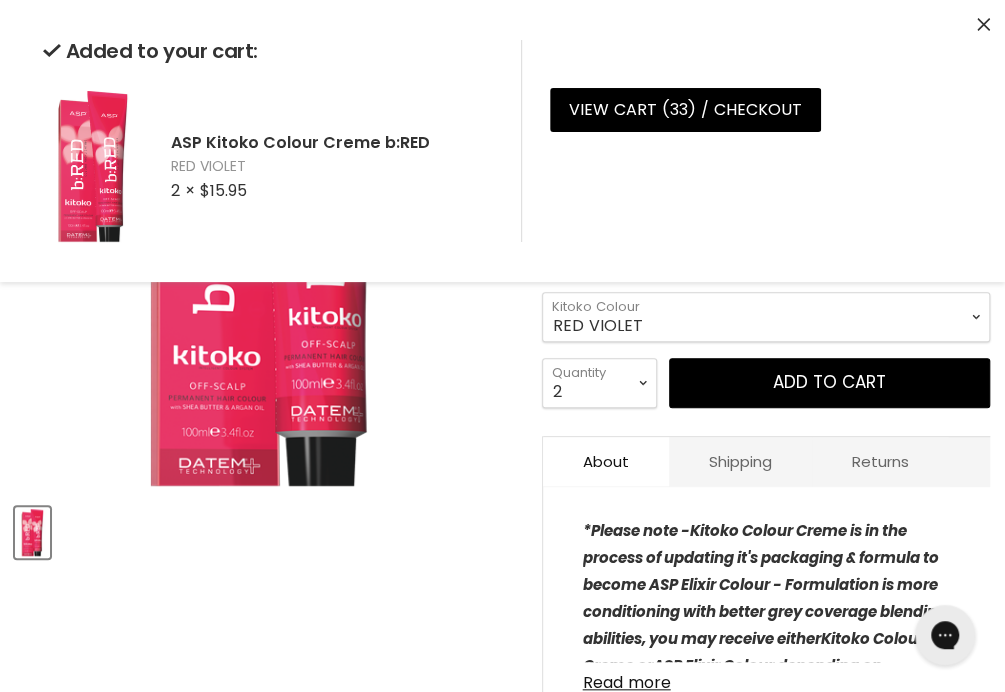 click 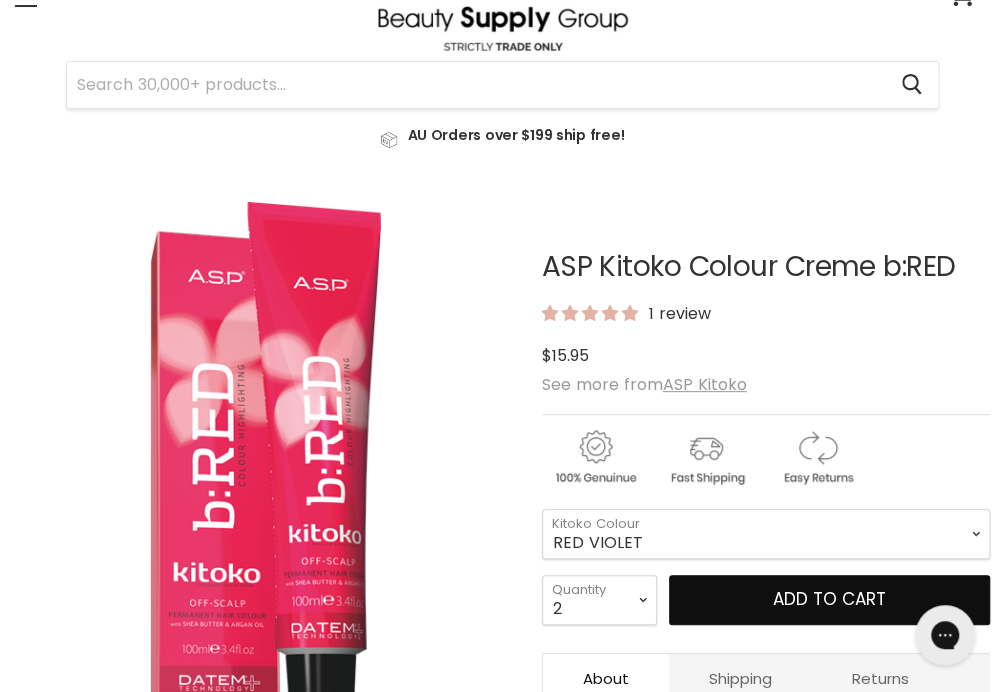 scroll, scrollTop: 0, scrollLeft: 0, axis: both 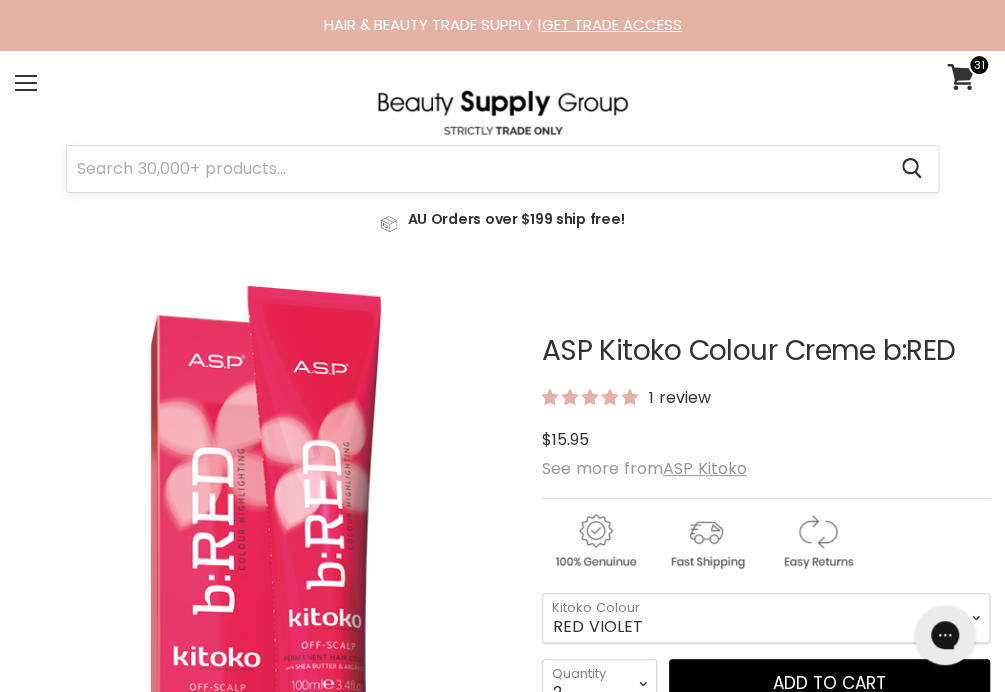 click at bounding box center (476, 169) 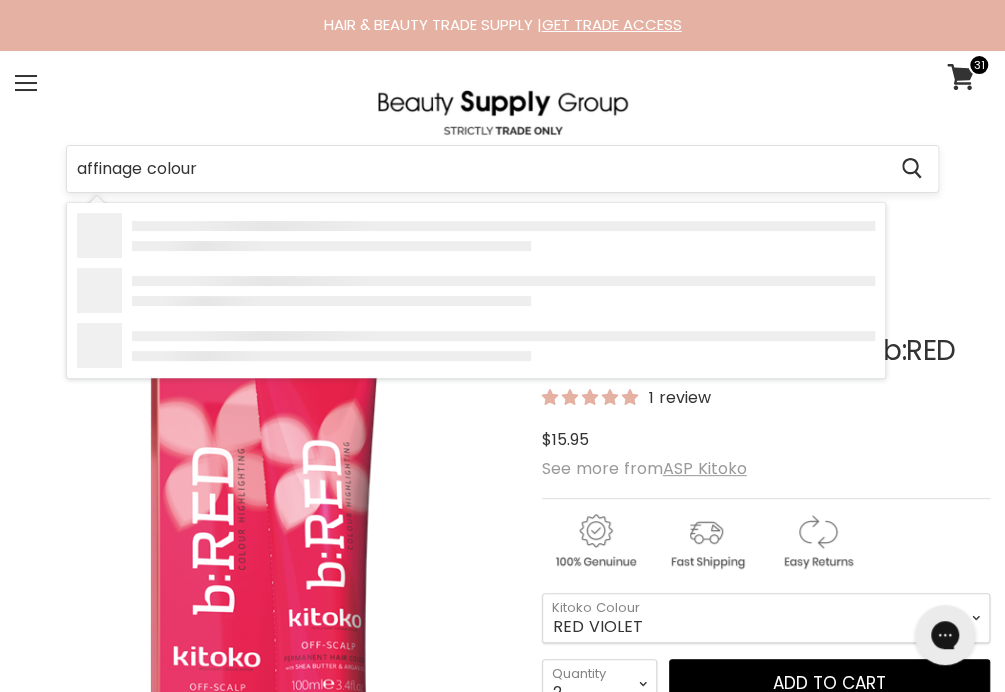 type on "affinage colours" 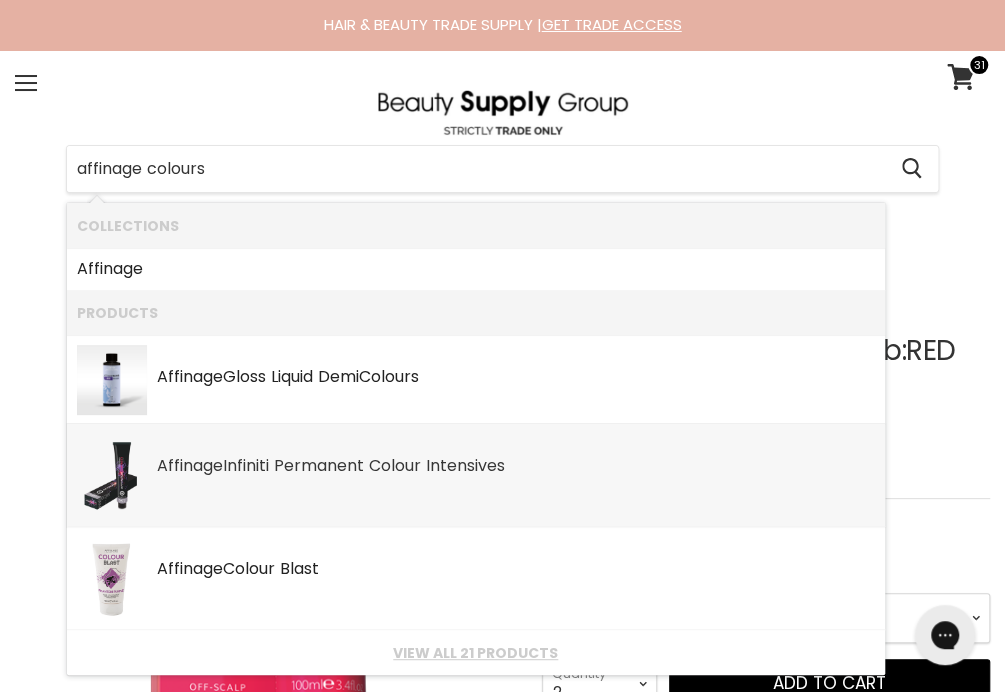 click on "Affinage  Infiniti Permanent Colour Intensives" at bounding box center [516, 467] 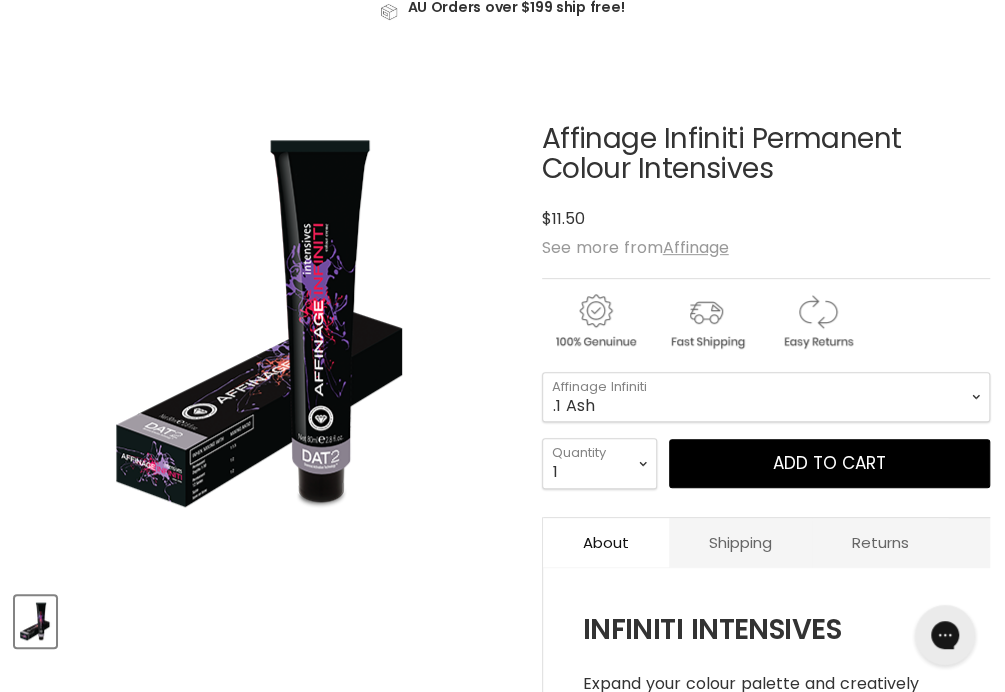 scroll, scrollTop: 227, scrollLeft: 0, axis: vertical 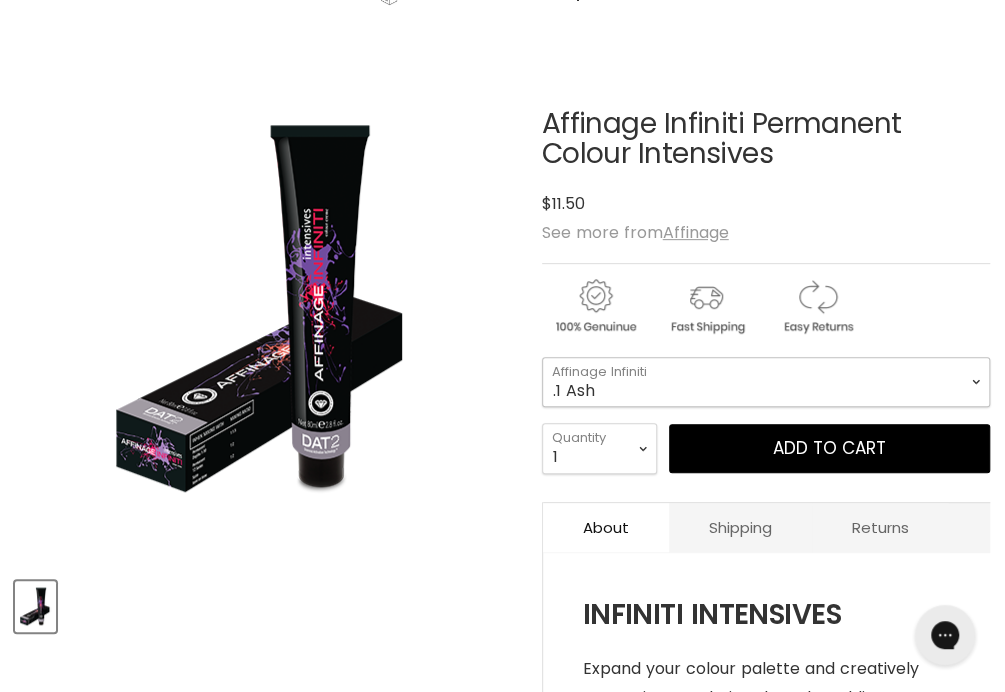 click on ".1 Ash
.2 Pearl Violet
.221 Extra Pearl Violet
.3 Gold
.4 Copper
.7 [PERSON_NAME]" at bounding box center [766, 382] 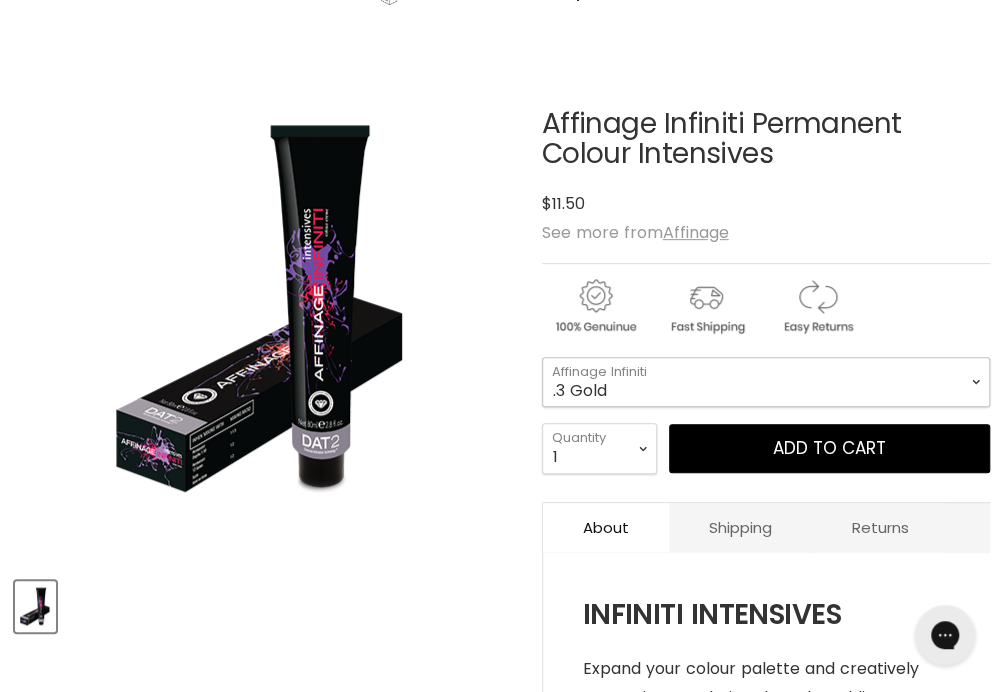 click on ".1 Ash
.2 Pearl Violet
.221 Extra Pearl Violet
.3 Gold
.4 Copper
.7 [PERSON_NAME]" at bounding box center (766, 382) 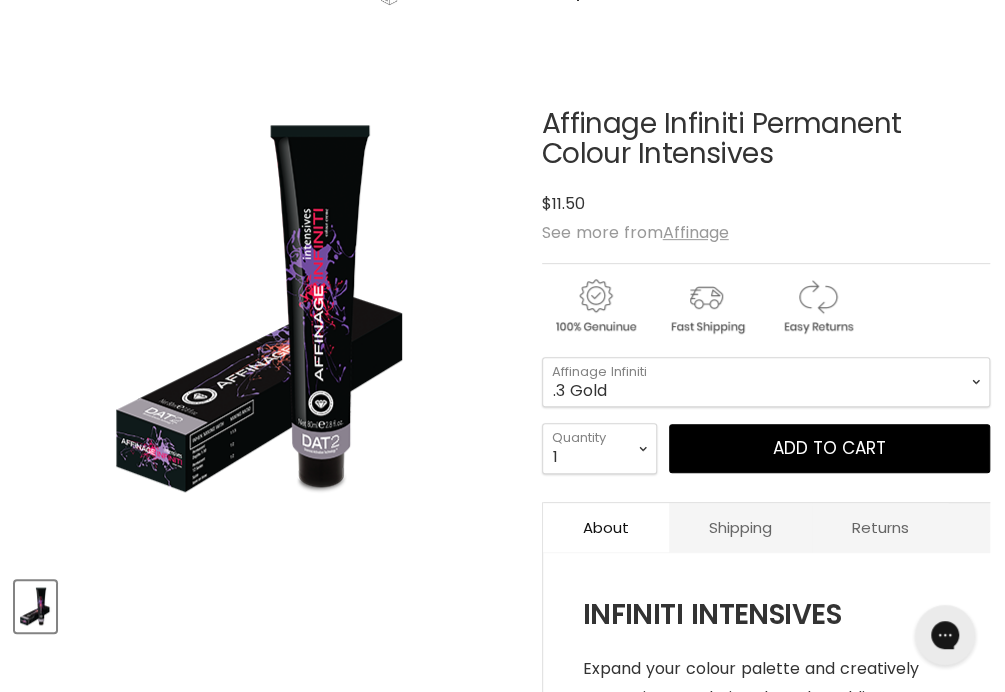 click on "Affinage Infiniti Permanent Colour Intensives
No reviews
$11.50
$11.50" at bounding box center [766, 163] 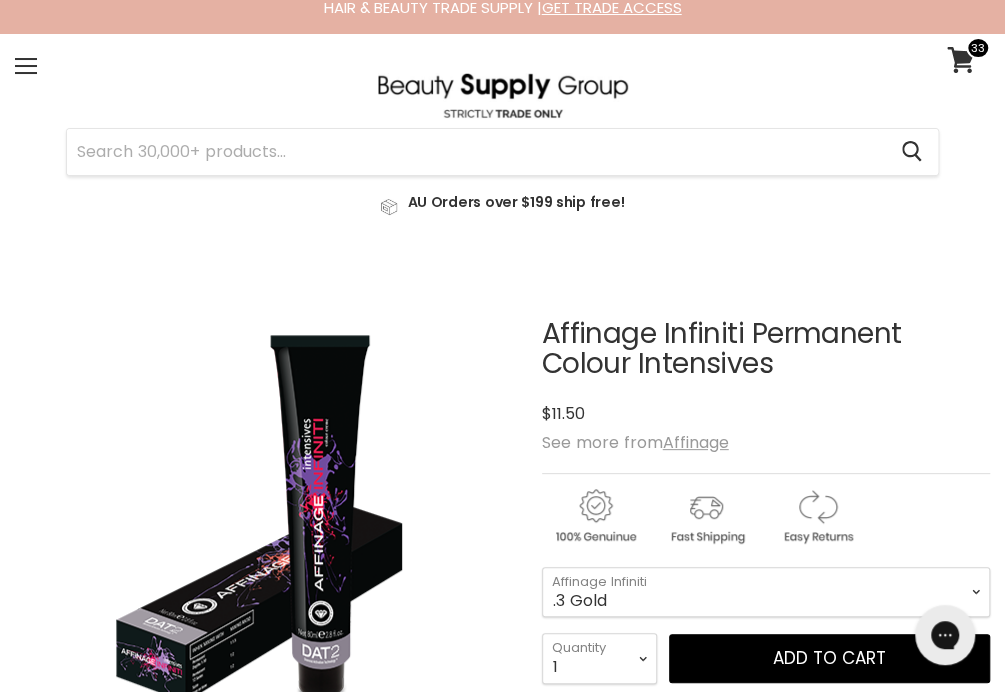 scroll, scrollTop: 0, scrollLeft: 0, axis: both 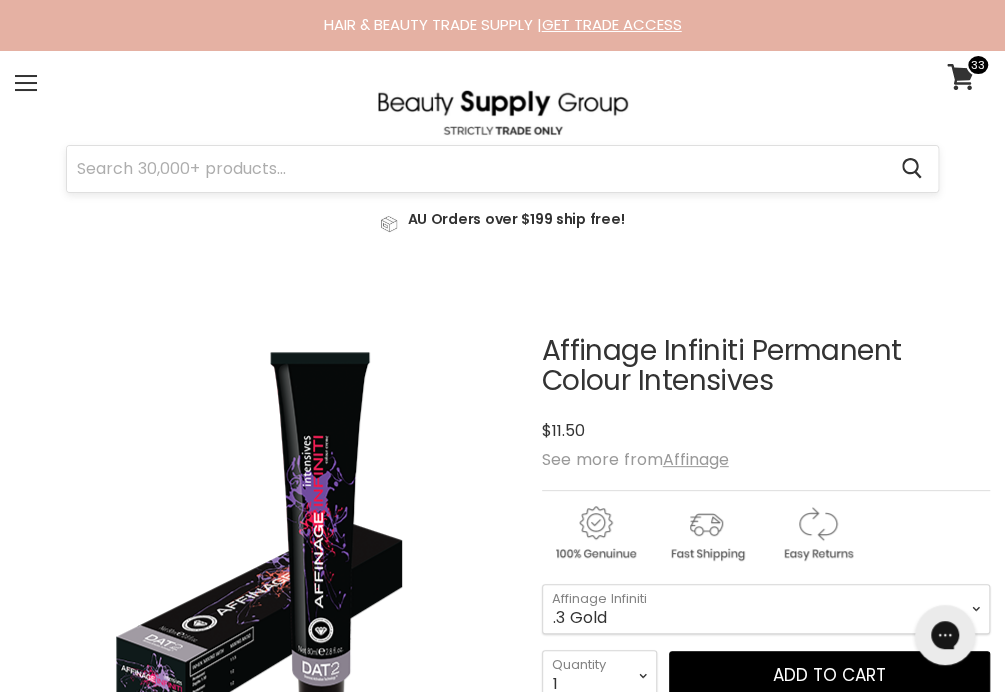 click at bounding box center (476, 169) 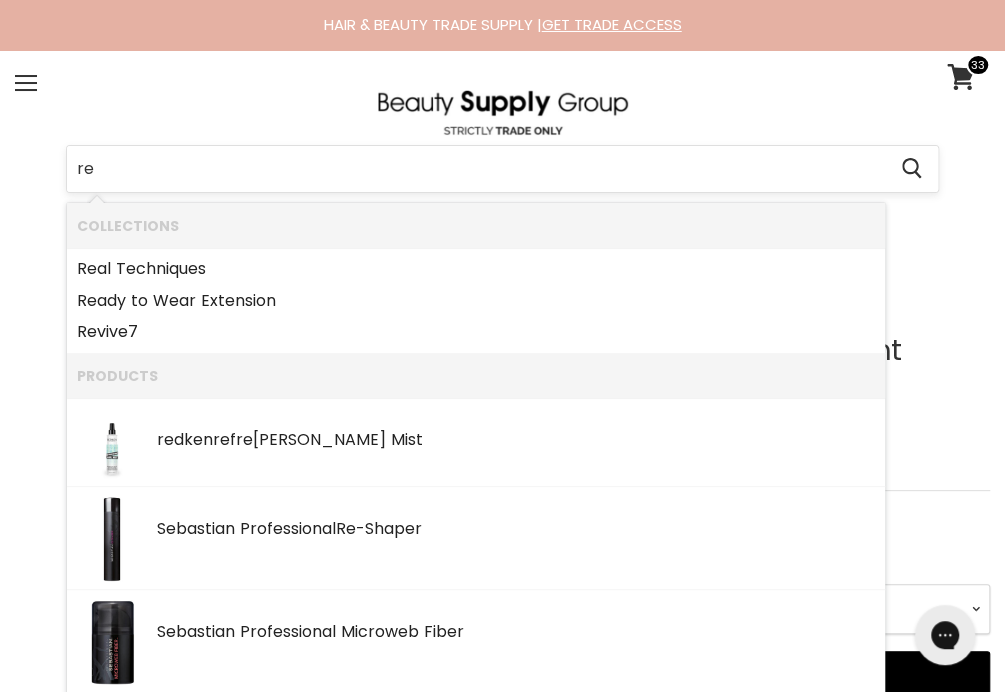 type on "r" 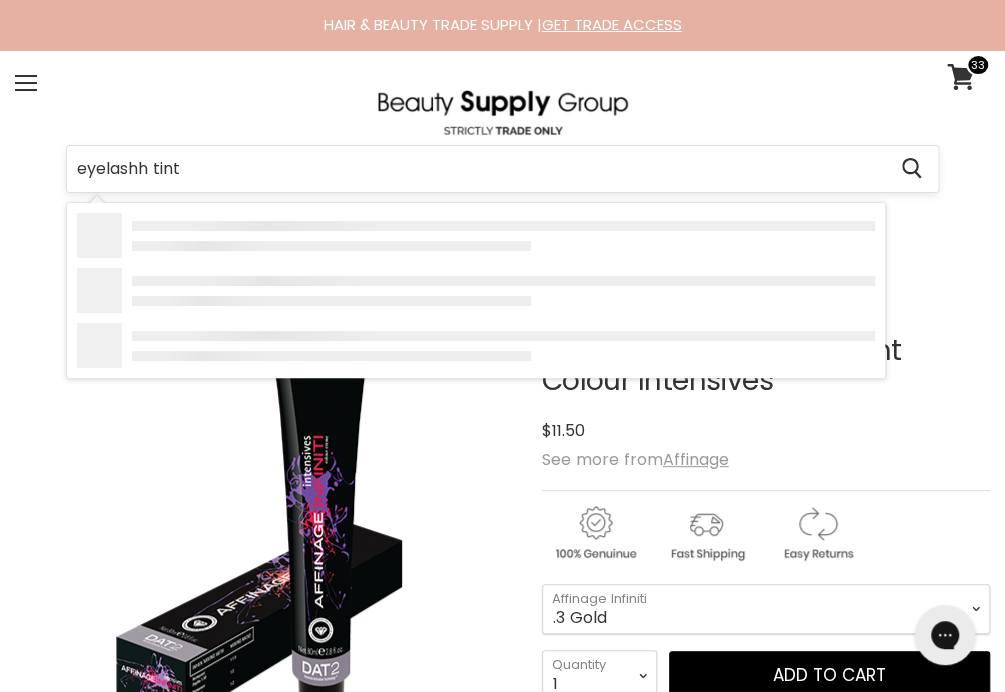 type on "eyelashh tints" 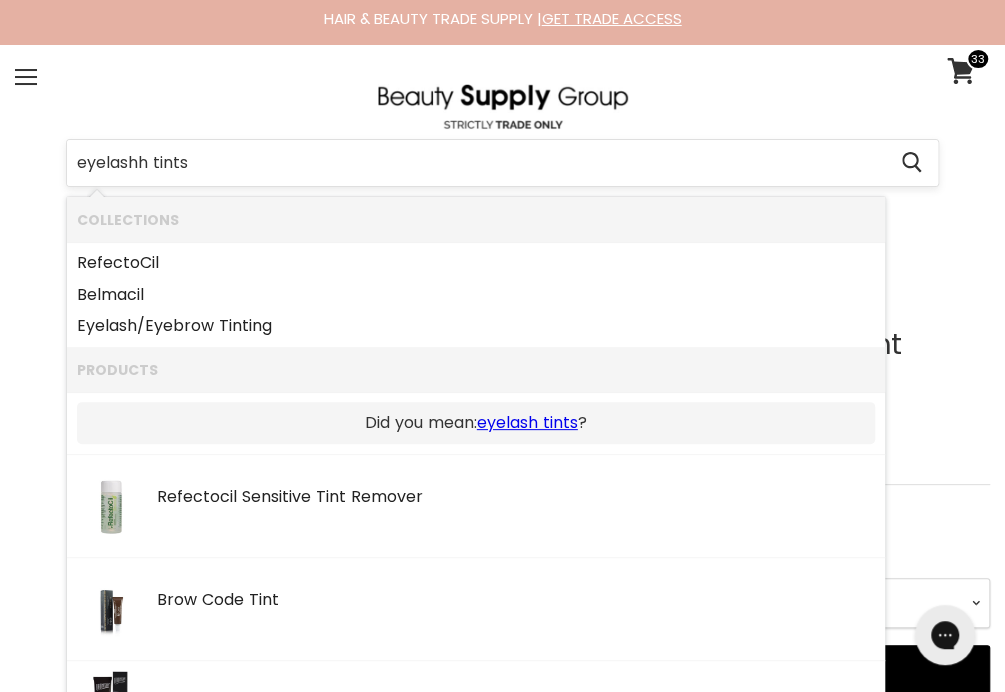 scroll, scrollTop: 6, scrollLeft: 0, axis: vertical 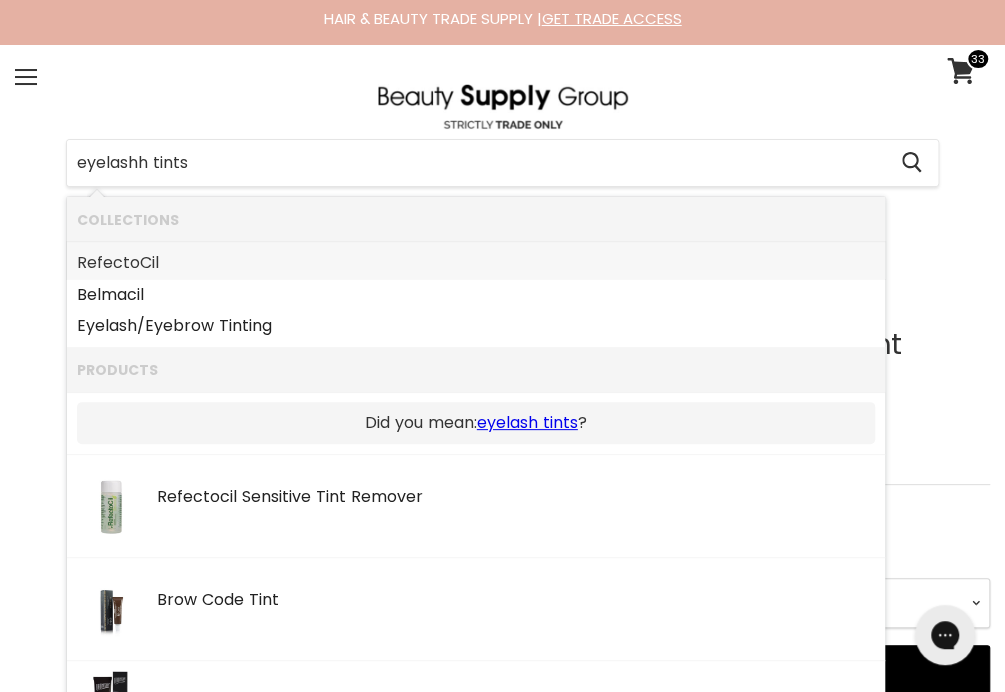 click on "RefectoCil" at bounding box center (476, 263) 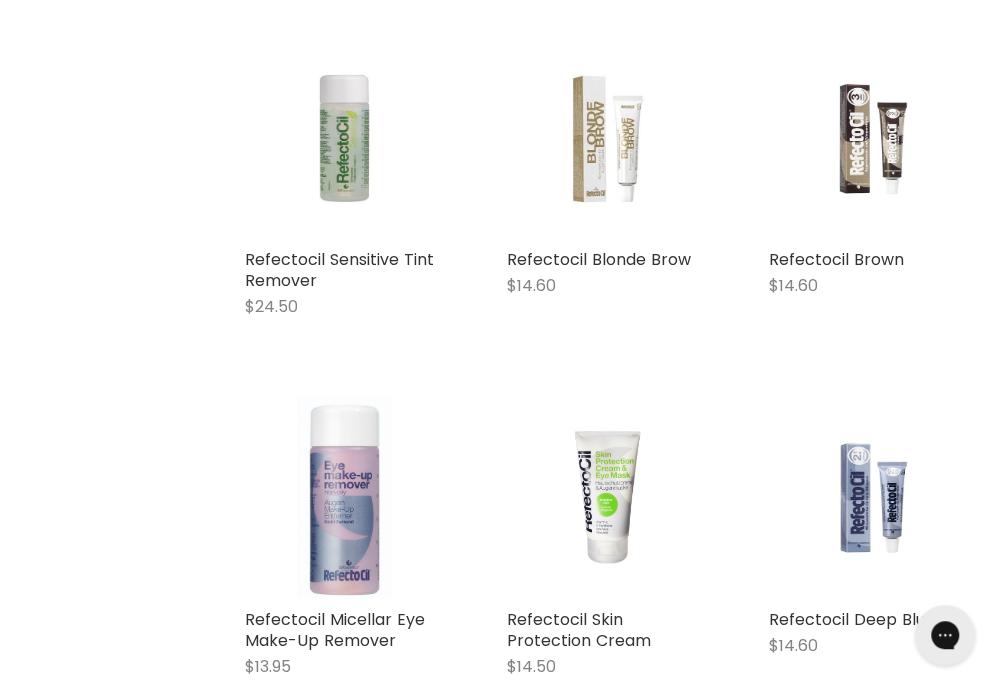 scroll, scrollTop: 4096, scrollLeft: 0, axis: vertical 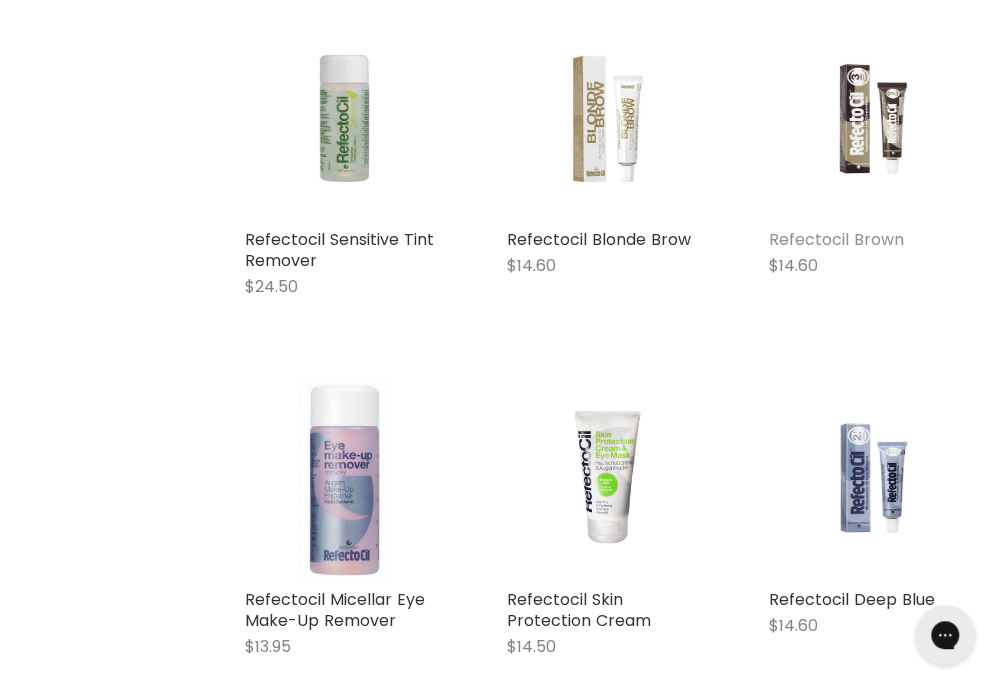 click on "Refectocil Brown" at bounding box center [835, 239] 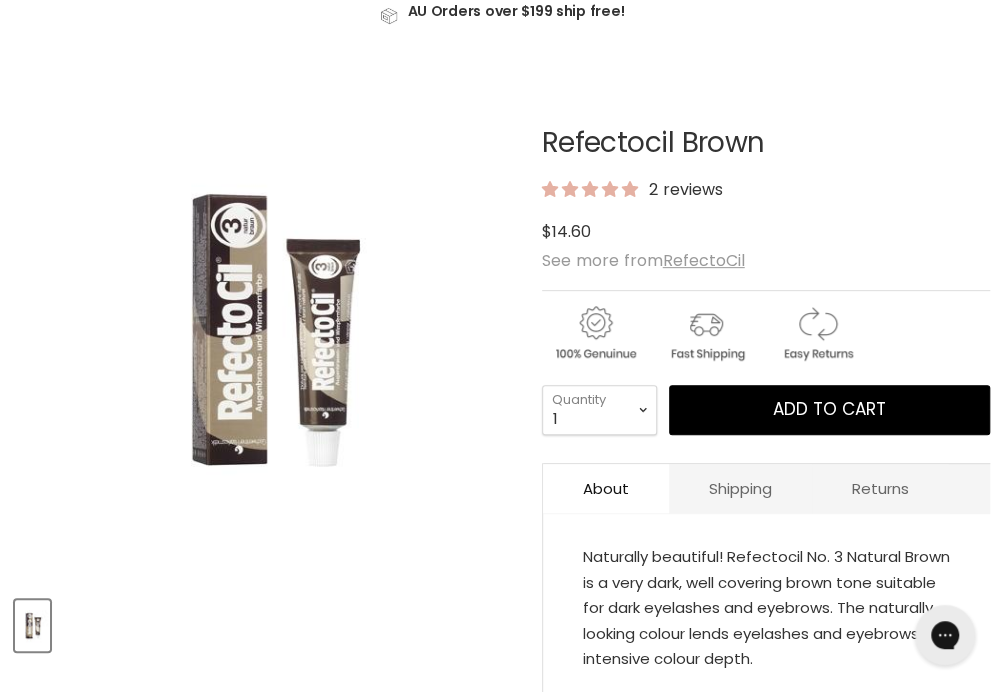scroll, scrollTop: 218, scrollLeft: 0, axis: vertical 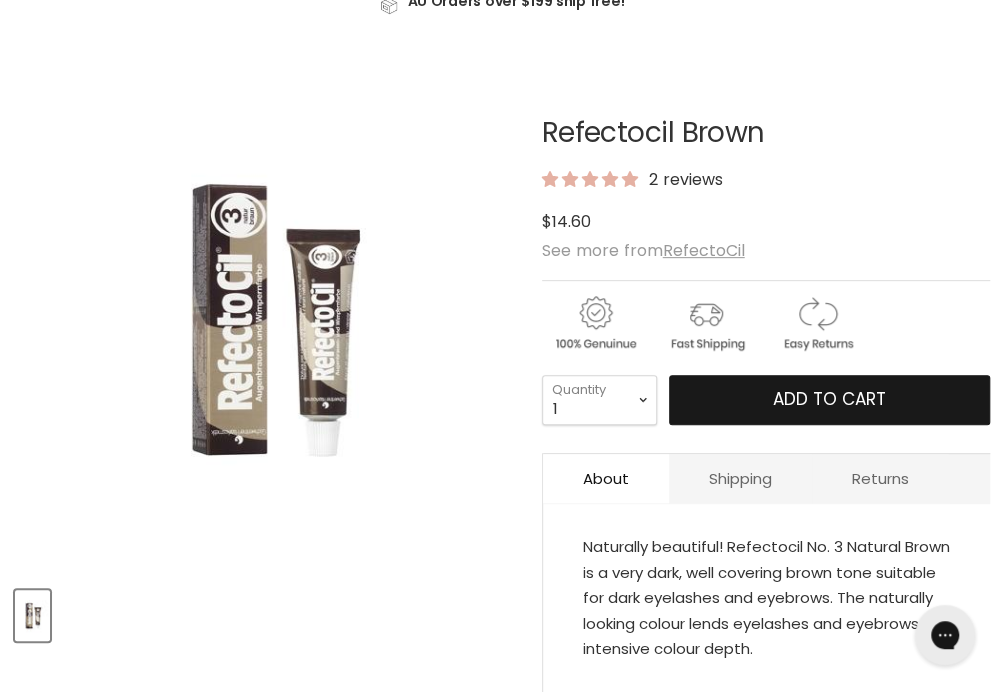 click on "Add to cart" at bounding box center [829, 399] 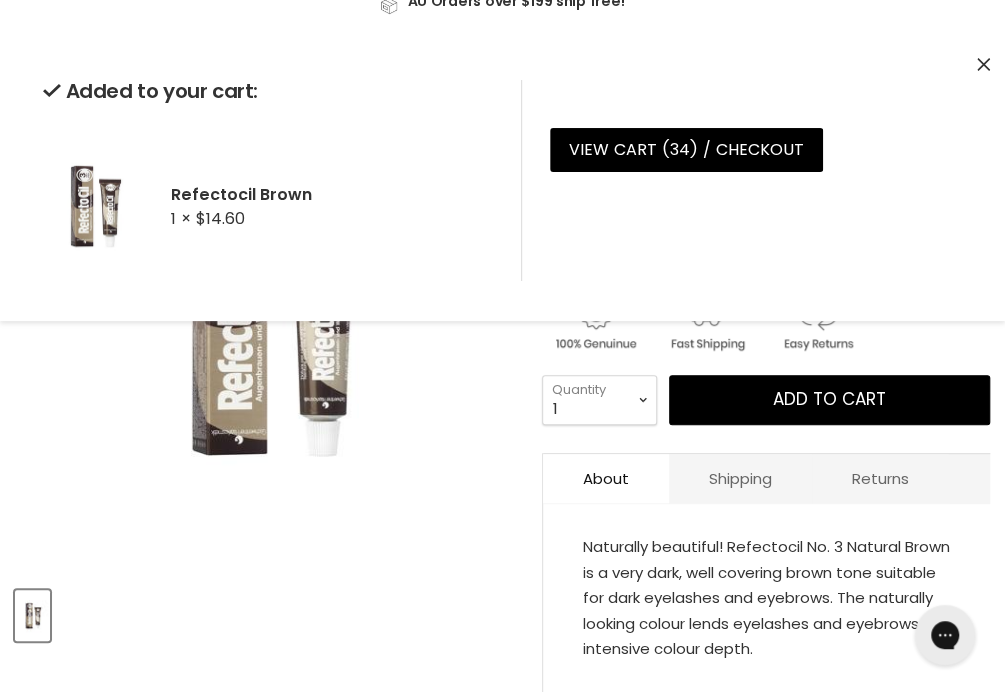 click 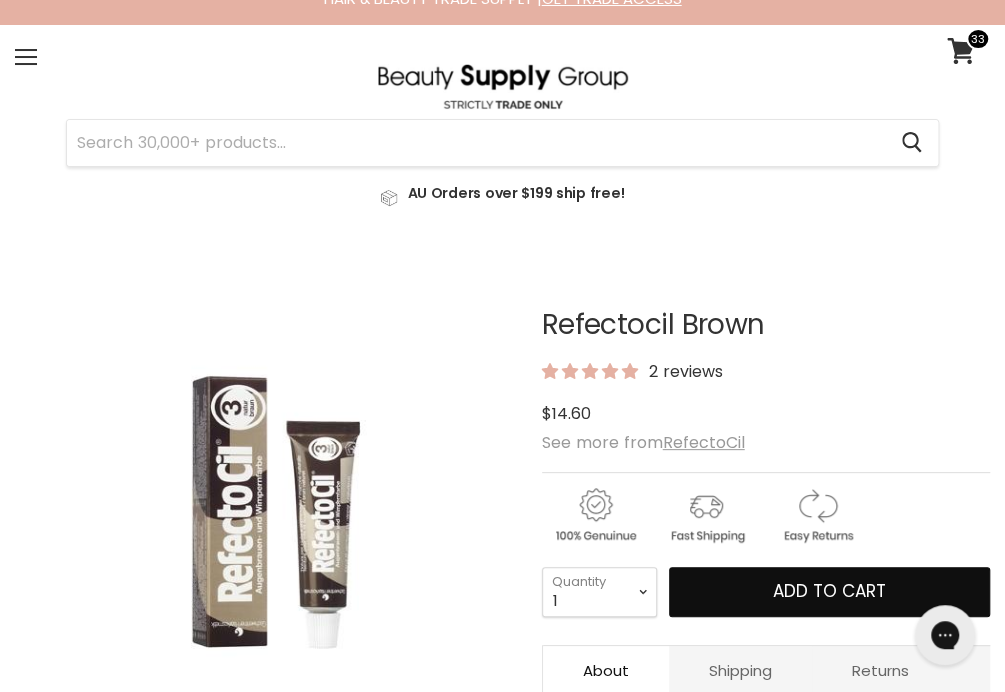 scroll, scrollTop: 0, scrollLeft: 0, axis: both 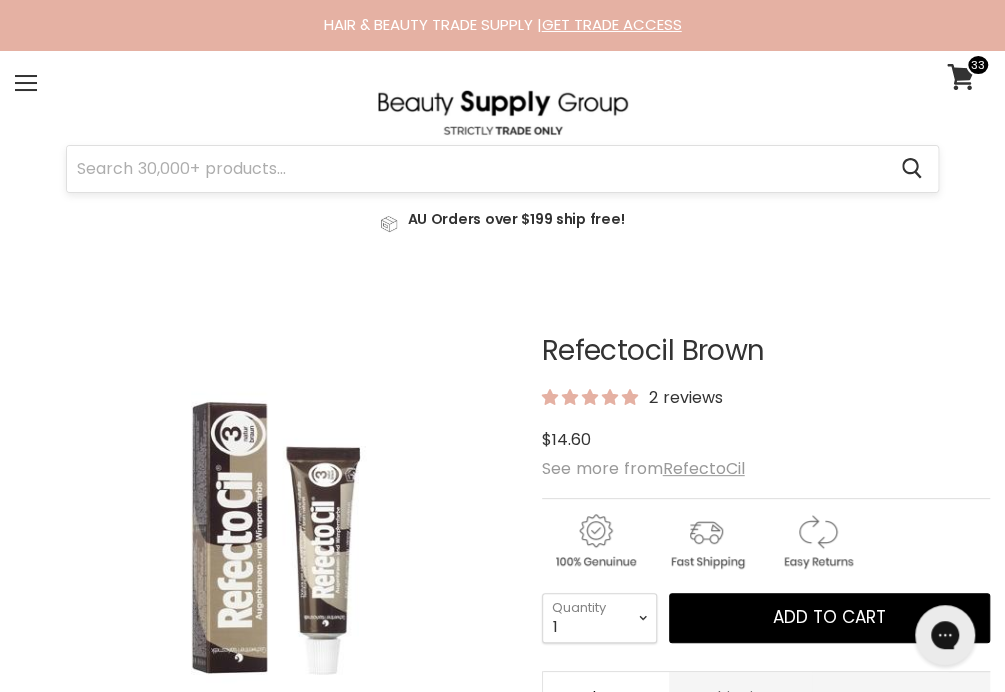 click at bounding box center [476, 169] 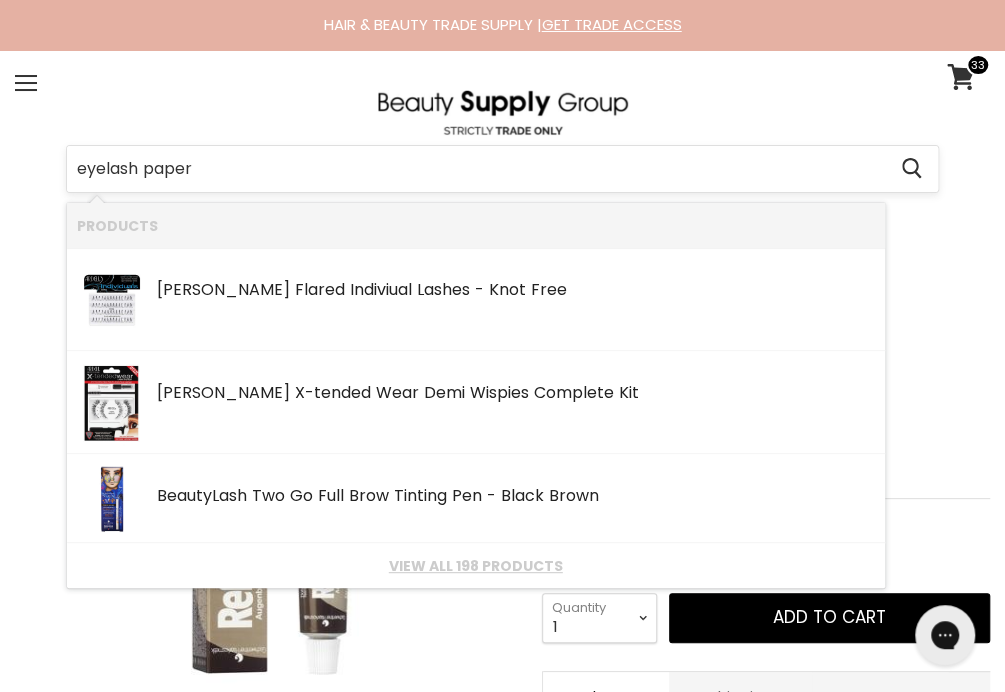 type on "eyelash papers" 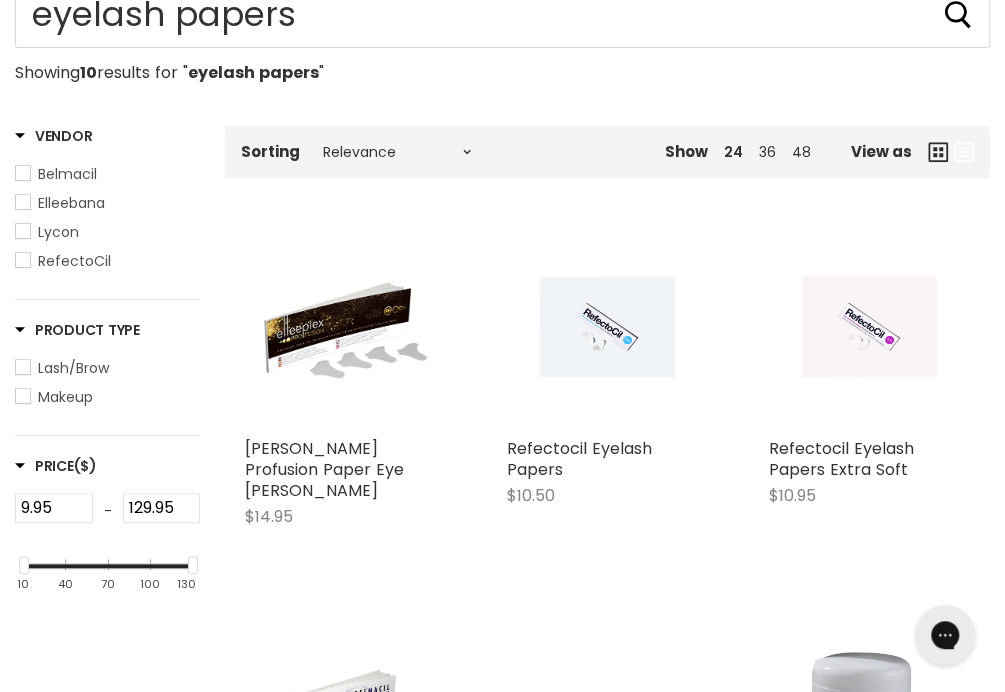 scroll, scrollTop: 306, scrollLeft: 0, axis: vertical 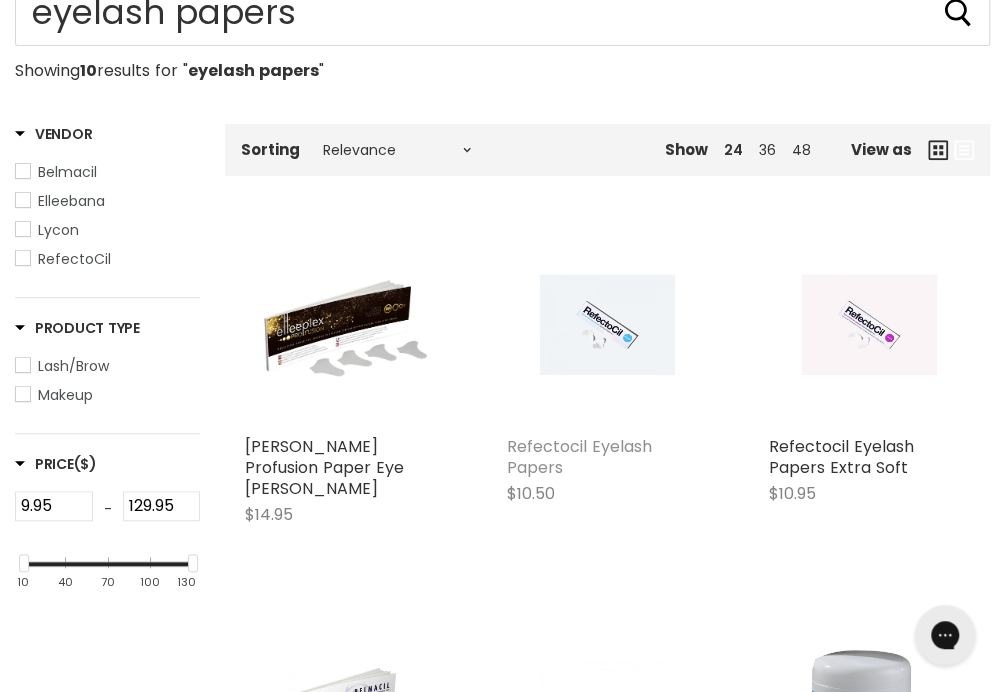 click on "Refectocil Eyelash Papers" at bounding box center [579, 457] 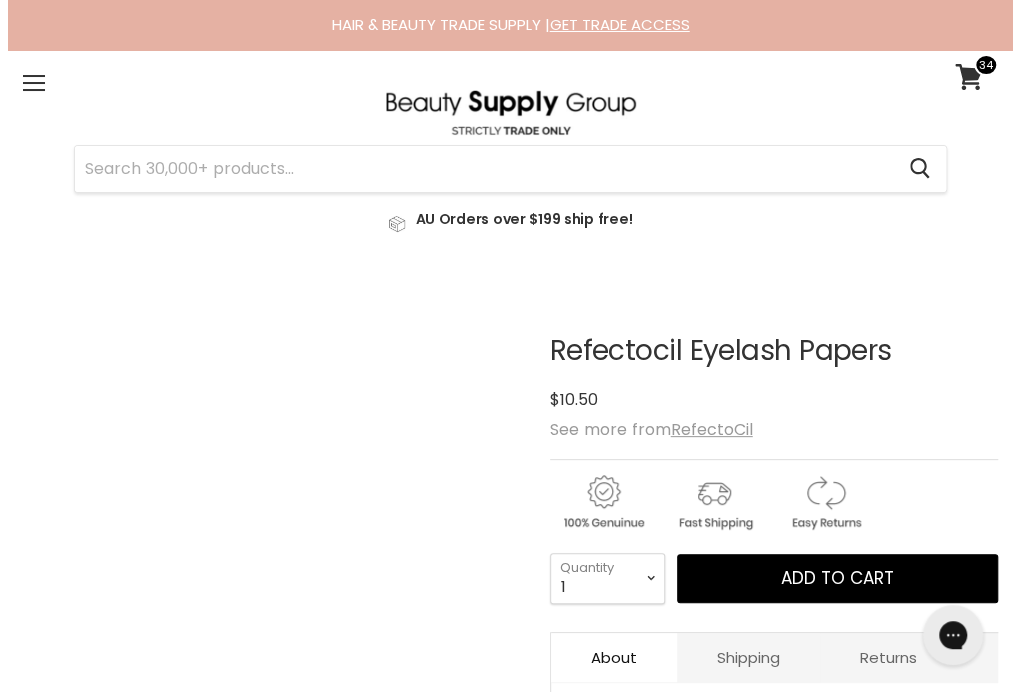 scroll, scrollTop: 0, scrollLeft: 0, axis: both 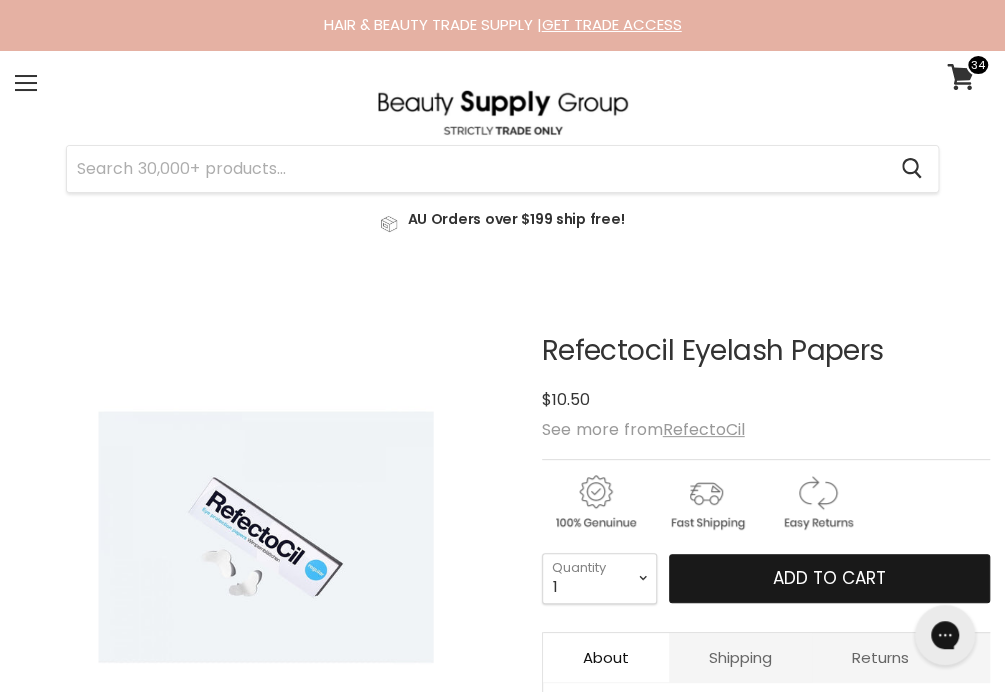 click on "Add to cart" at bounding box center [829, 578] 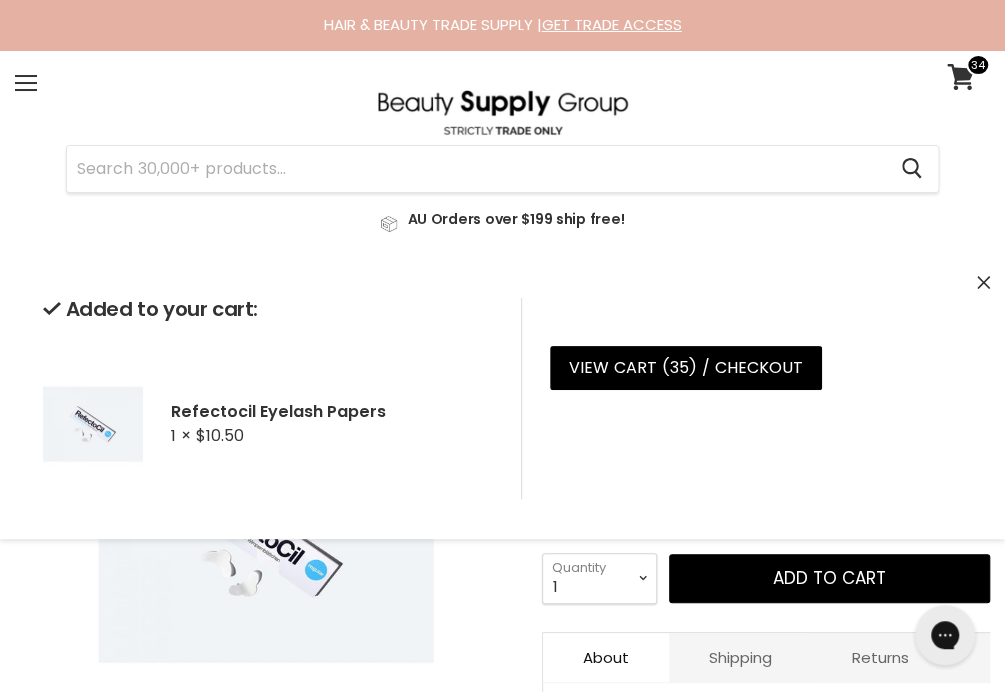 click 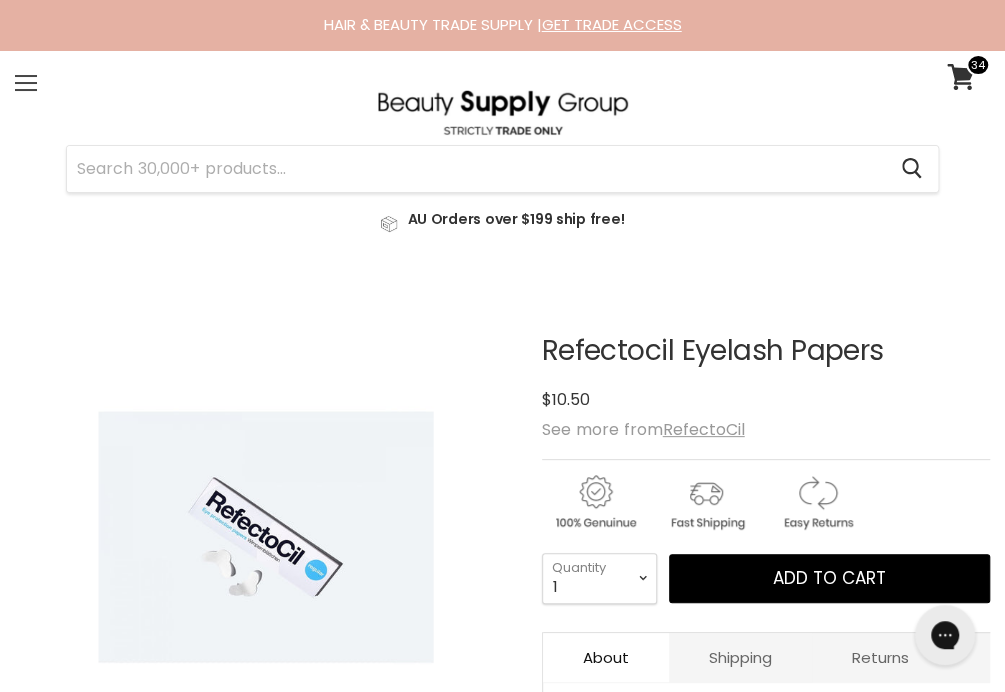 click at bounding box center (26, 90) 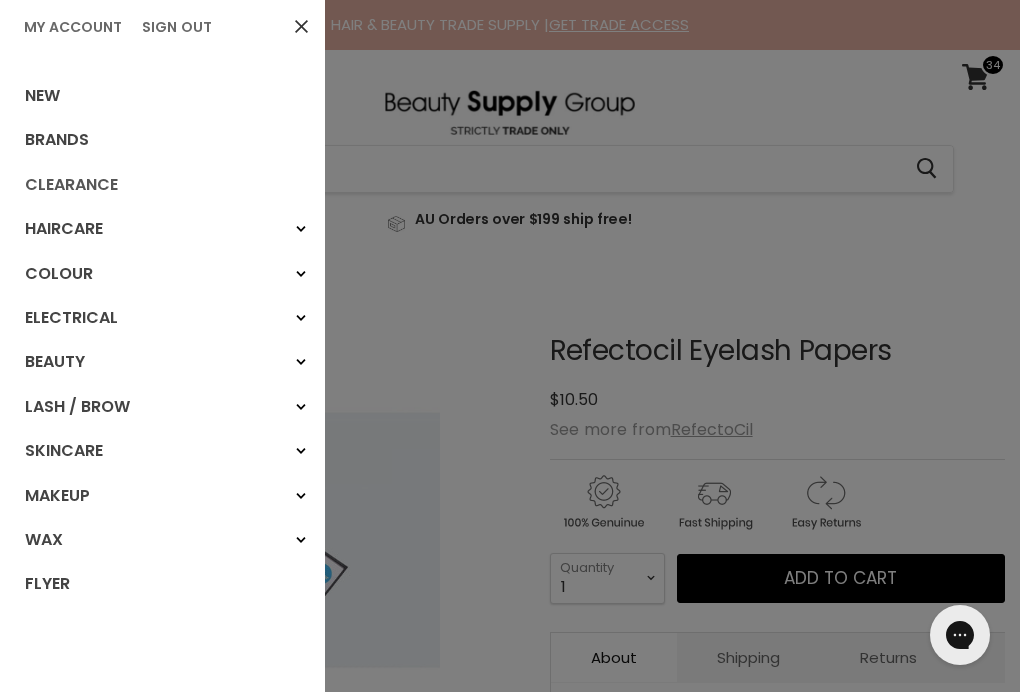 click on "Clearance" at bounding box center [162, 185] 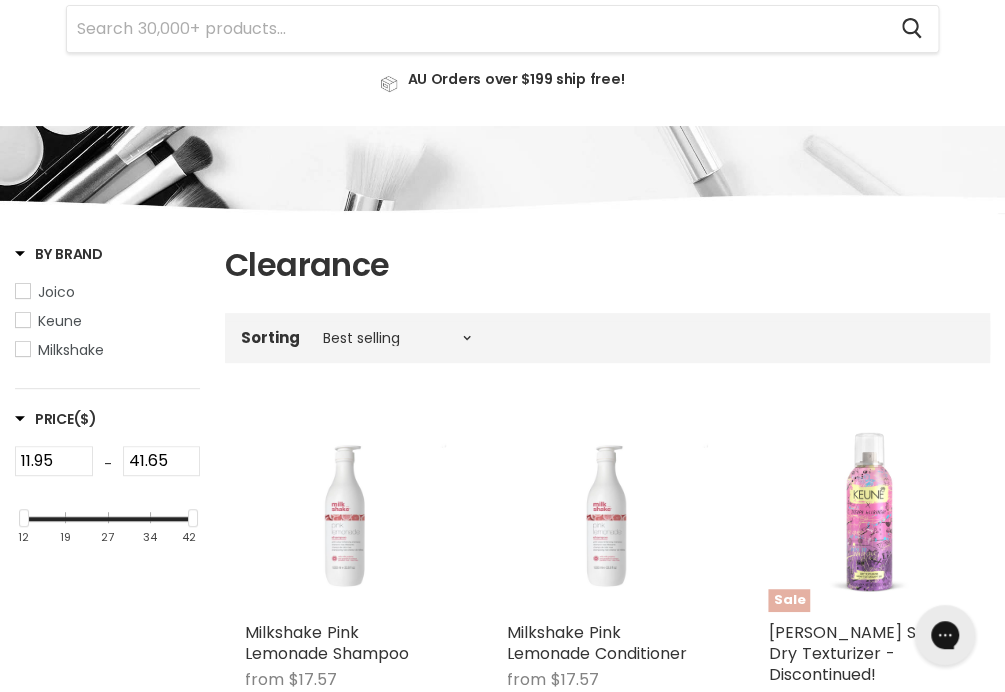 scroll, scrollTop: 0, scrollLeft: 0, axis: both 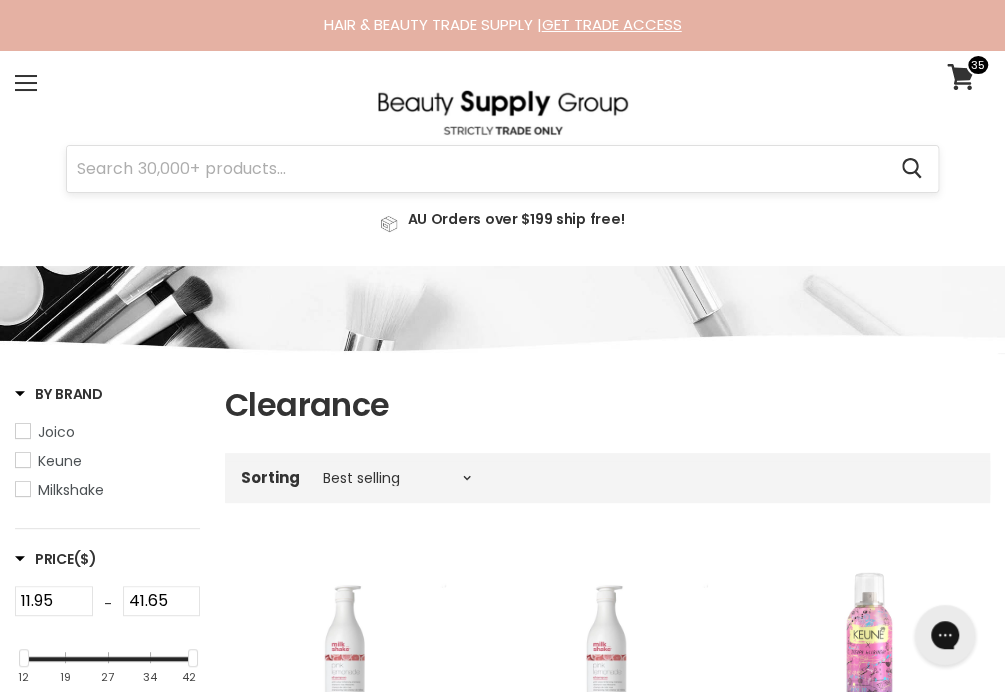 click at bounding box center (476, 169) 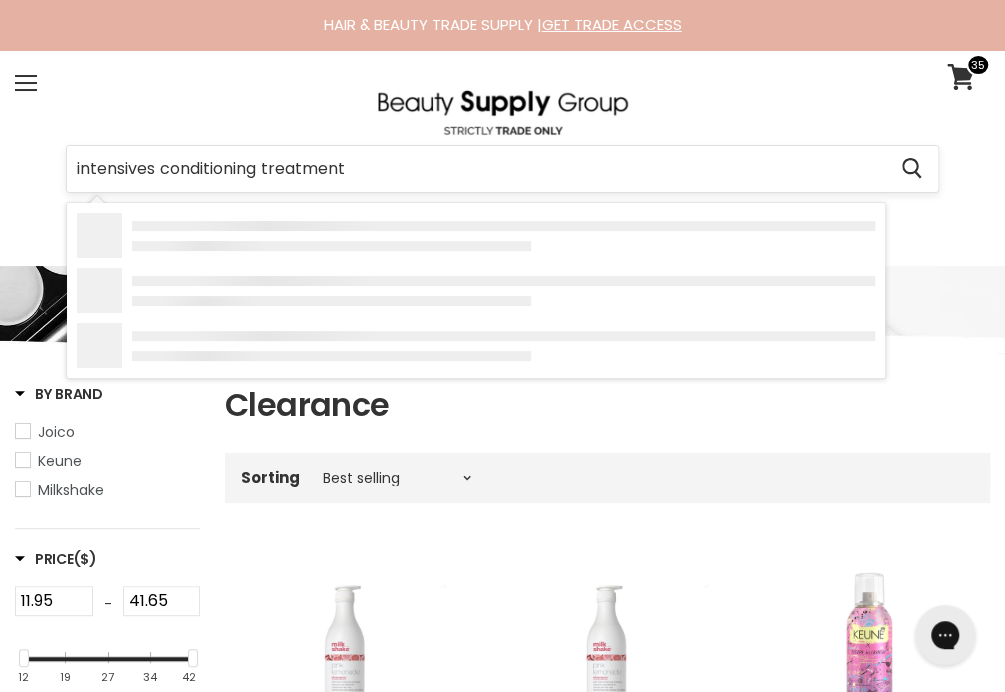 type on "intensives conditioning treatments" 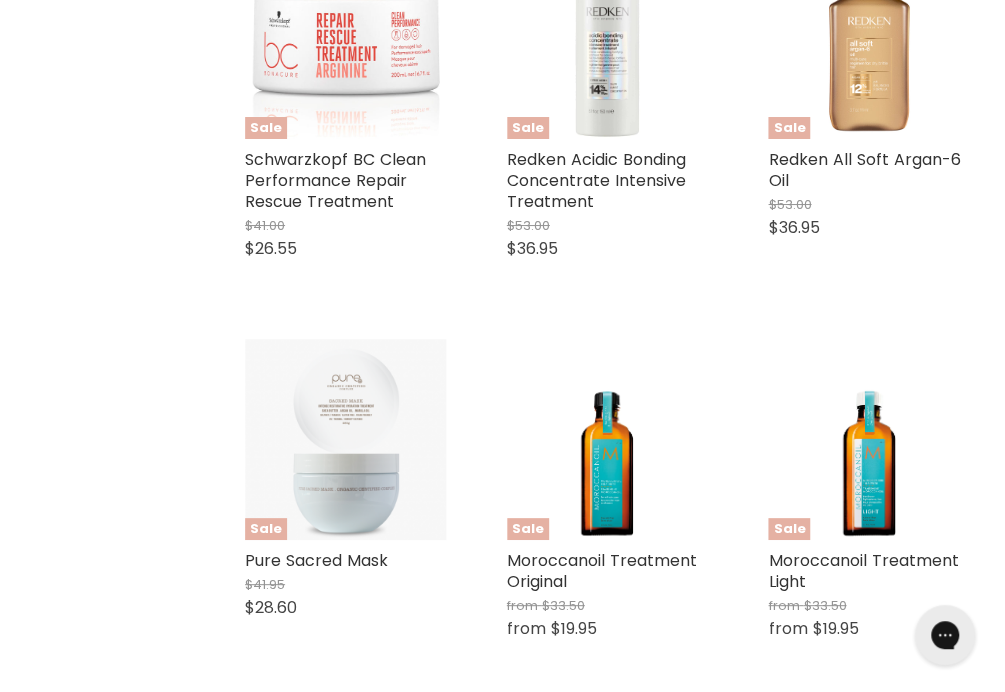 scroll, scrollTop: 2994, scrollLeft: 0, axis: vertical 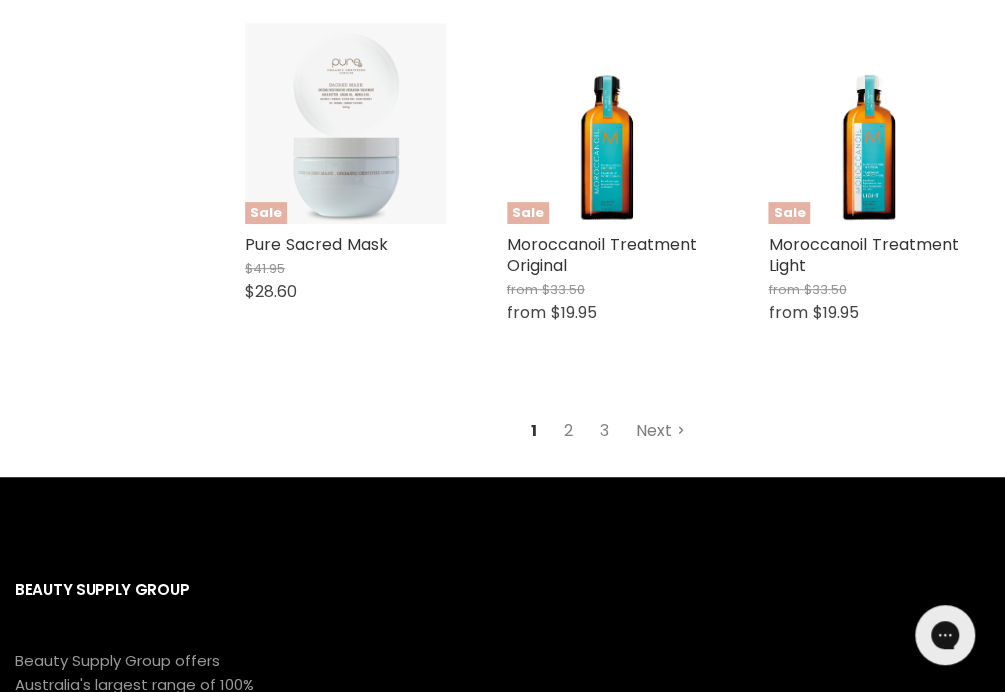 click on "Next" at bounding box center (660, 431) 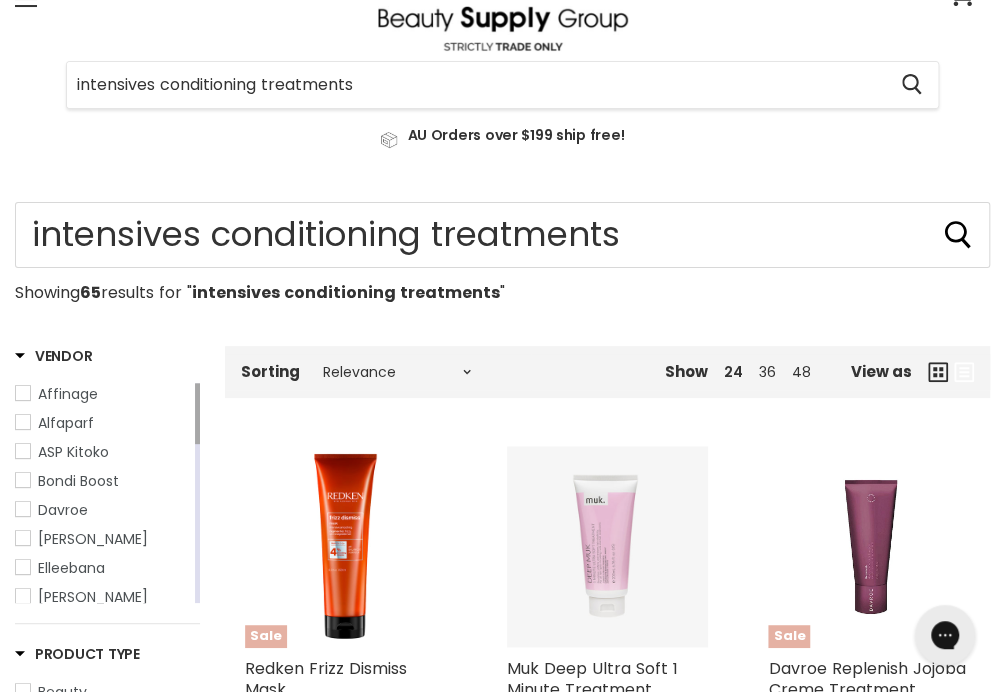 scroll, scrollTop: 0, scrollLeft: 0, axis: both 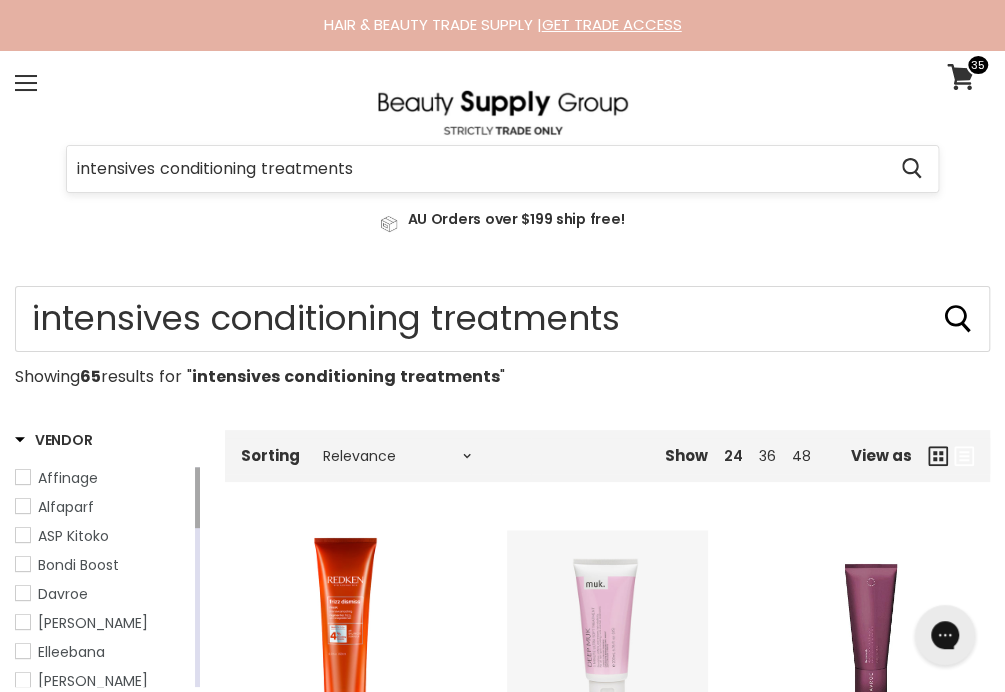 click on "intensives conditioning treatments" at bounding box center [476, 169] 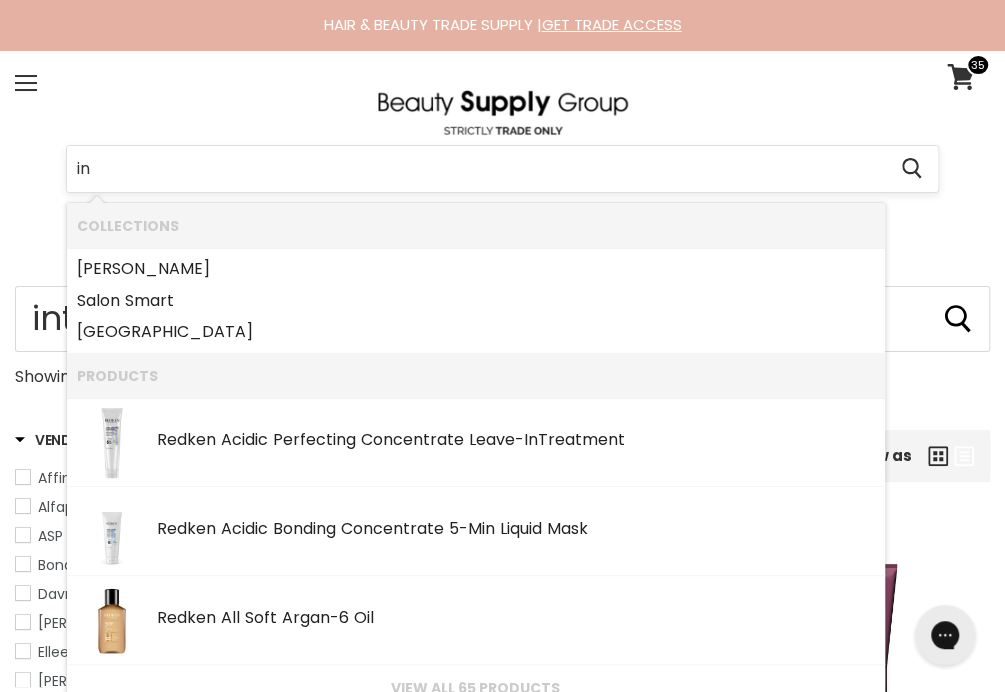 type on "i" 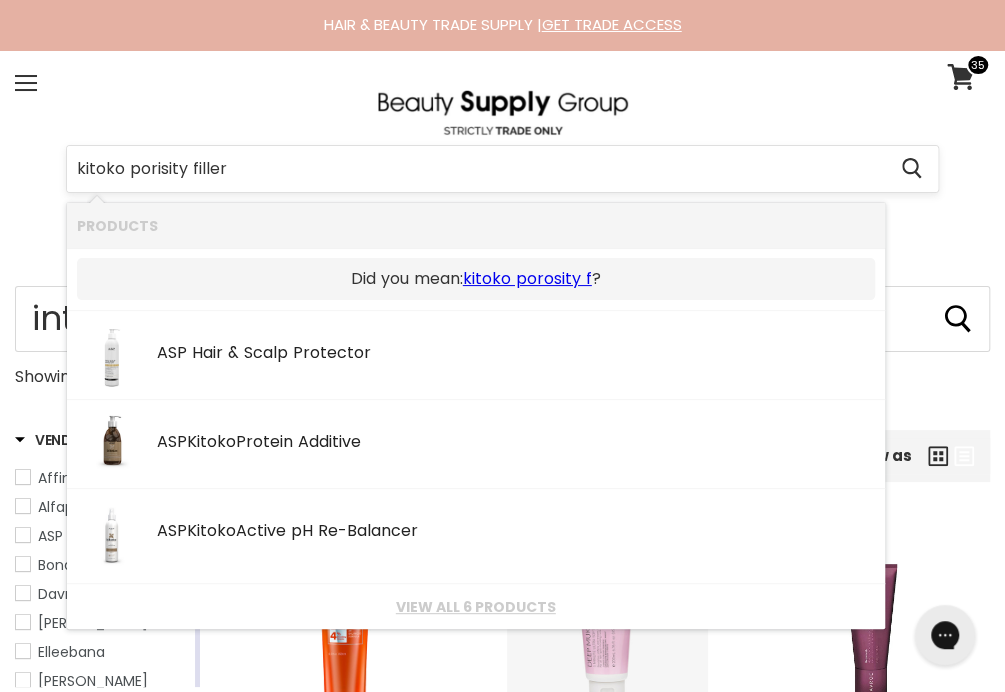 type on "kitoko porisity fillers" 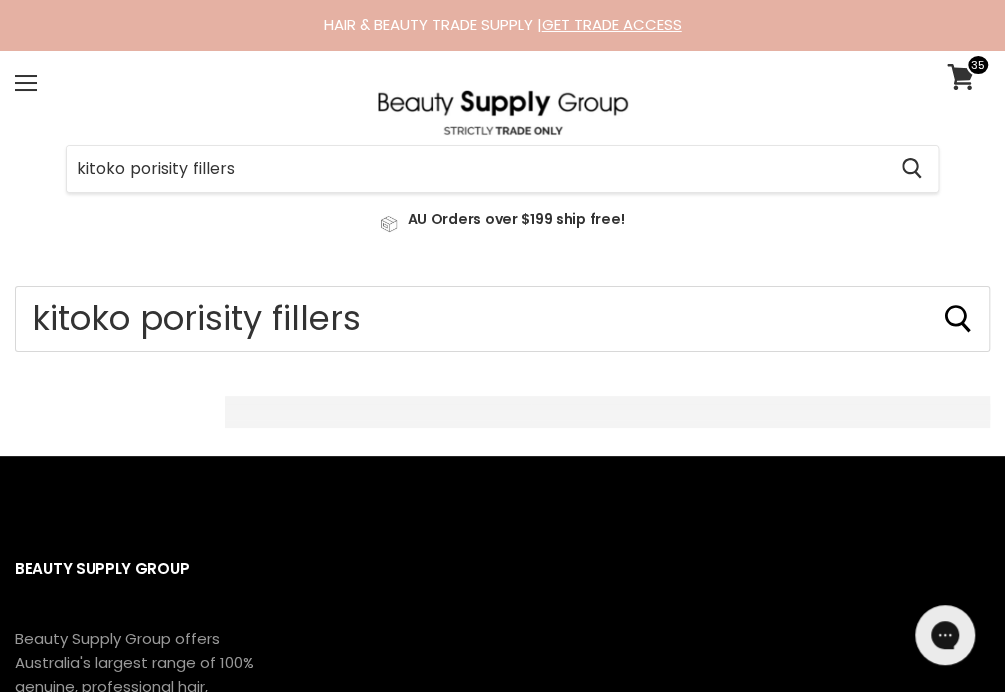 scroll, scrollTop: 0, scrollLeft: 0, axis: both 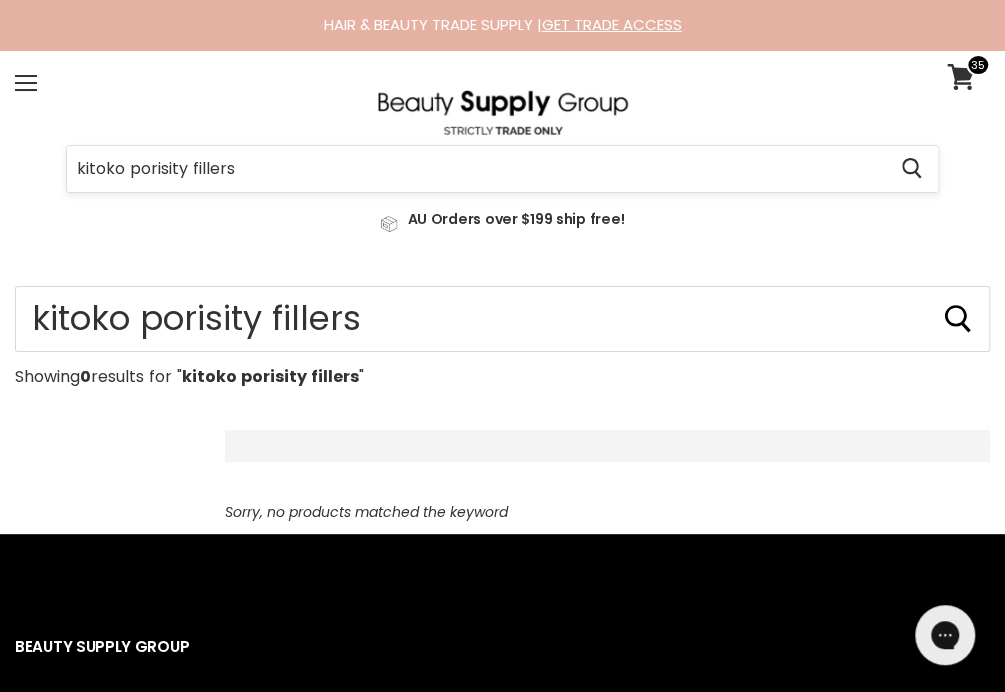 click on "kitoko porisity fillers" at bounding box center [476, 169] 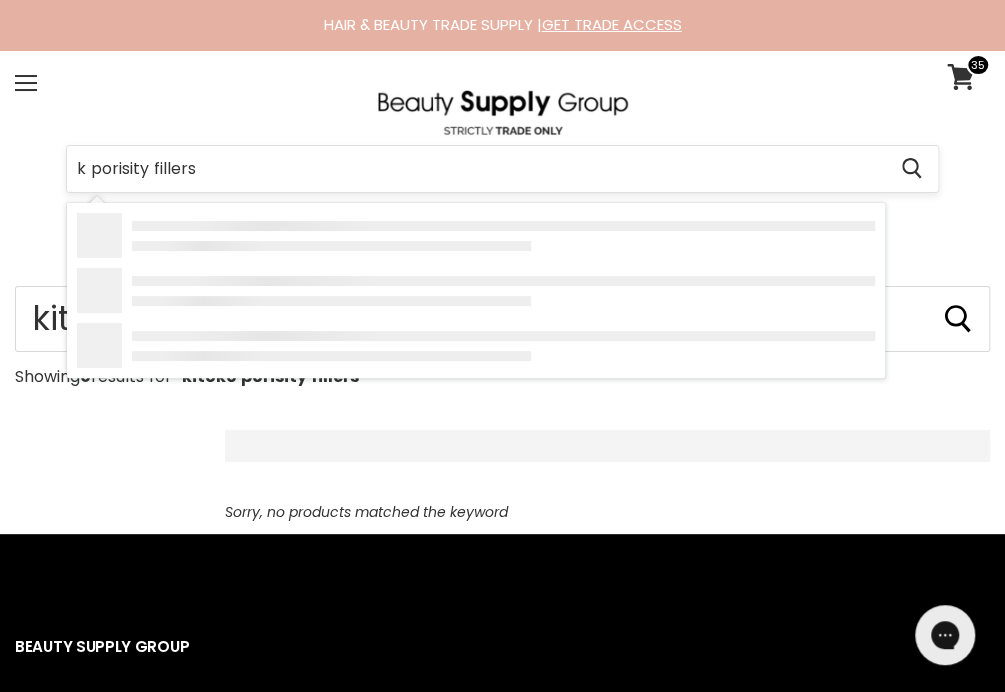 type on "porisity fillers" 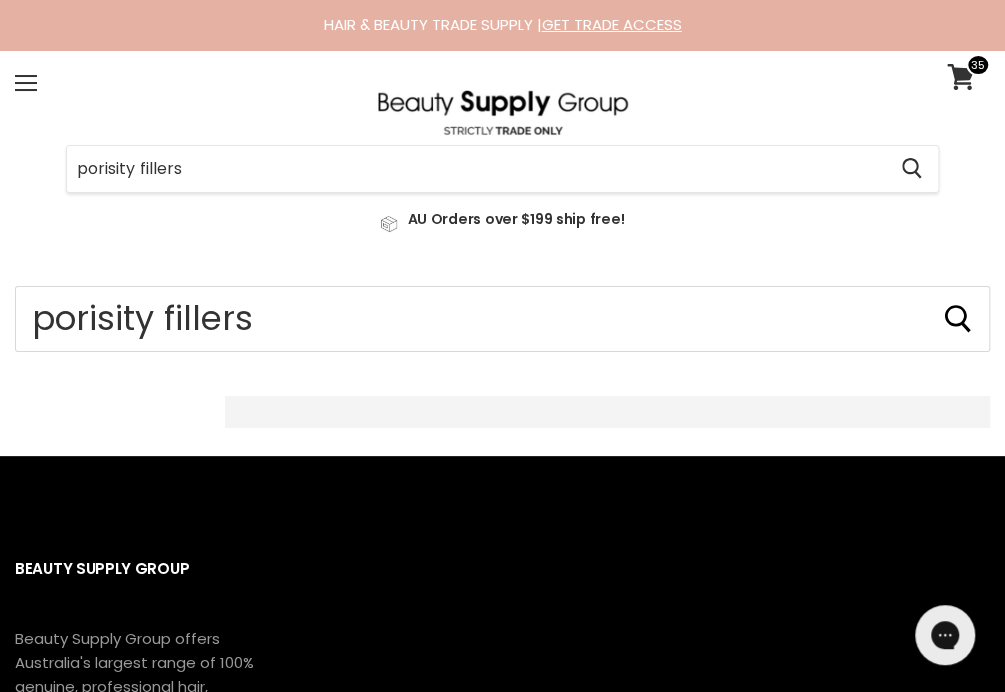 scroll, scrollTop: 0, scrollLeft: 0, axis: both 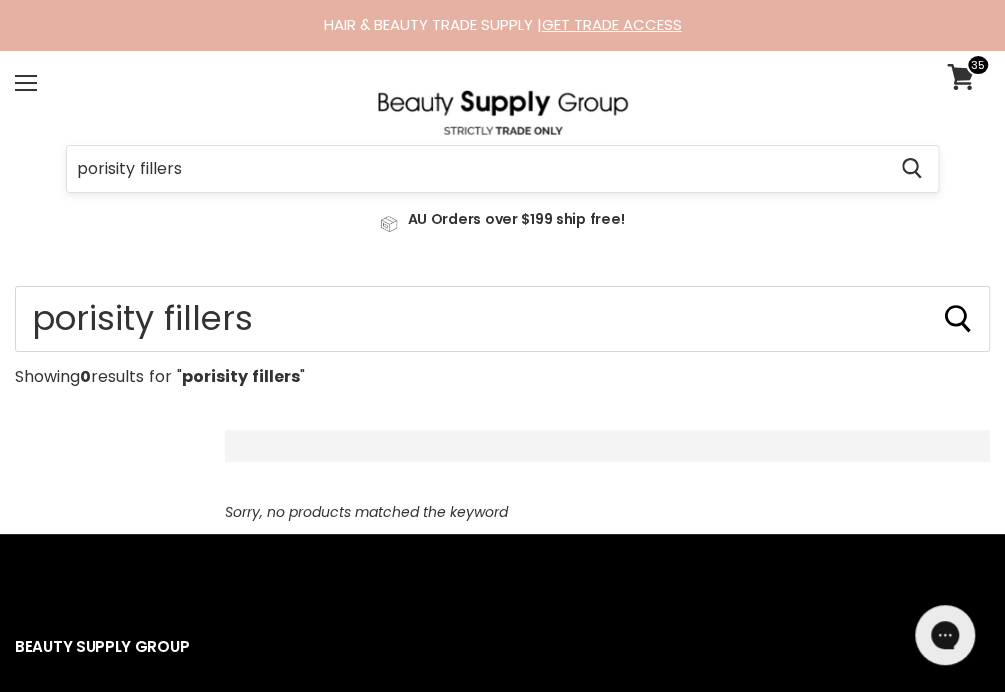 click on "porisity fillers" at bounding box center [476, 169] 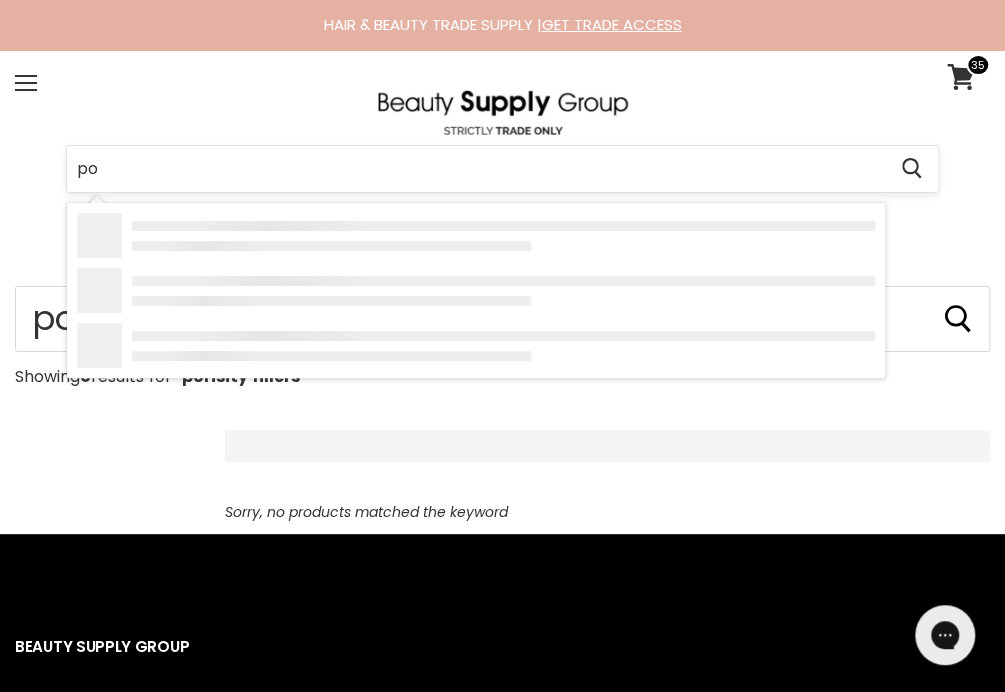 type on "p" 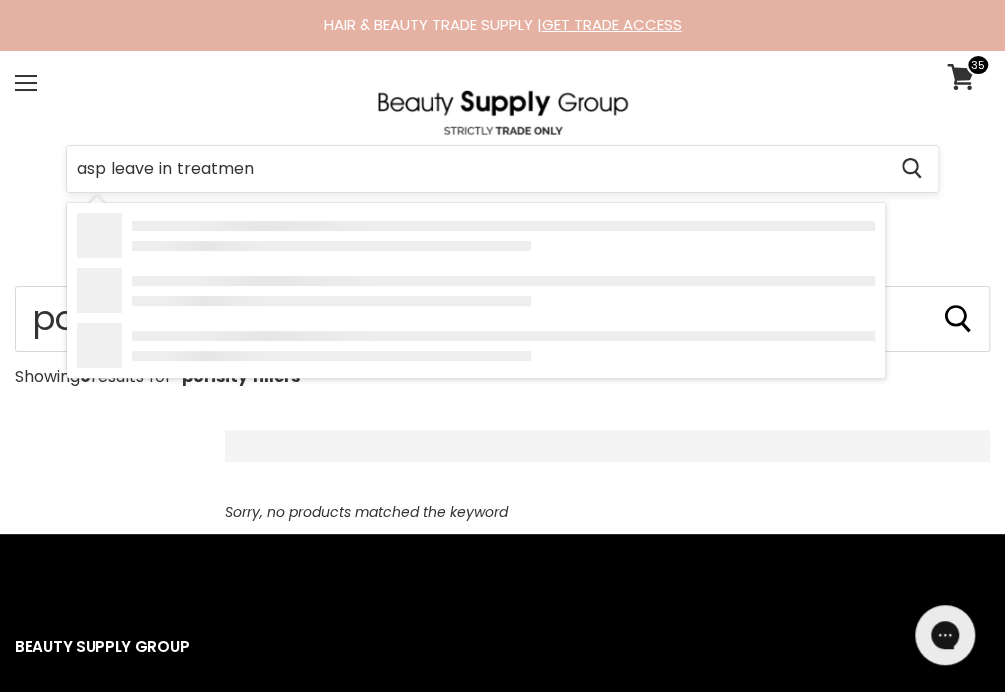 type on "asp leave in treatment" 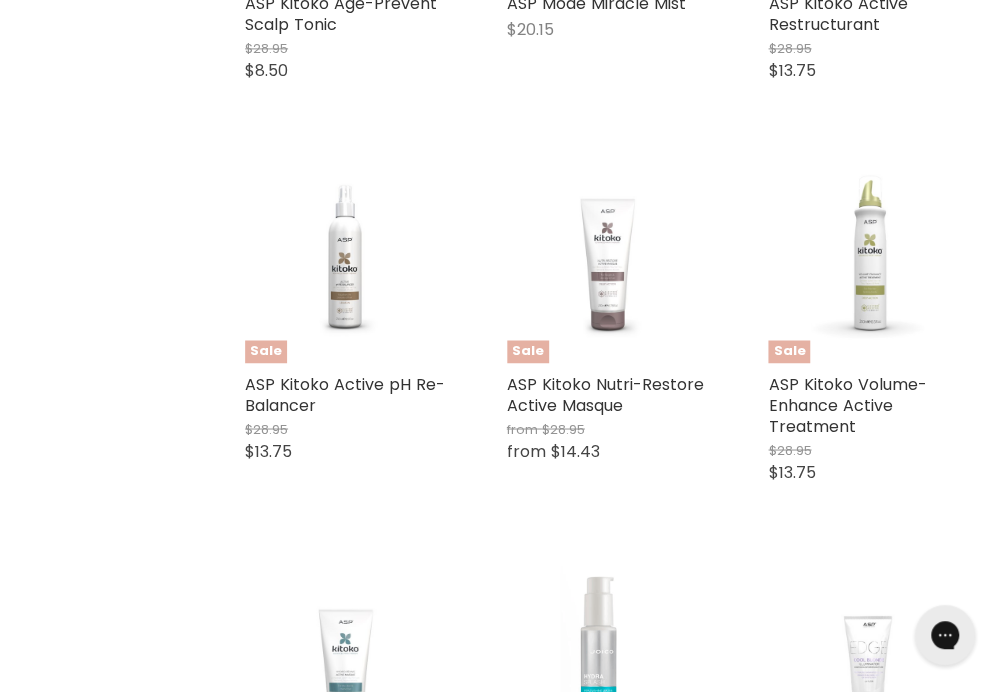scroll, scrollTop: 1150, scrollLeft: 0, axis: vertical 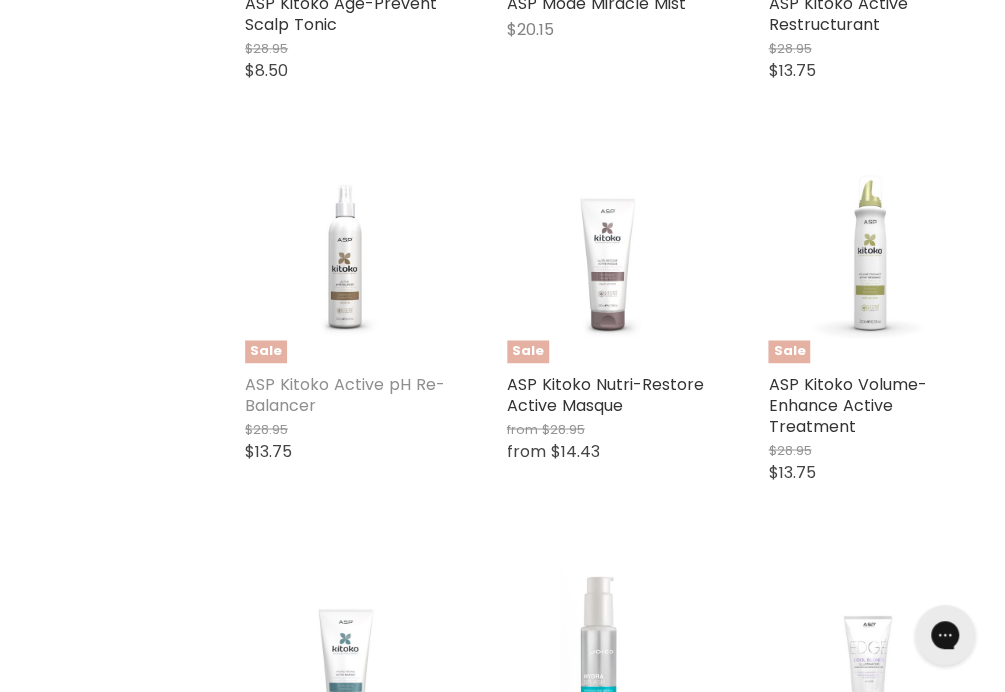 click on "ASP Kitoko Active pH Re-Balancer" at bounding box center [345, 394] 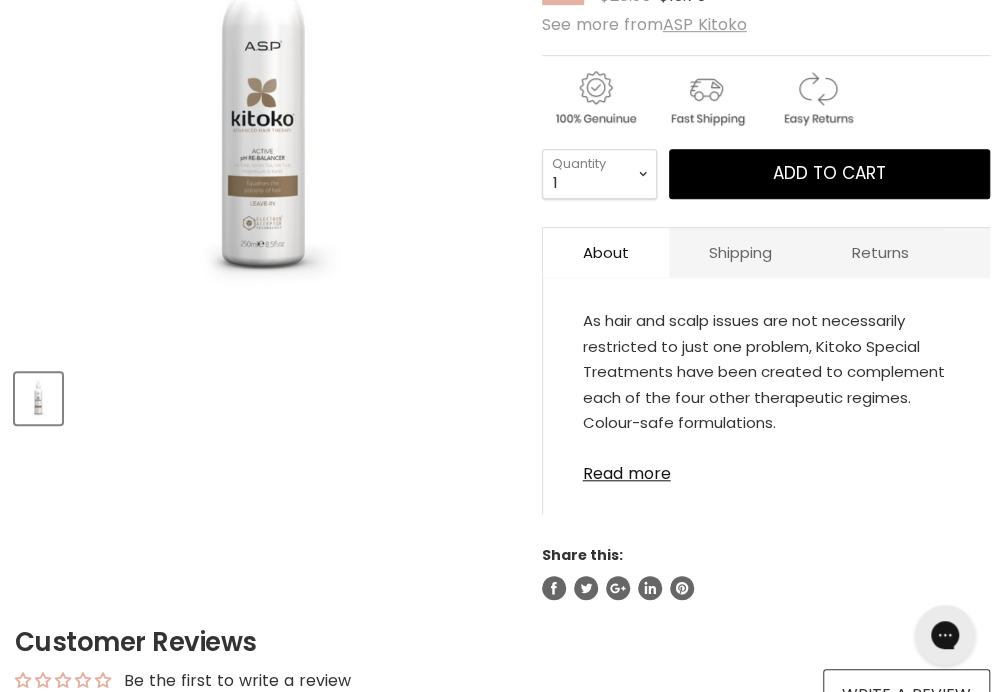 scroll, scrollTop: 468, scrollLeft: 0, axis: vertical 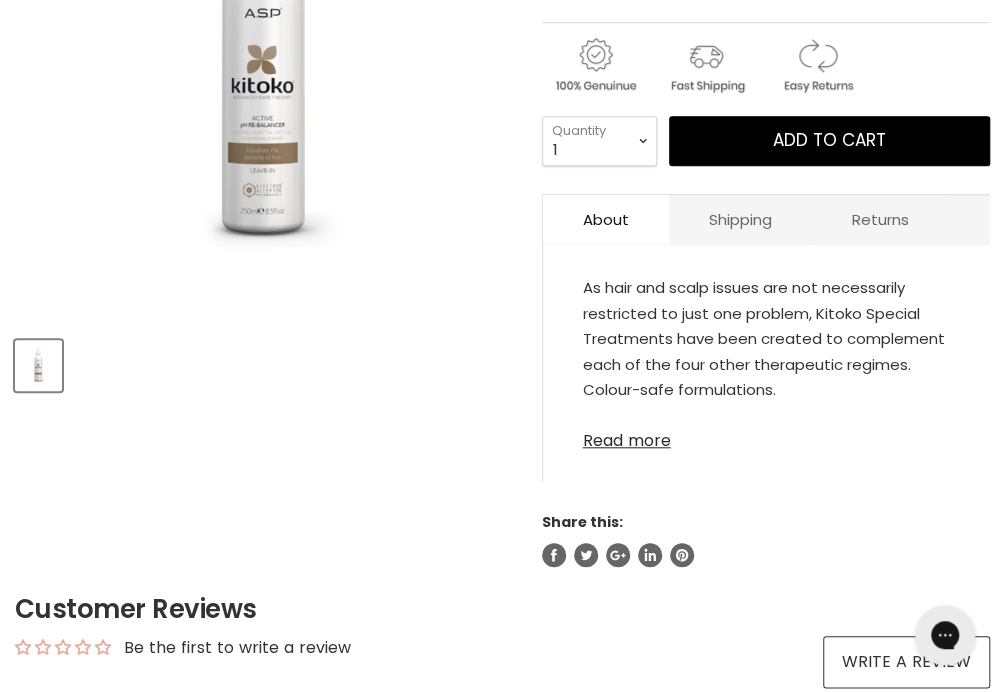 click on "Read more" at bounding box center [767, 435] 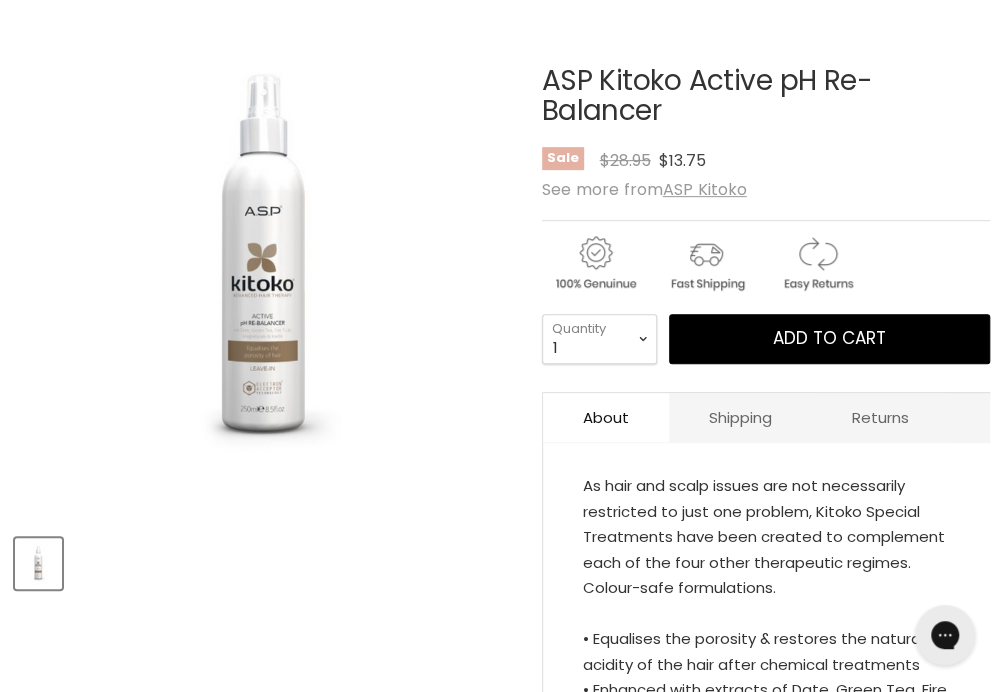 scroll, scrollTop: 267, scrollLeft: 0, axis: vertical 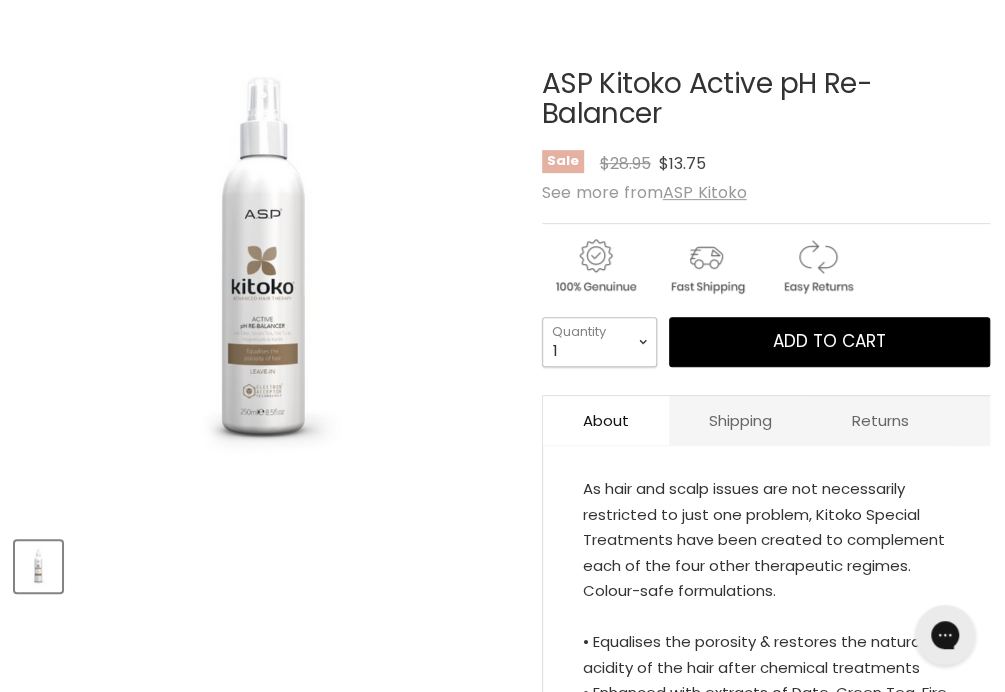 click on "1
2
3
4
5
6
7
8
9
10+" at bounding box center [599, 342] 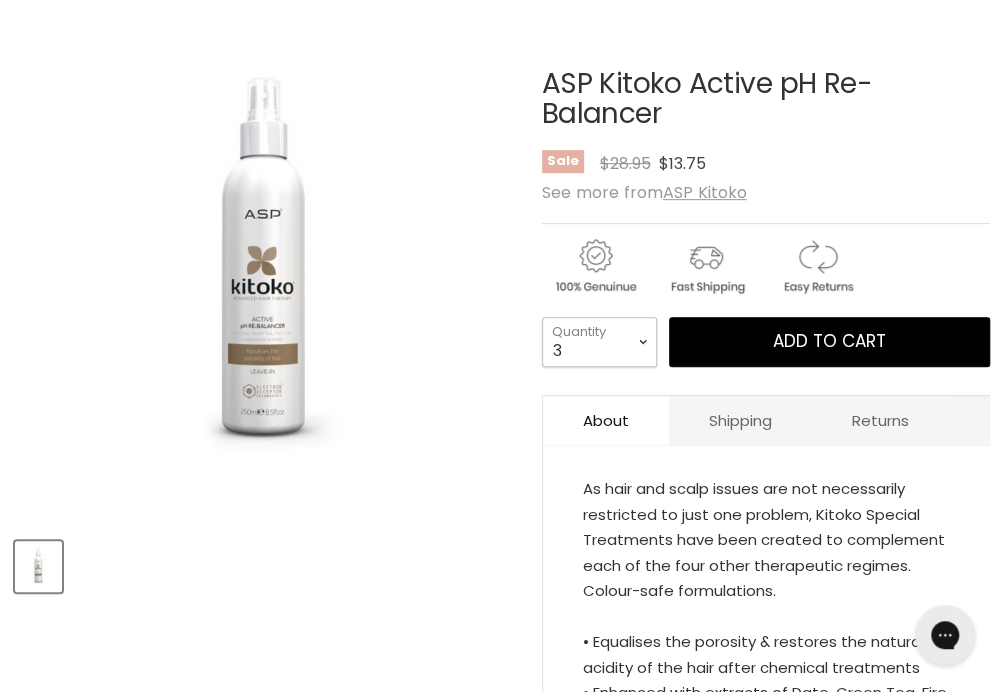 click on "1
2
3
4
5
6
7
8
9
10+" at bounding box center [599, 342] 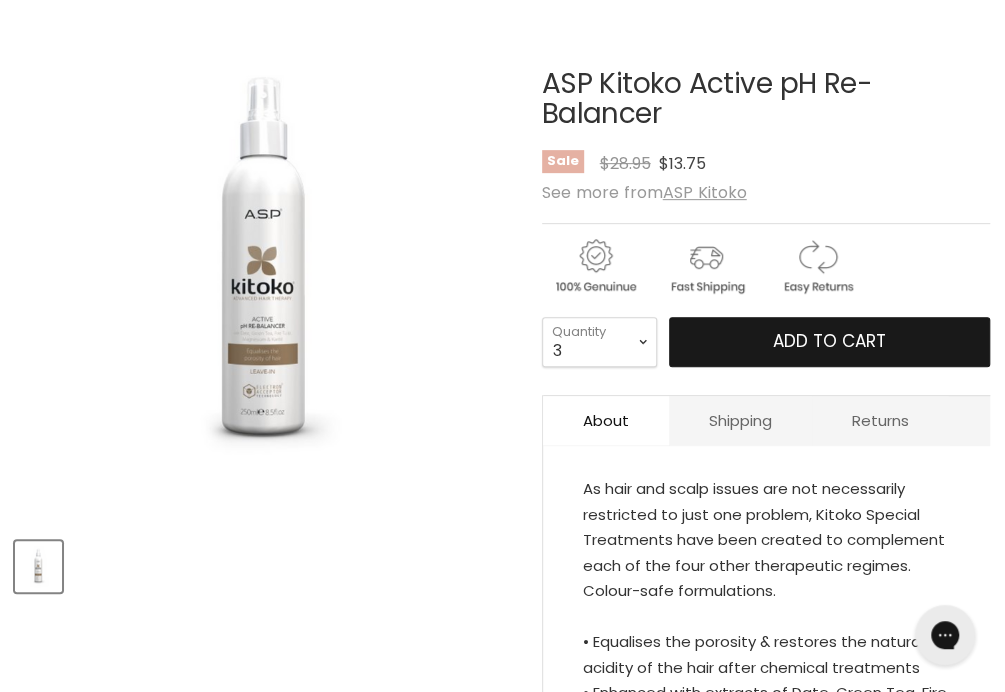click on "Add to cart" at bounding box center [829, 341] 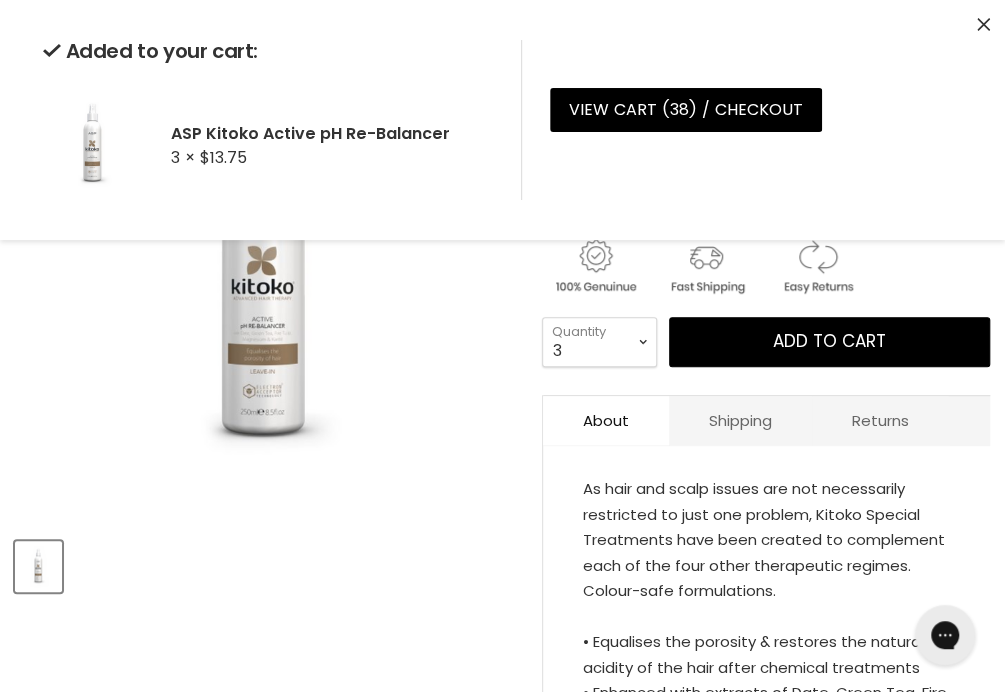 click 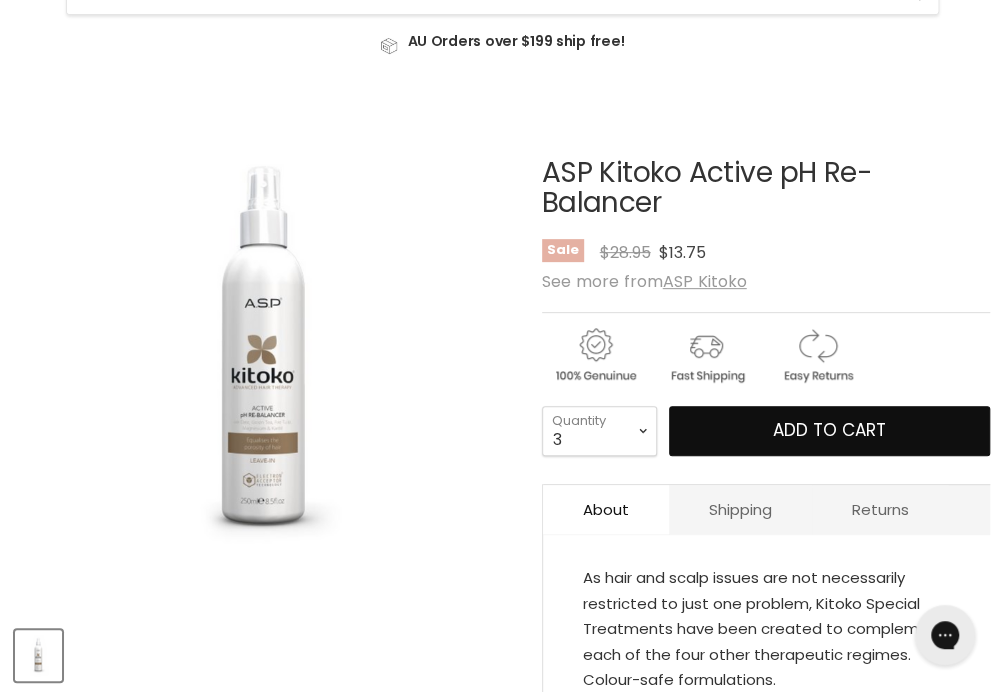 scroll, scrollTop: 0, scrollLeft: 0, axis: both 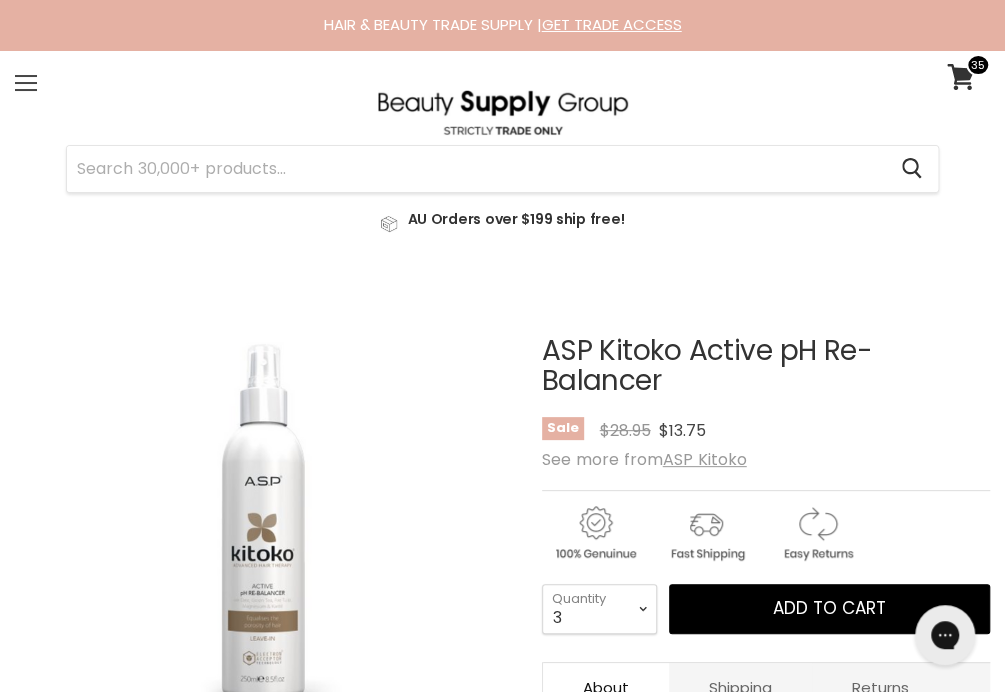 click on "Menu" at bounding box center (26, 83) 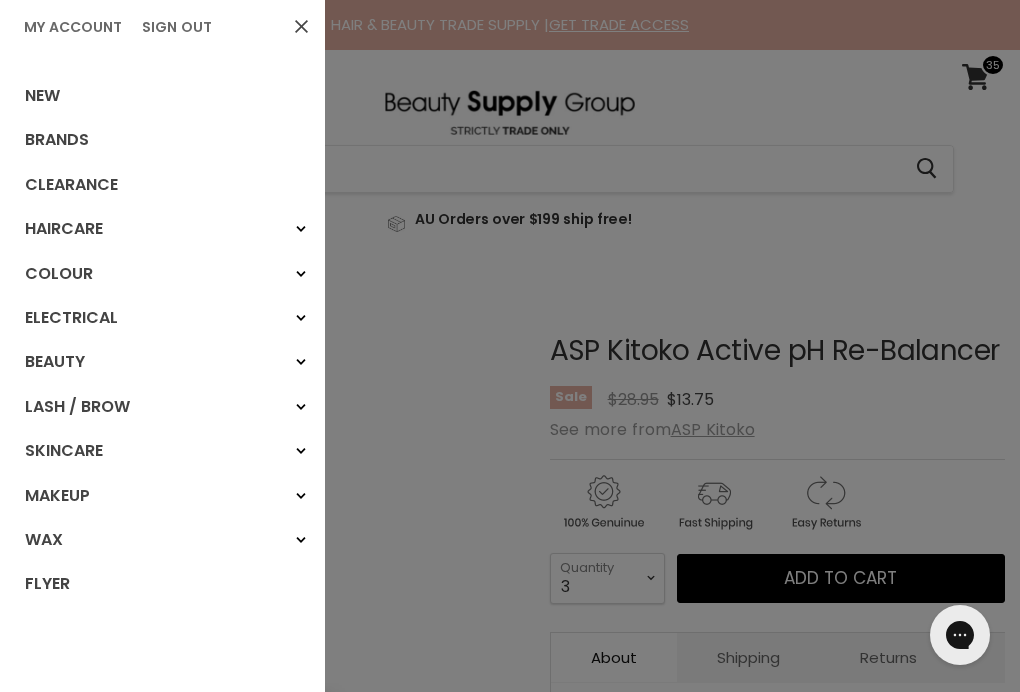 click 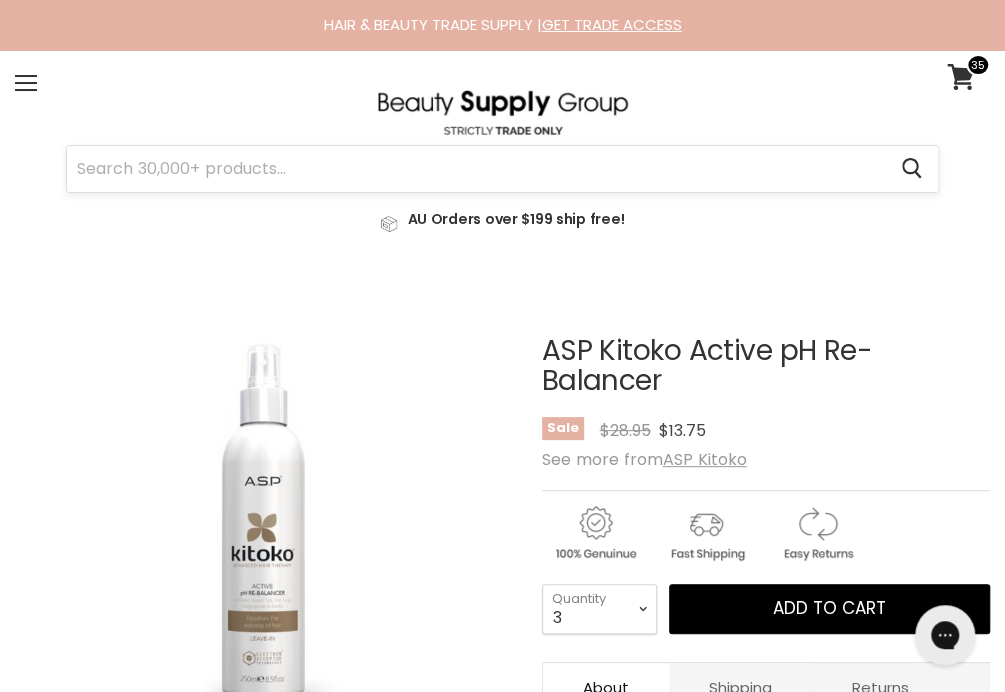 click at bounding box center (476, 169) 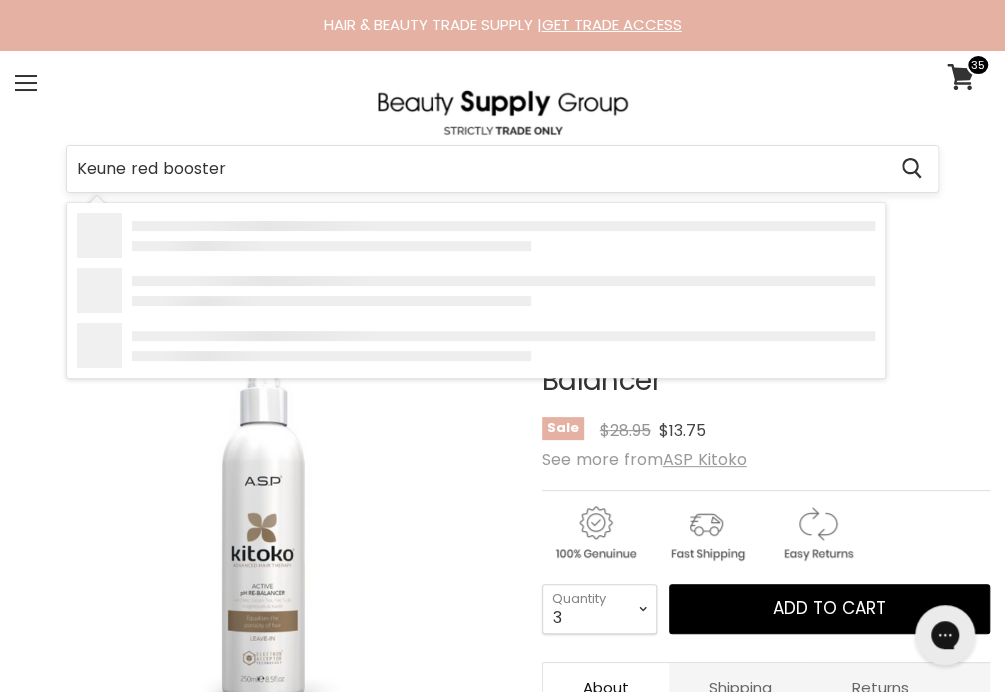 type on "Keune red boosters" 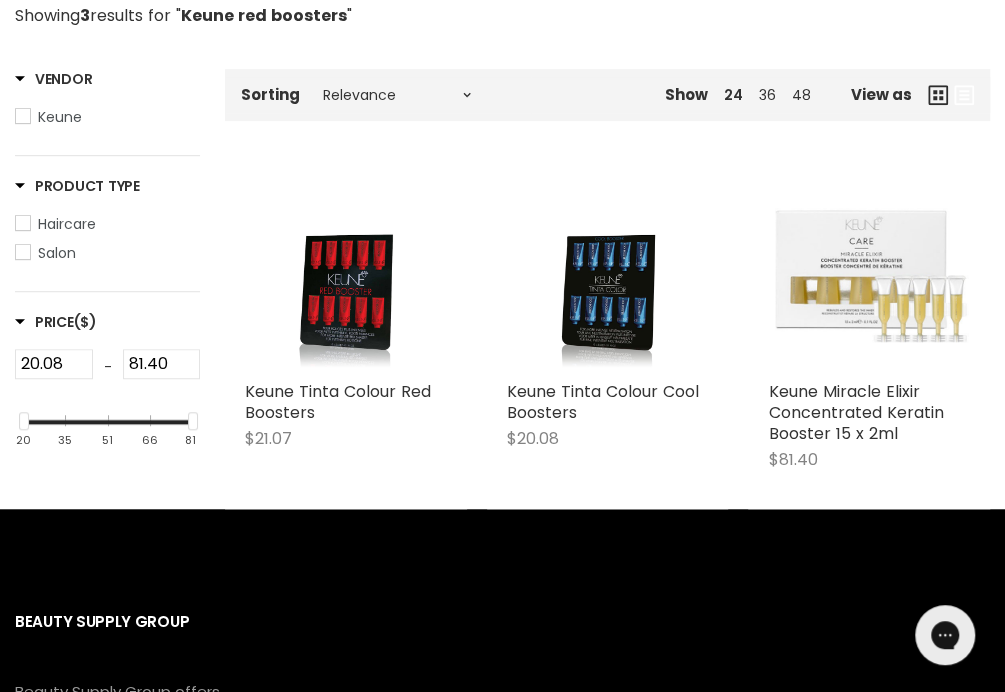 scroll, scrollTop: 366, scrollLeft: 0, axis: vertical 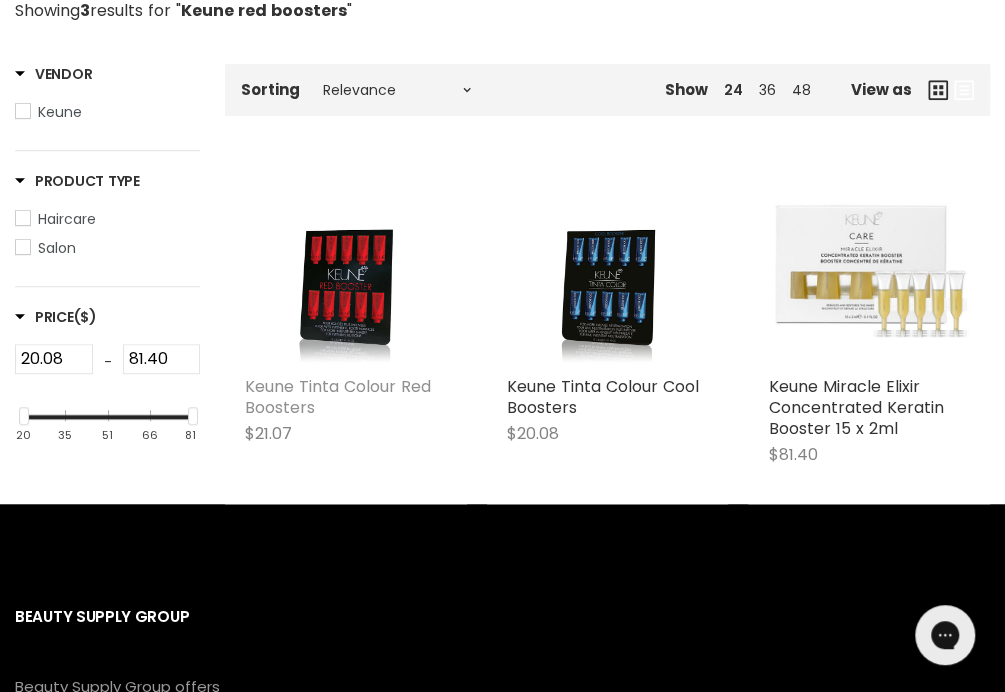 click on "Keune Tinta Colour Red Boosters" at bounding box center [338, 397] 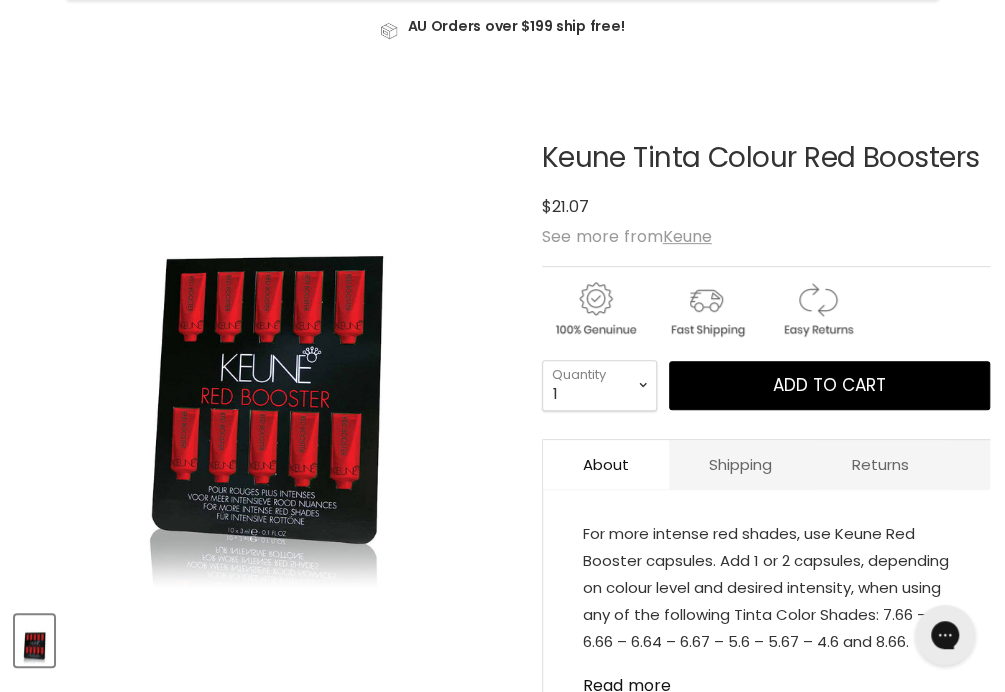 scroll, scrollTop: 194, scrollLeft: 0, axis: vertical 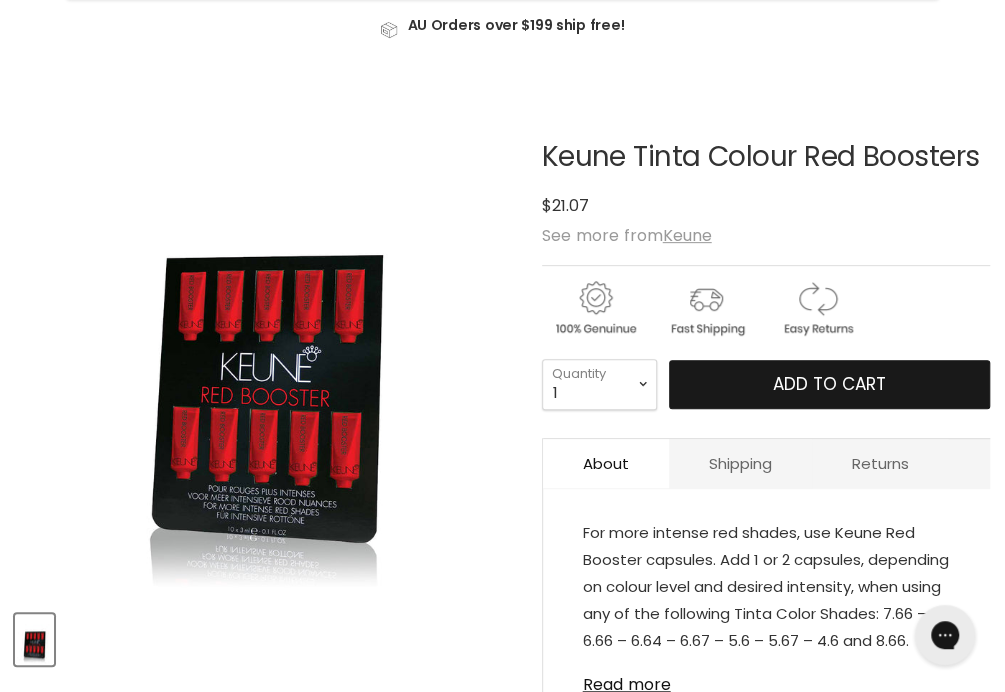 click on "Add to cart" at bounding box center [829, 384] 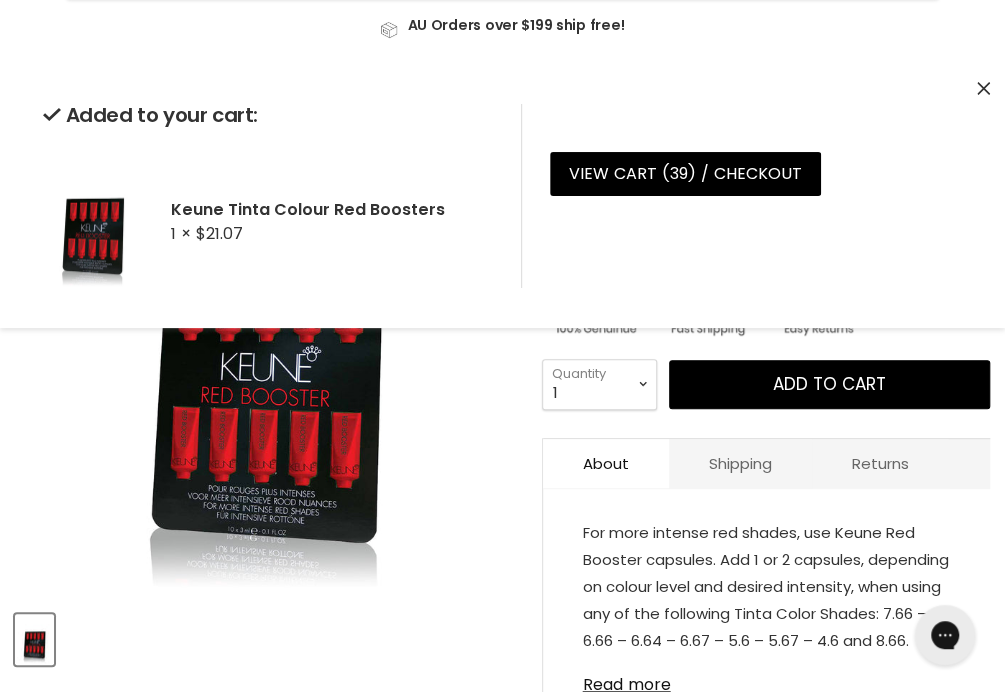 click 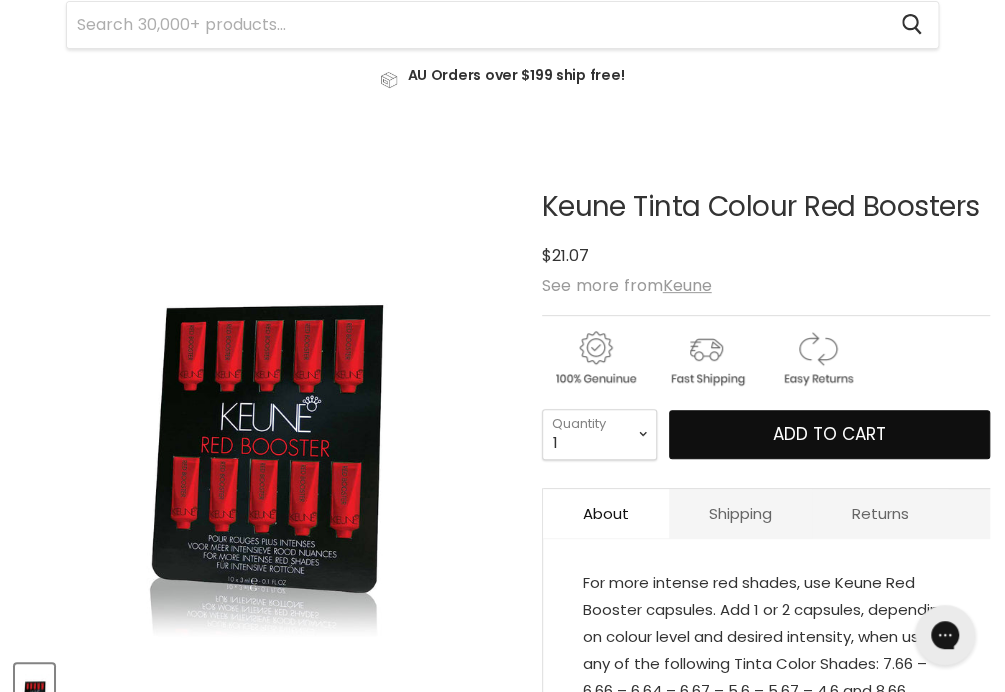 scroll, scrollTop: 0, scrollLeft: 0, axis: both 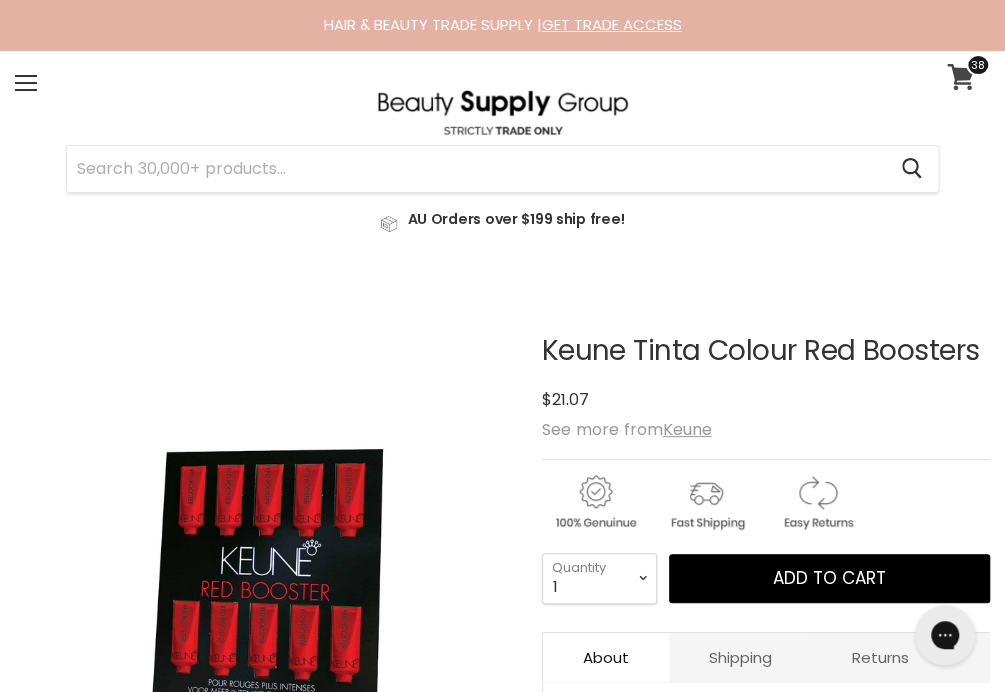 click 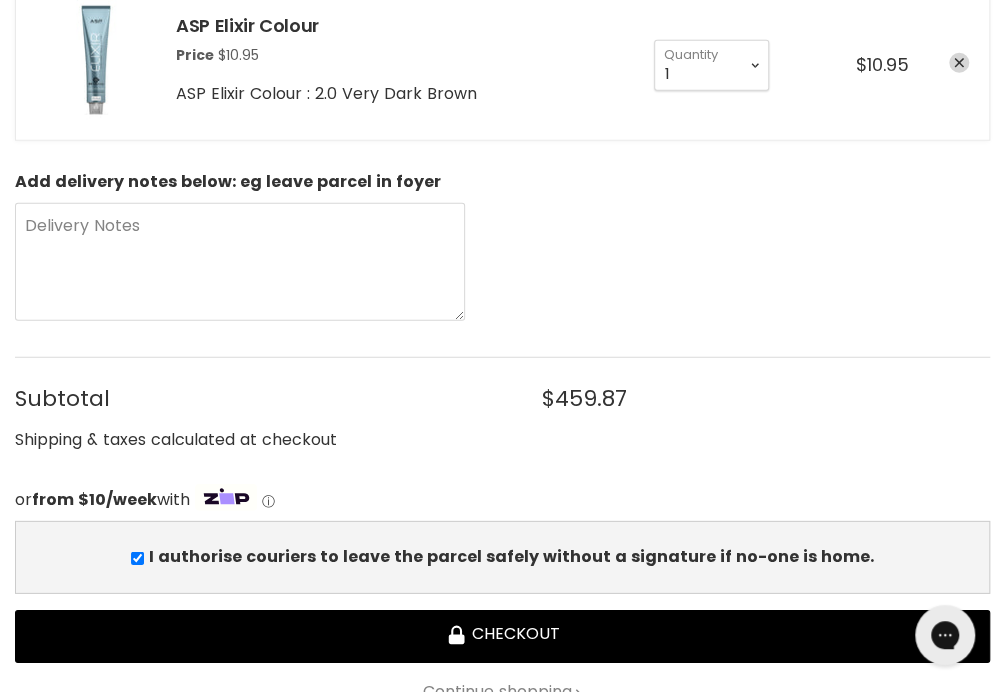 scroll, scrollTop: 5093, scrollLeft: 0, axis: vertical 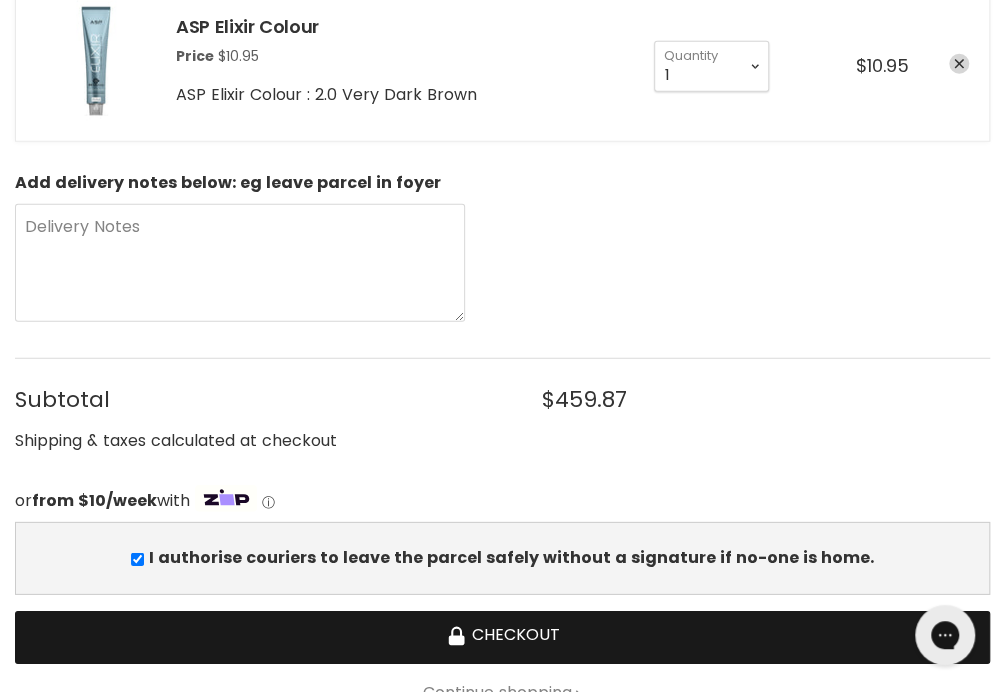 click on "Checkout" at bounding box center [502, 637] 